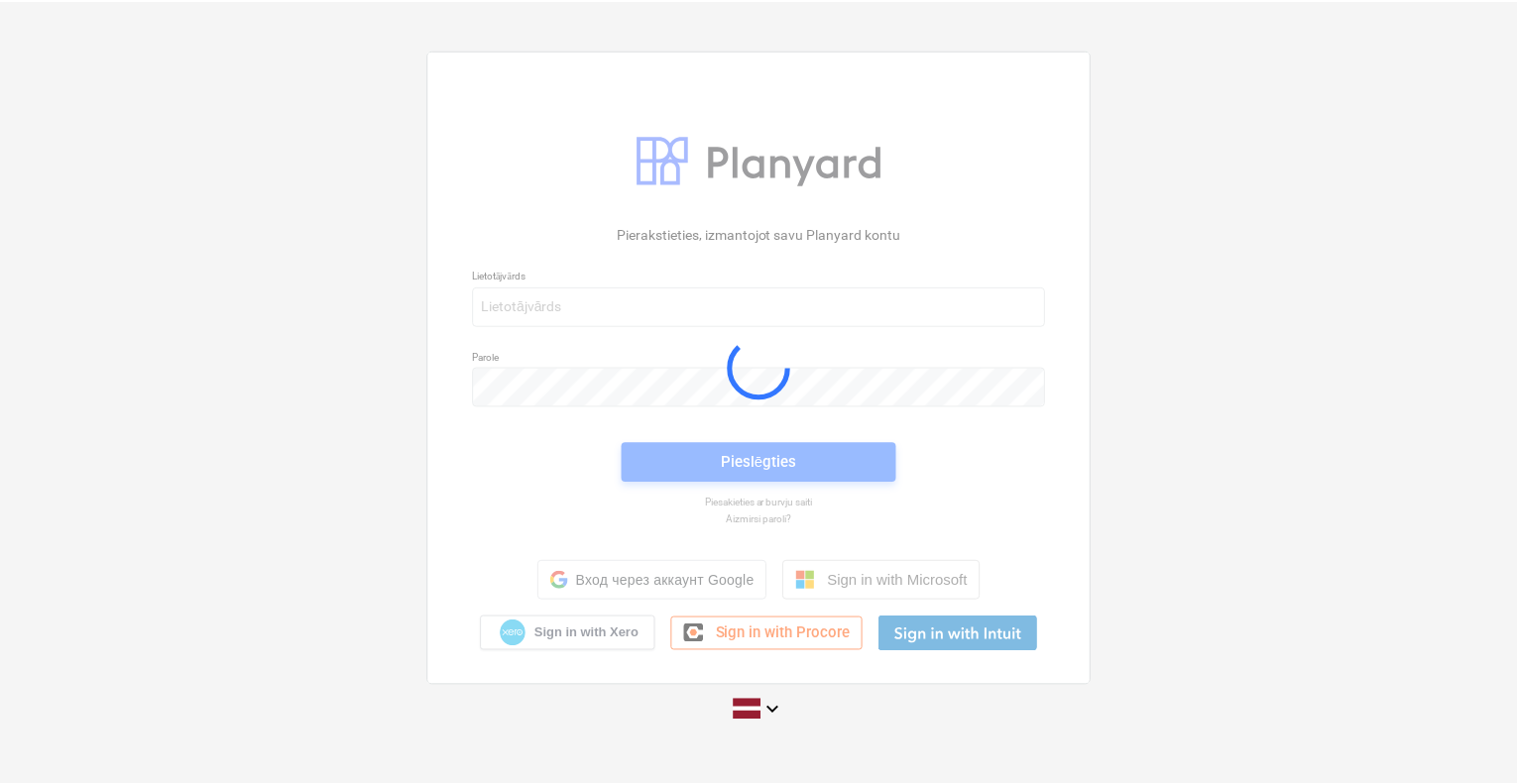 scroll, scrollTop: 0, scrollLeft: 0, axis: both 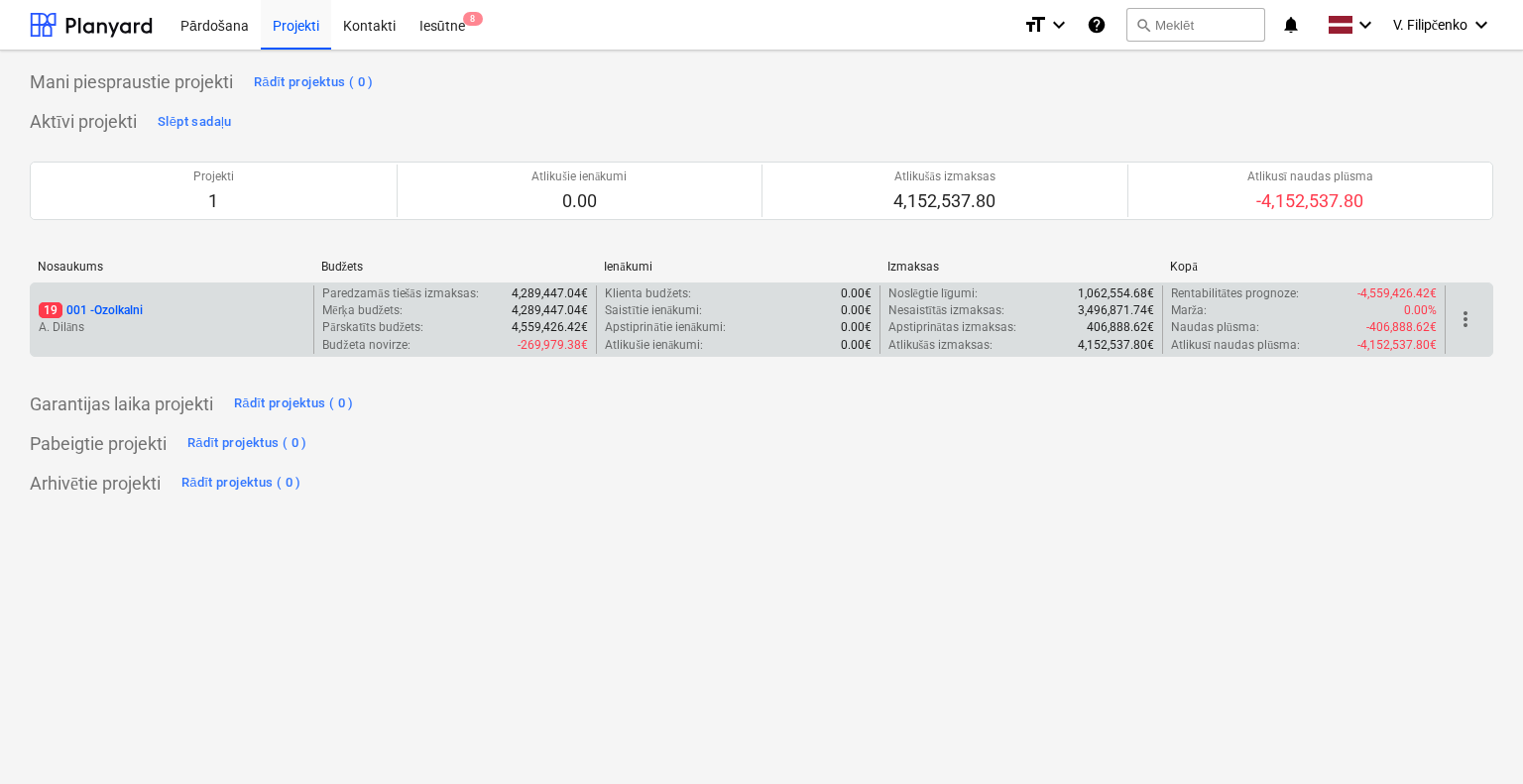 click on "19  001 -  Ozolkalni" at bounding box center (172, 310) 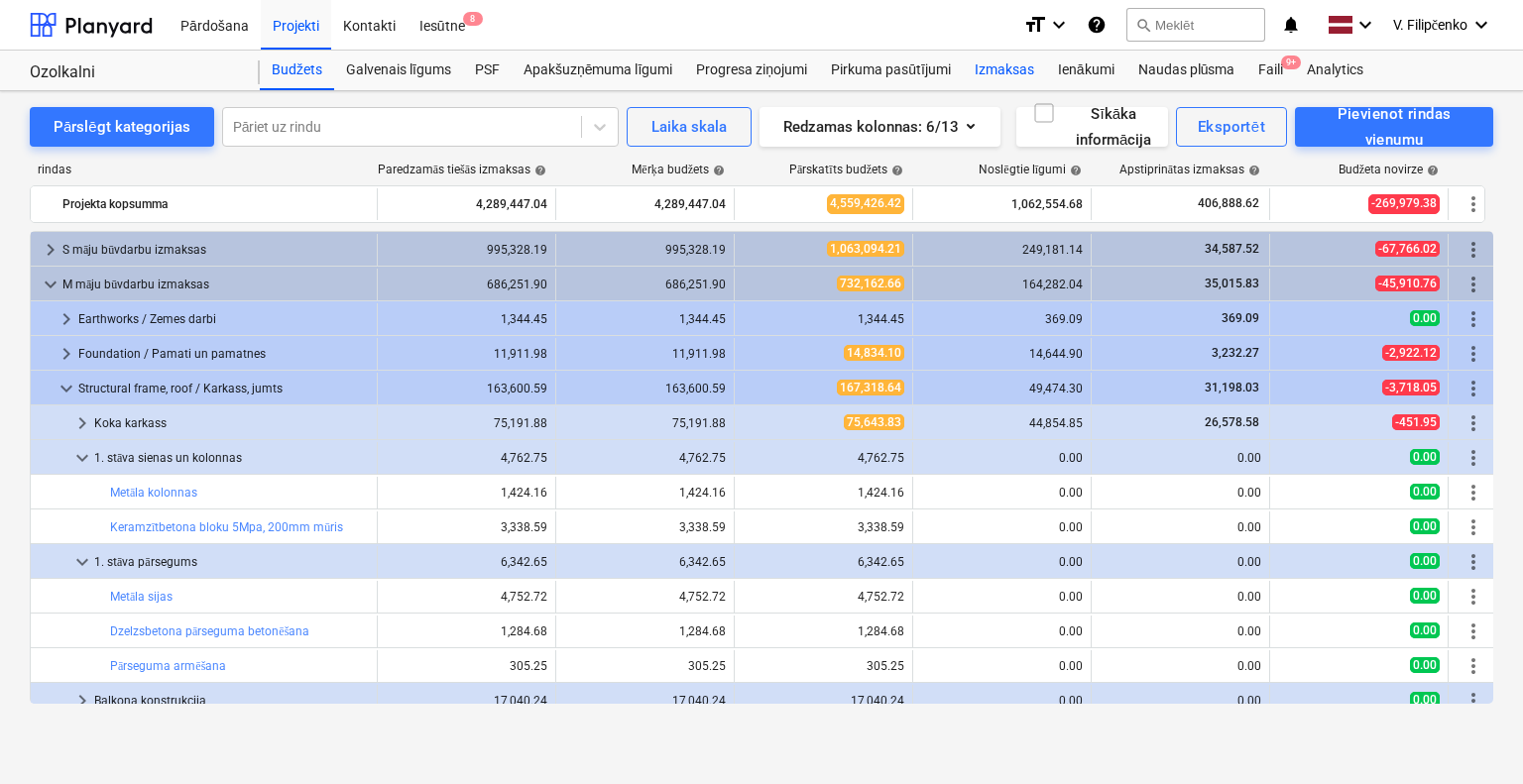 click on "Izmaksas" at bounding box center (1004, 70) 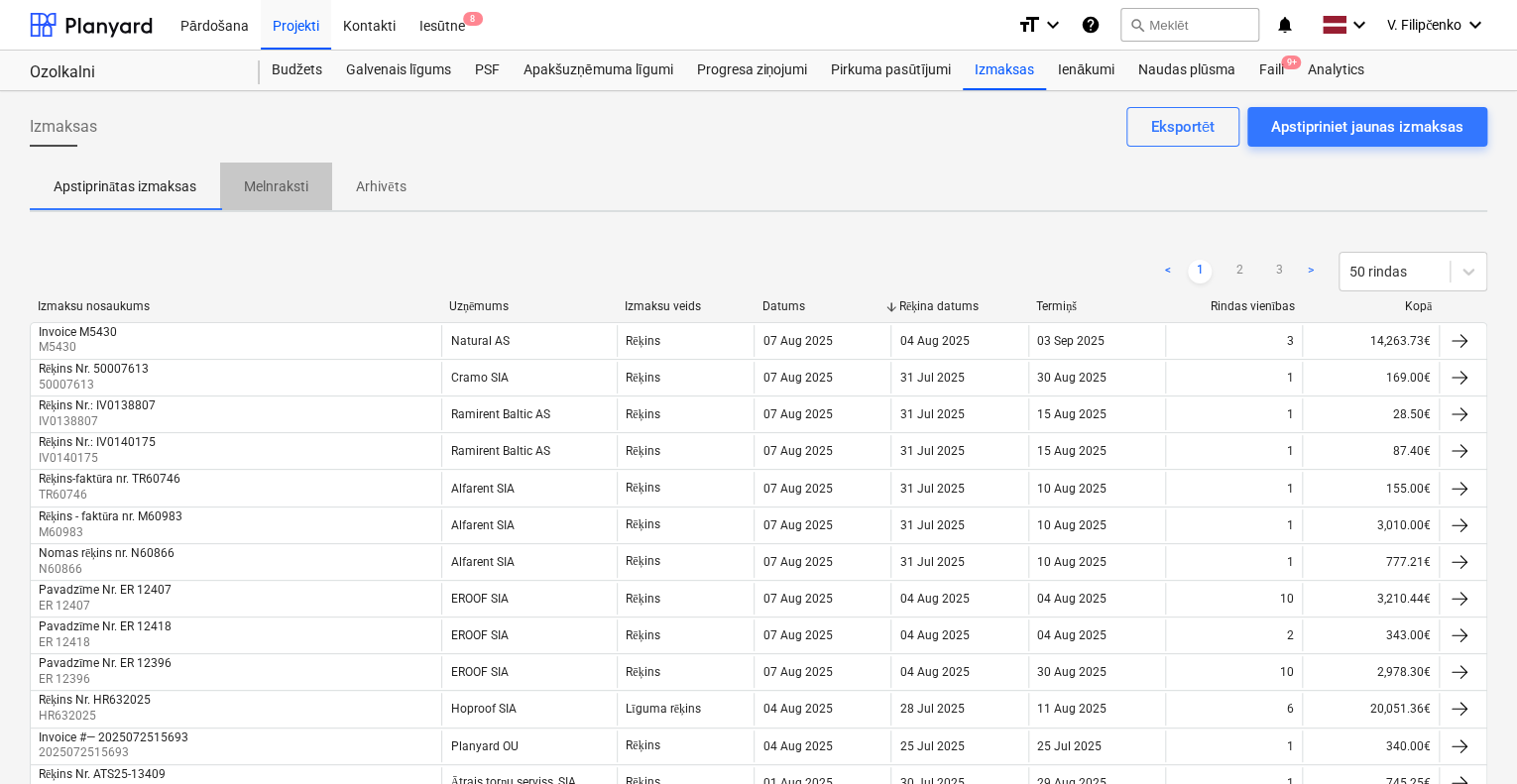 click on "Melnraksti" at bounding box center [276, 186] 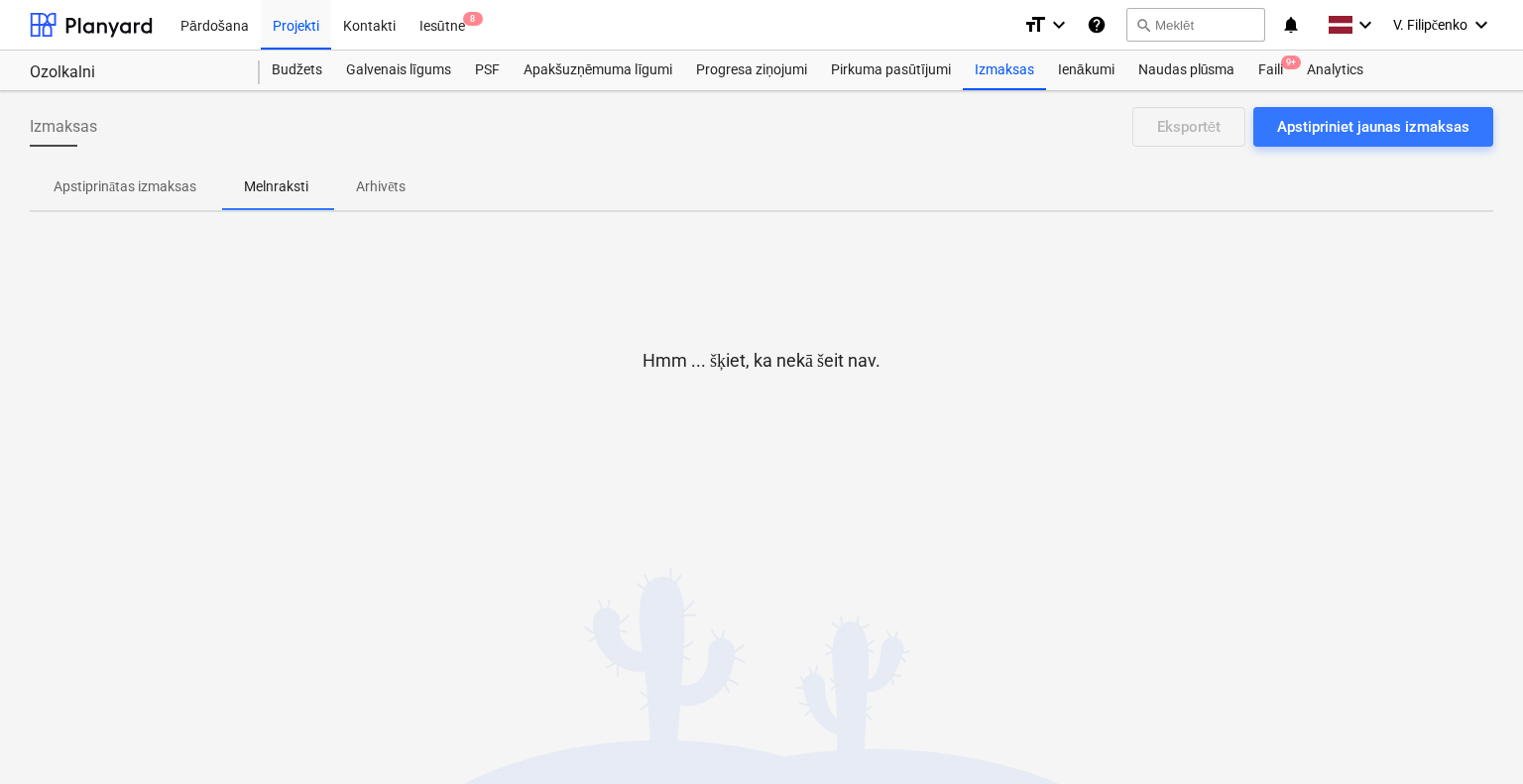 click on "Apstiprinātas izmaksas" at bounding box center (125, 186) 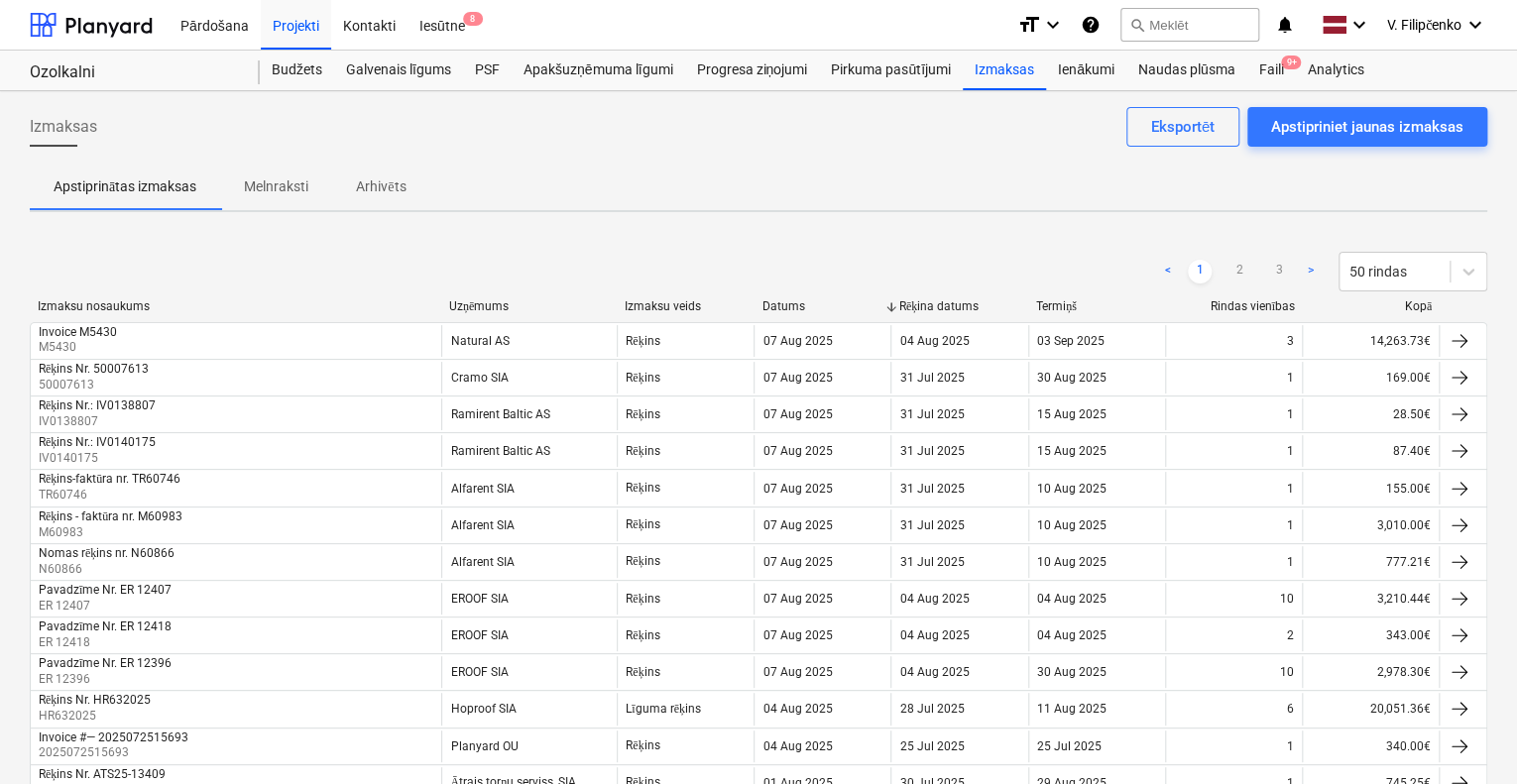 click on "Melnraksti" at bounding box center [276, 186] 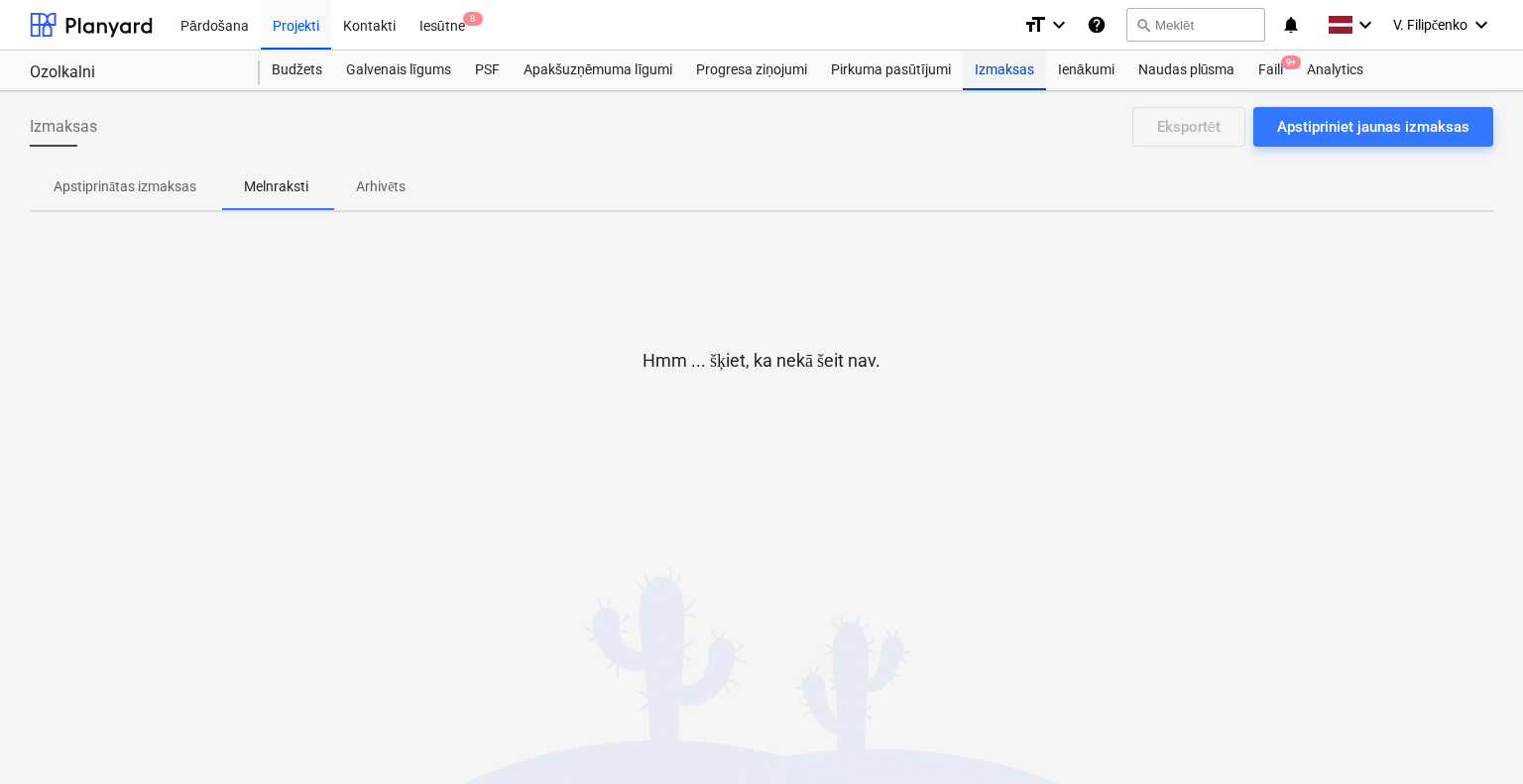 click on "Izmaksas" at bounding box center (1004, 70) 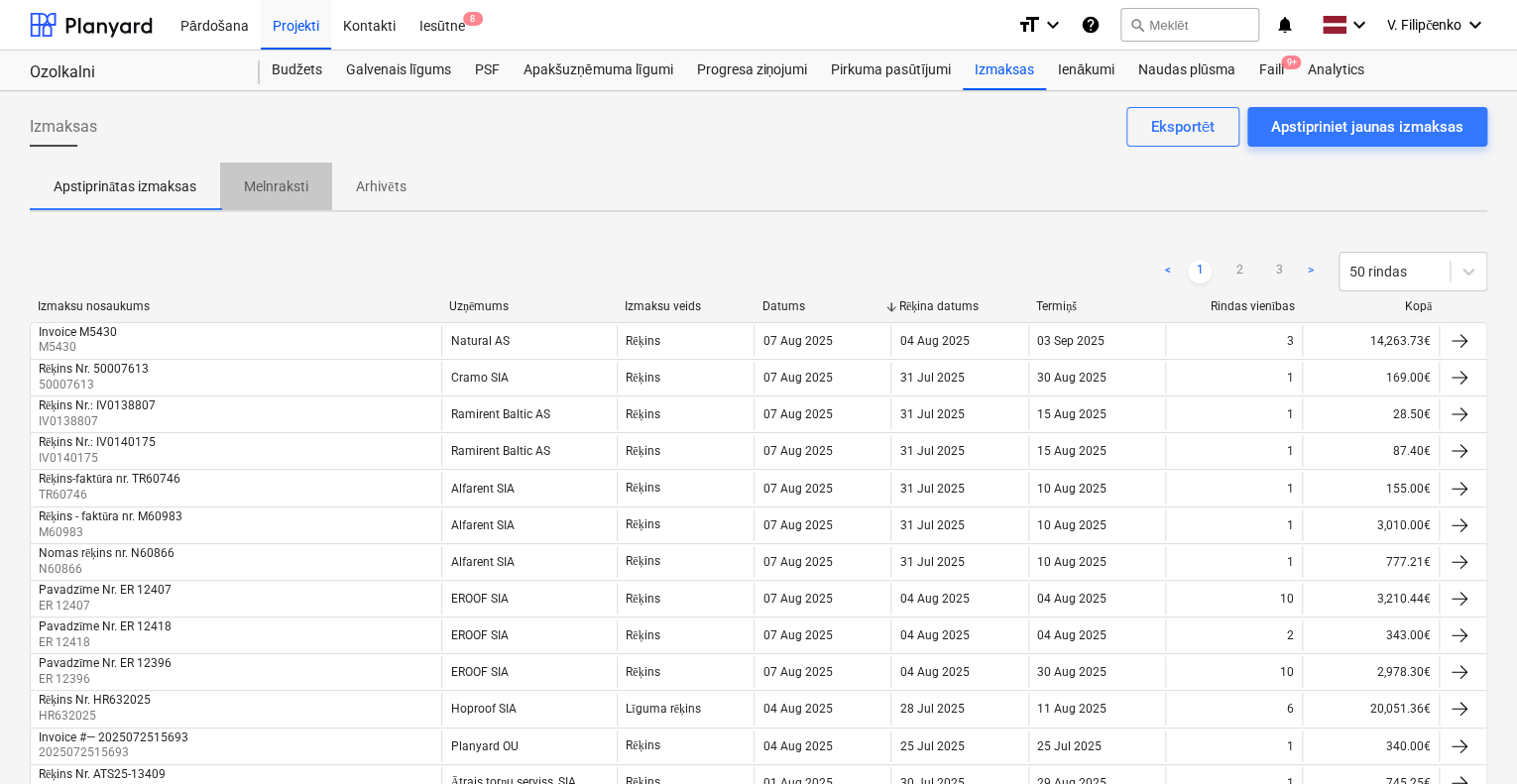 click on "Melnraksti" at bounding box center [276, 186] 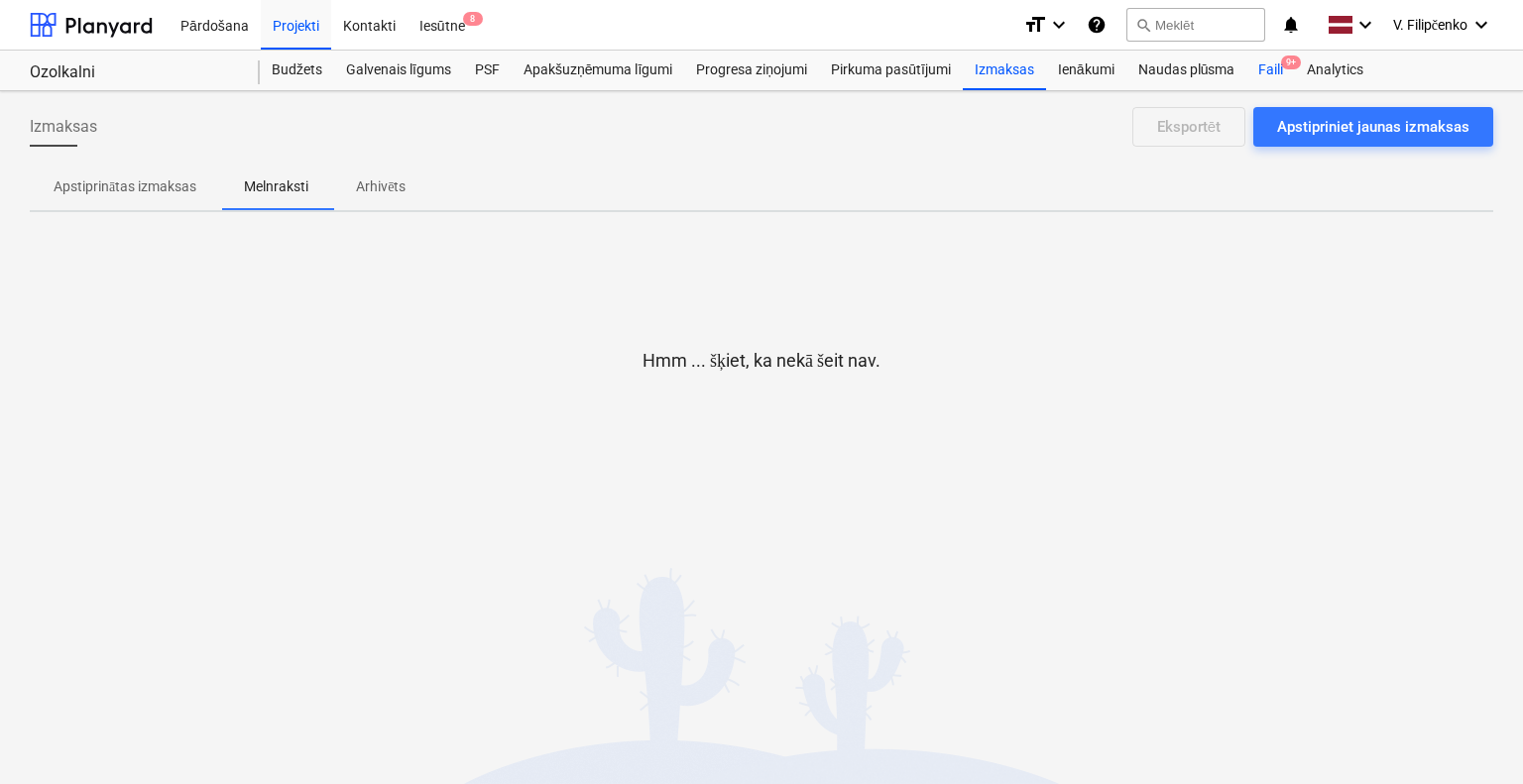 click on "9+" at bounding box center [1291, 62] 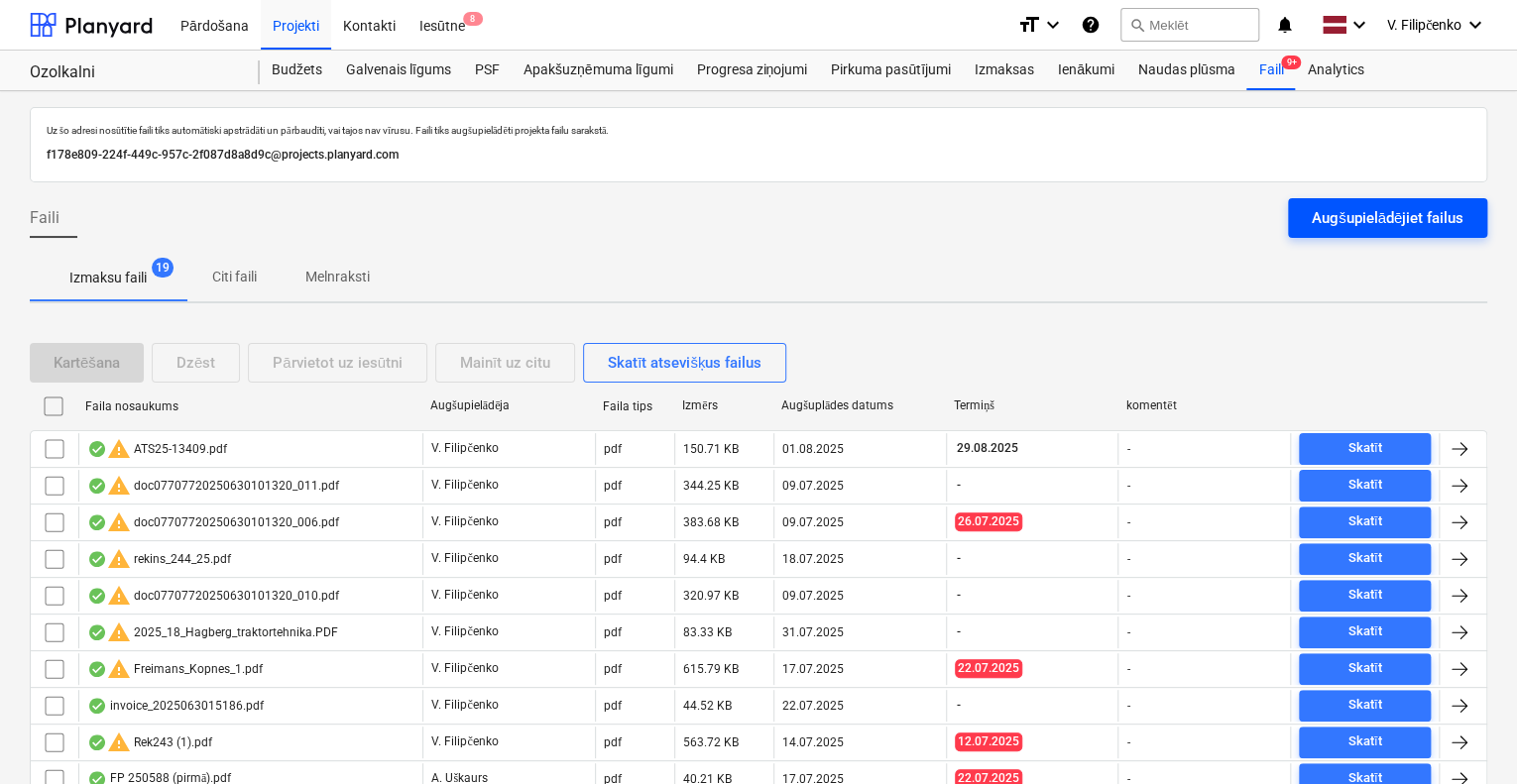 click on "Augšupielādējiet failus" at bounding box center (1387, 218) 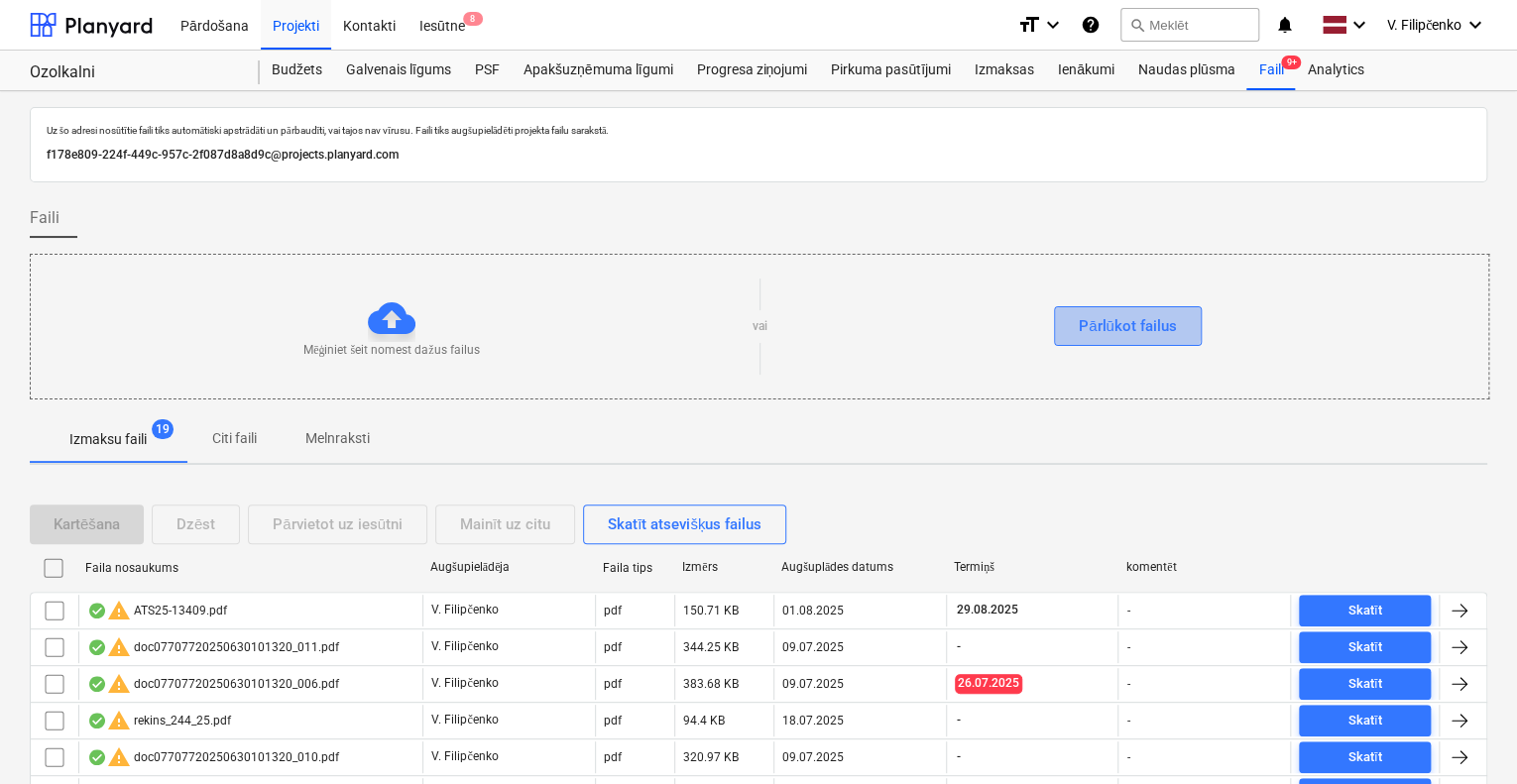 click on "Pārlūkot failus" at bounding box center (1127, 326) 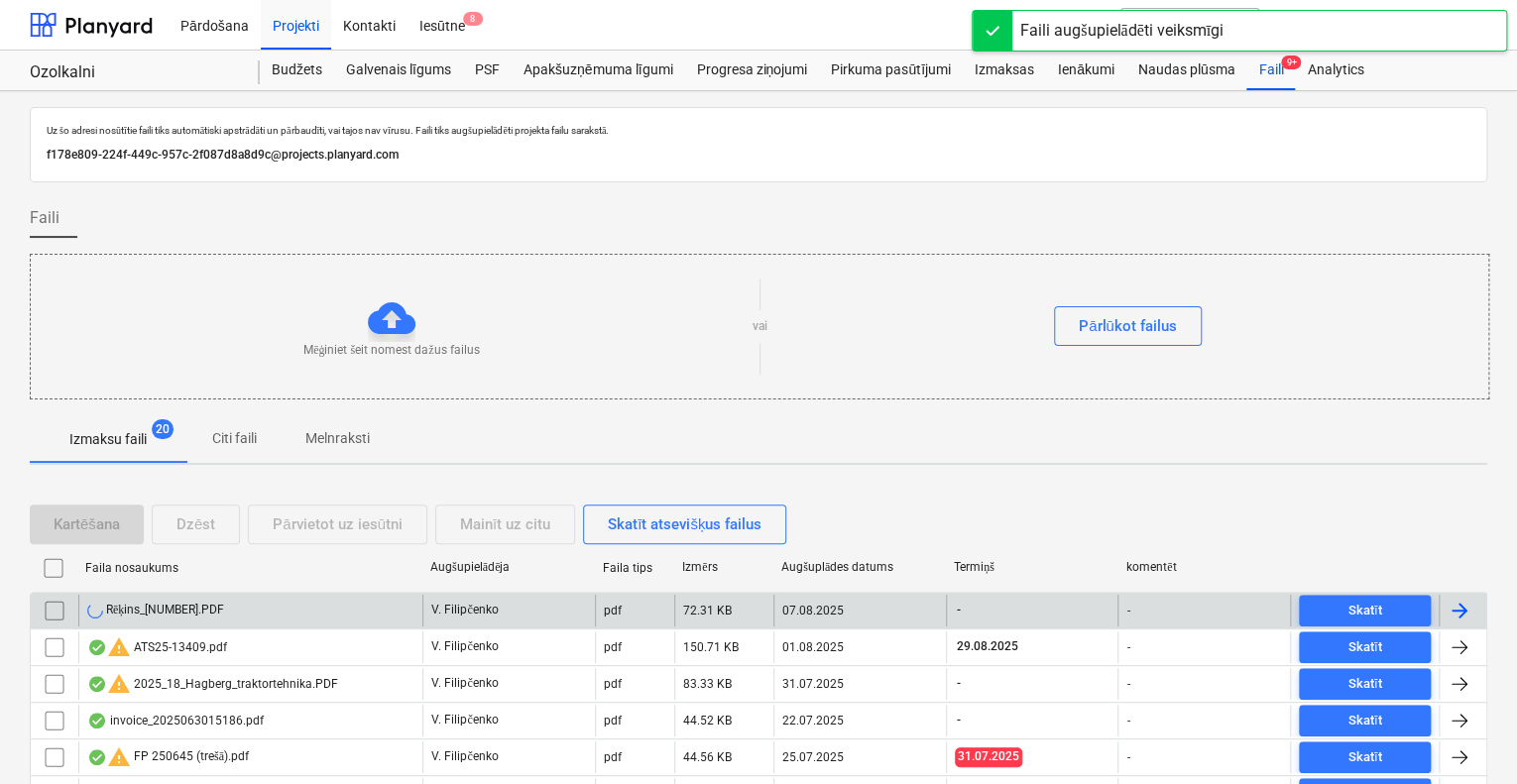 click on "Rēķins_[NUMBER].PDF" at bounding box center [250, 611] 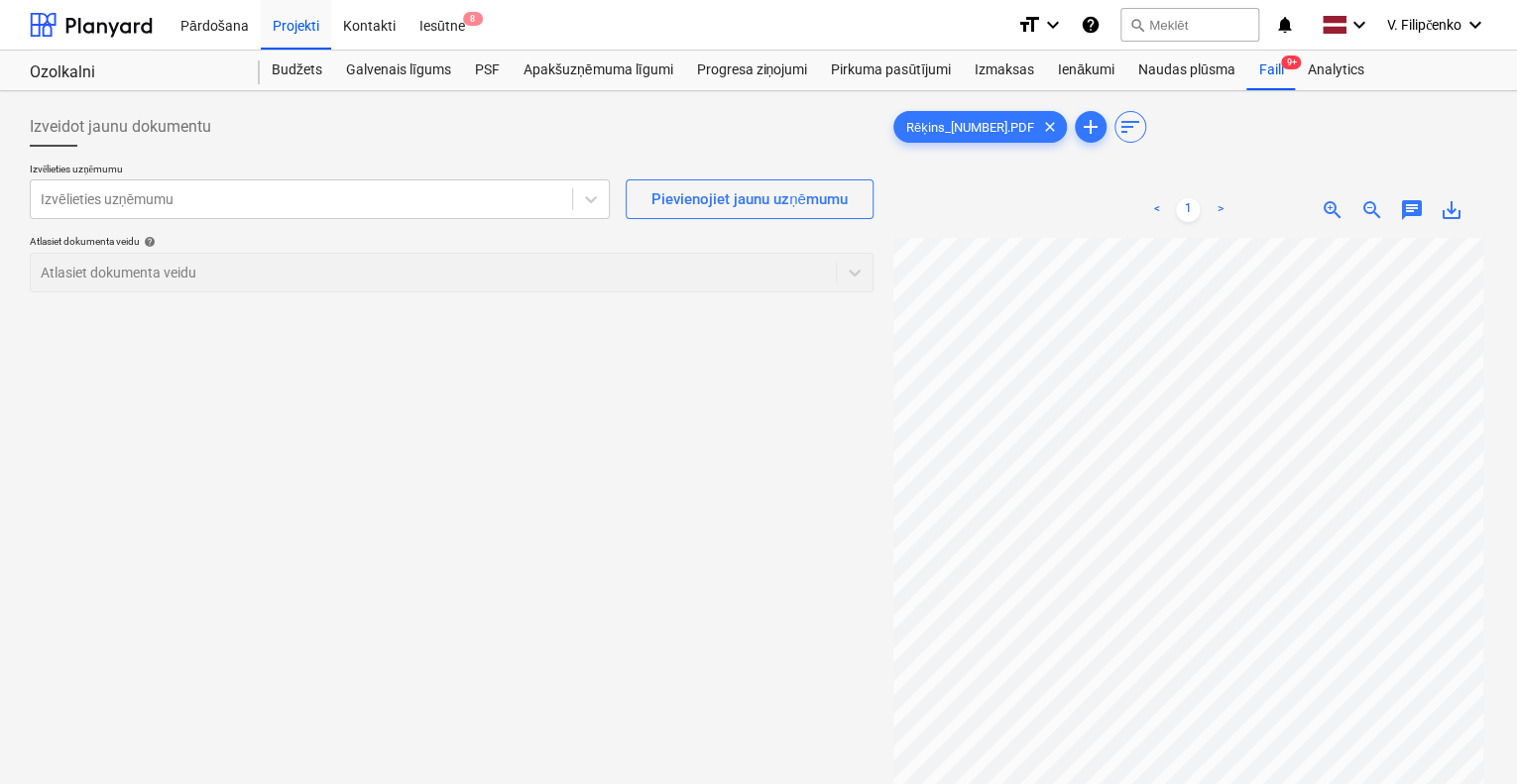 scroll, scrollTop: 0, scrollLeft: 0, axis: both 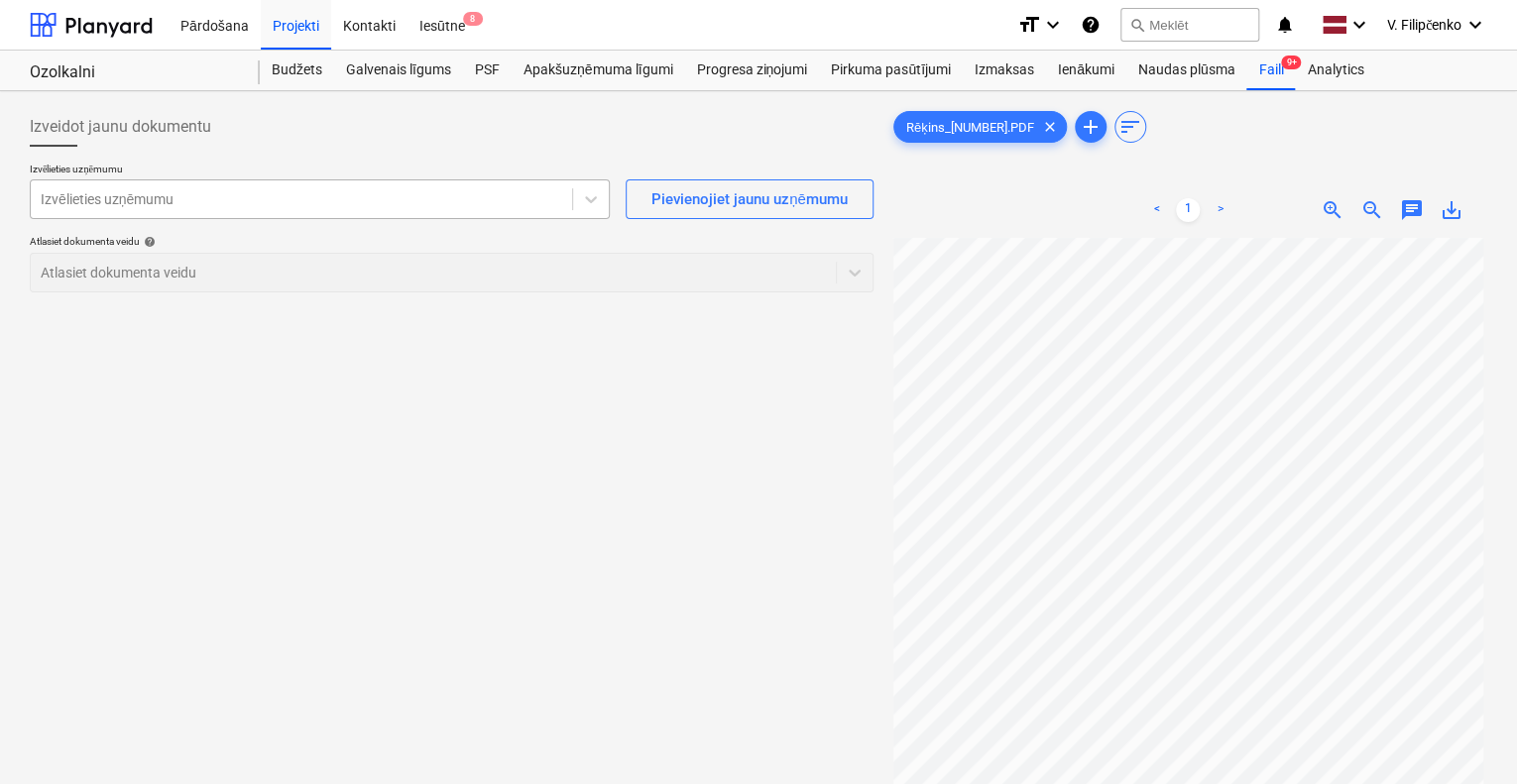 click on "Izvēlieties uzņēmumu" at bounding box center [319, 199] 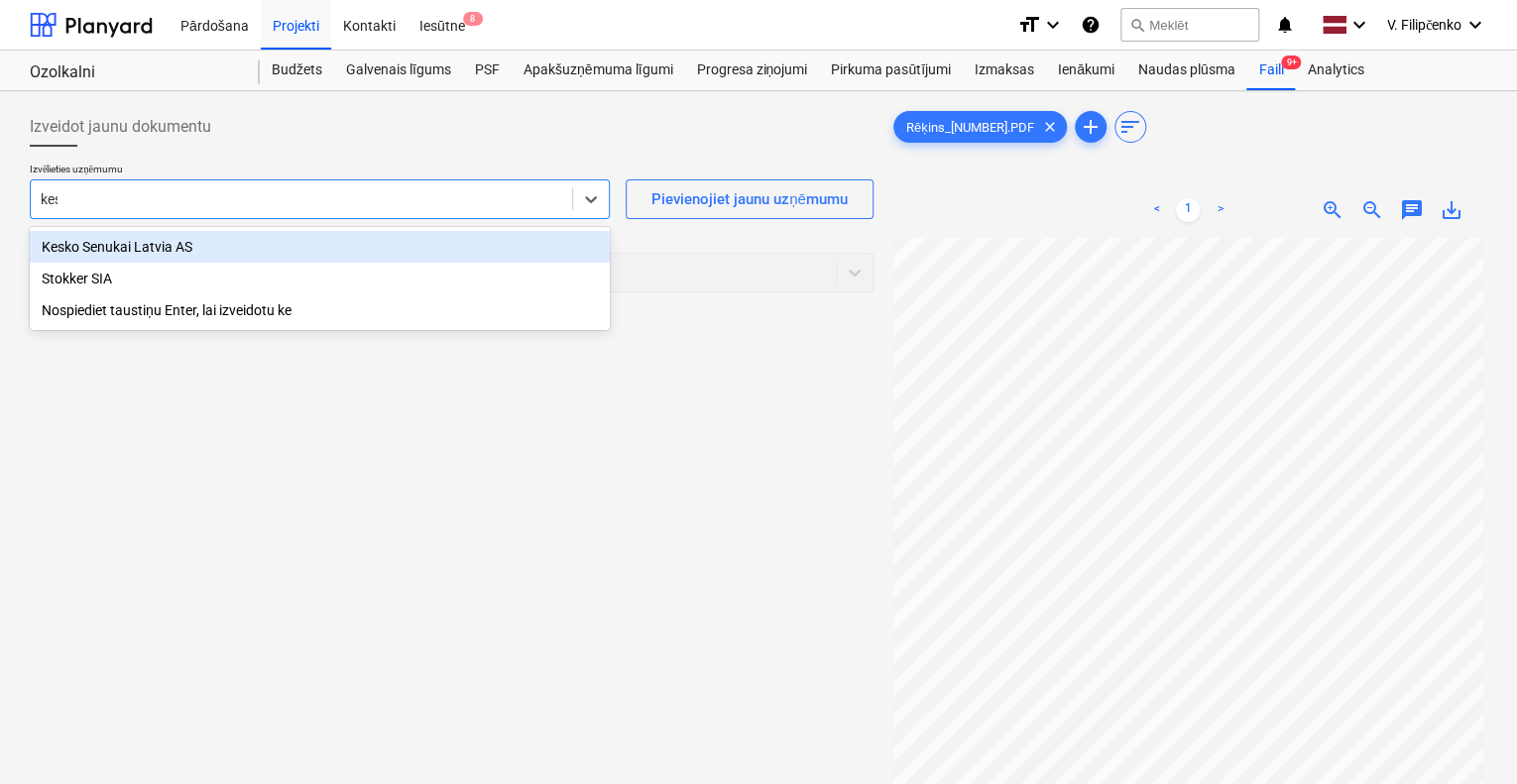 type on "kesk" 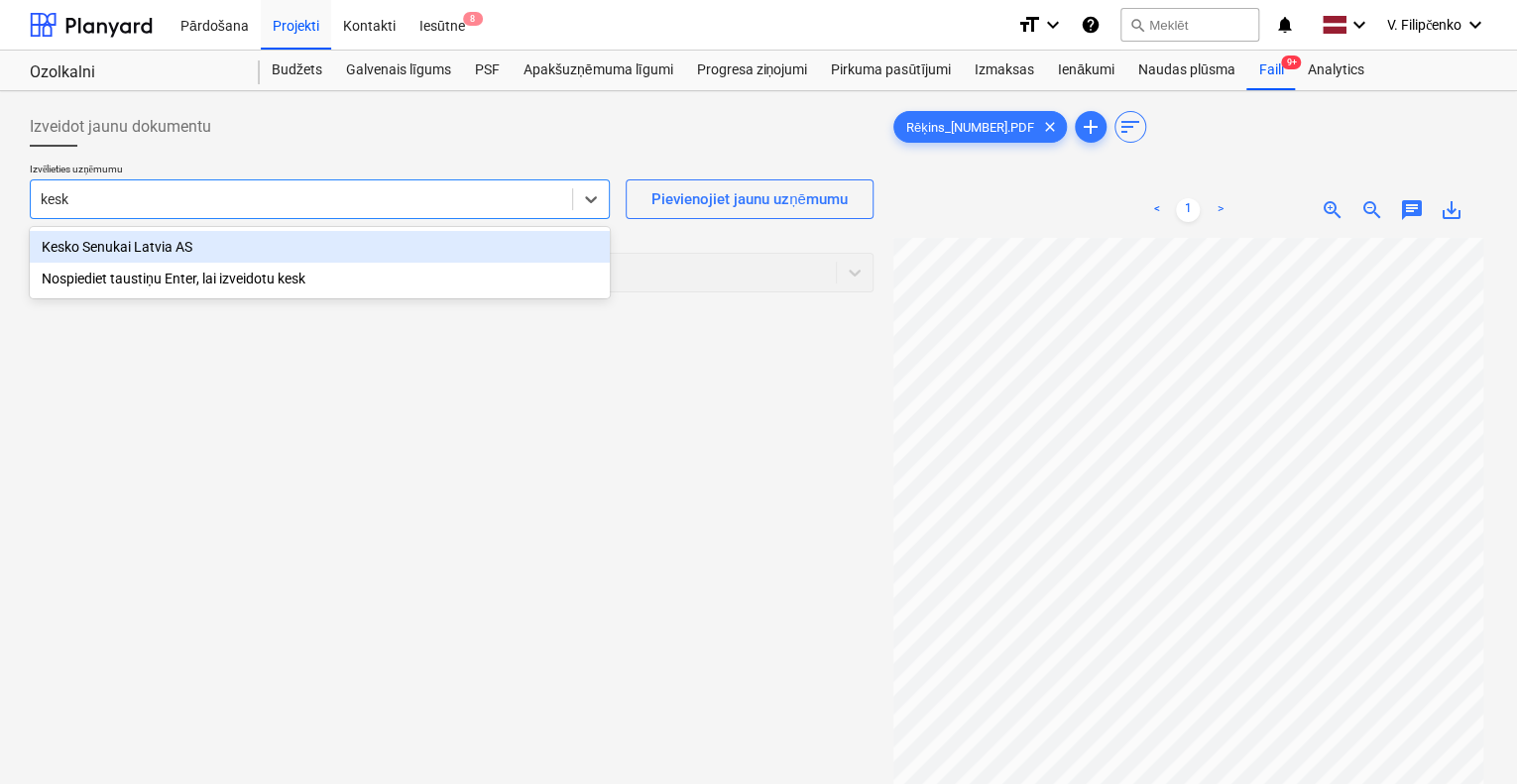 click on "Kesko Senukai Latvia AS" at bounding box center [319, 247] 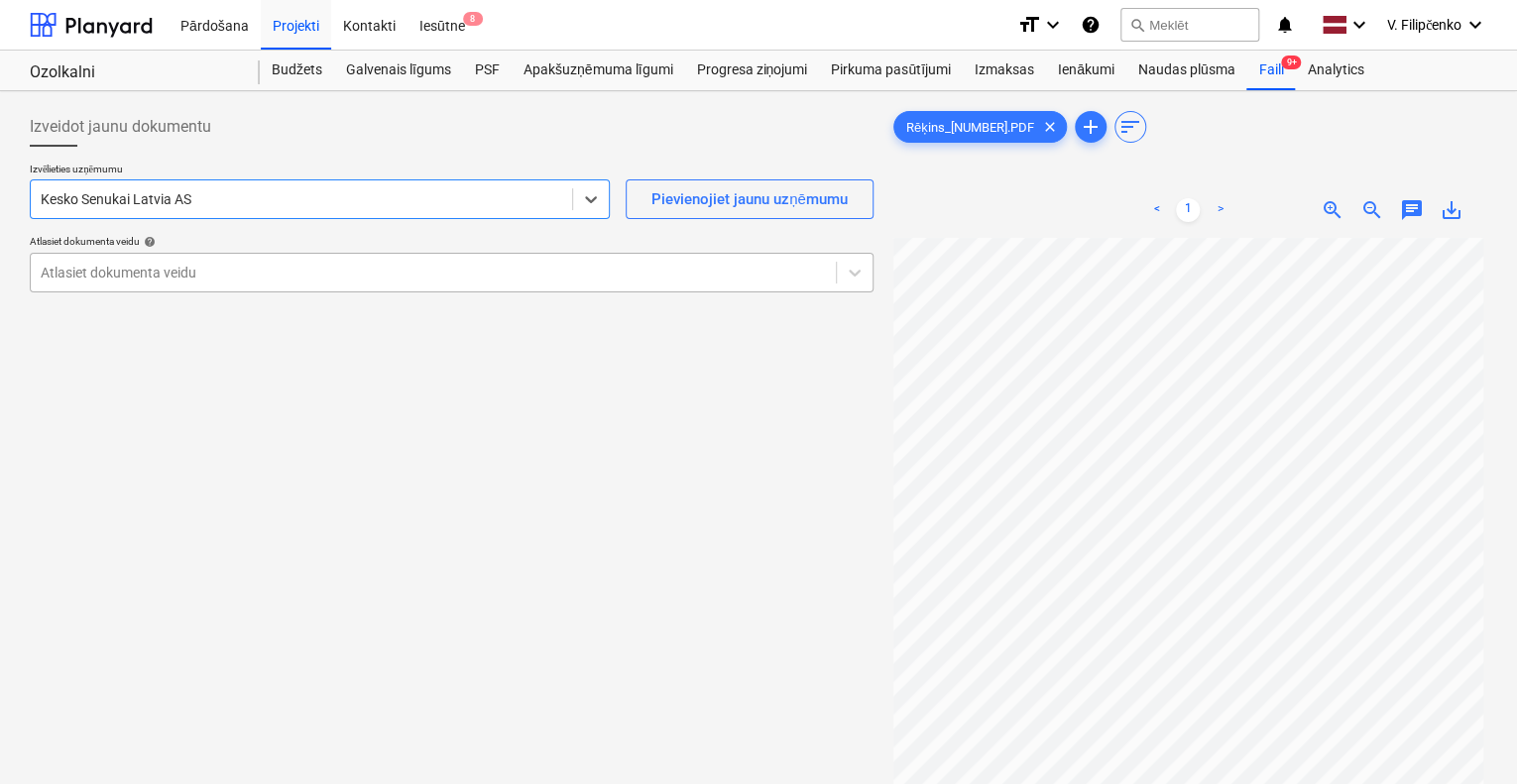 click on "Atlasiet dokumenta veidu" at bounding box center [451, 273] 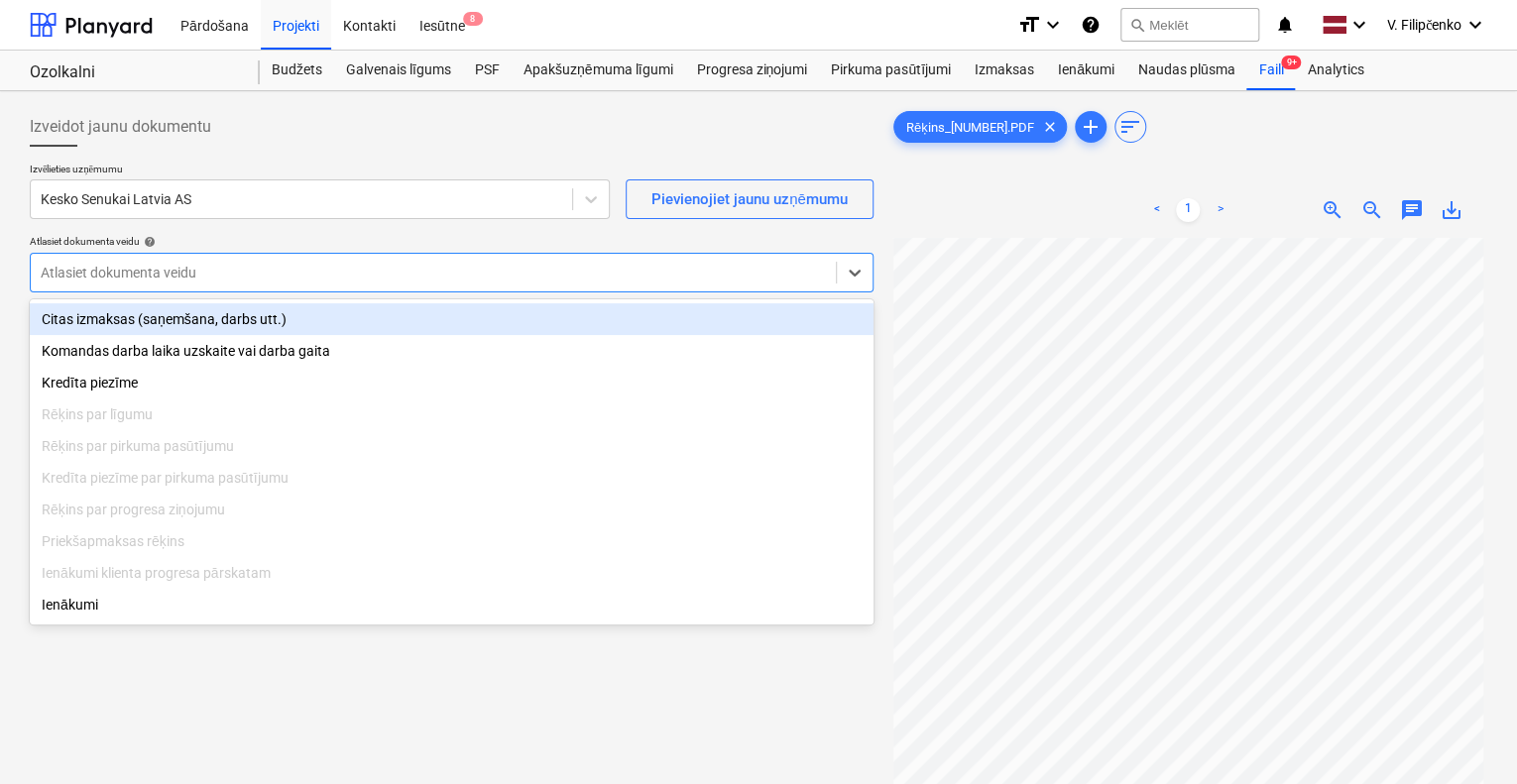 click on "Citas izmaksas (saņemšana, darbs utt.)" at bounding box center (451, 319) 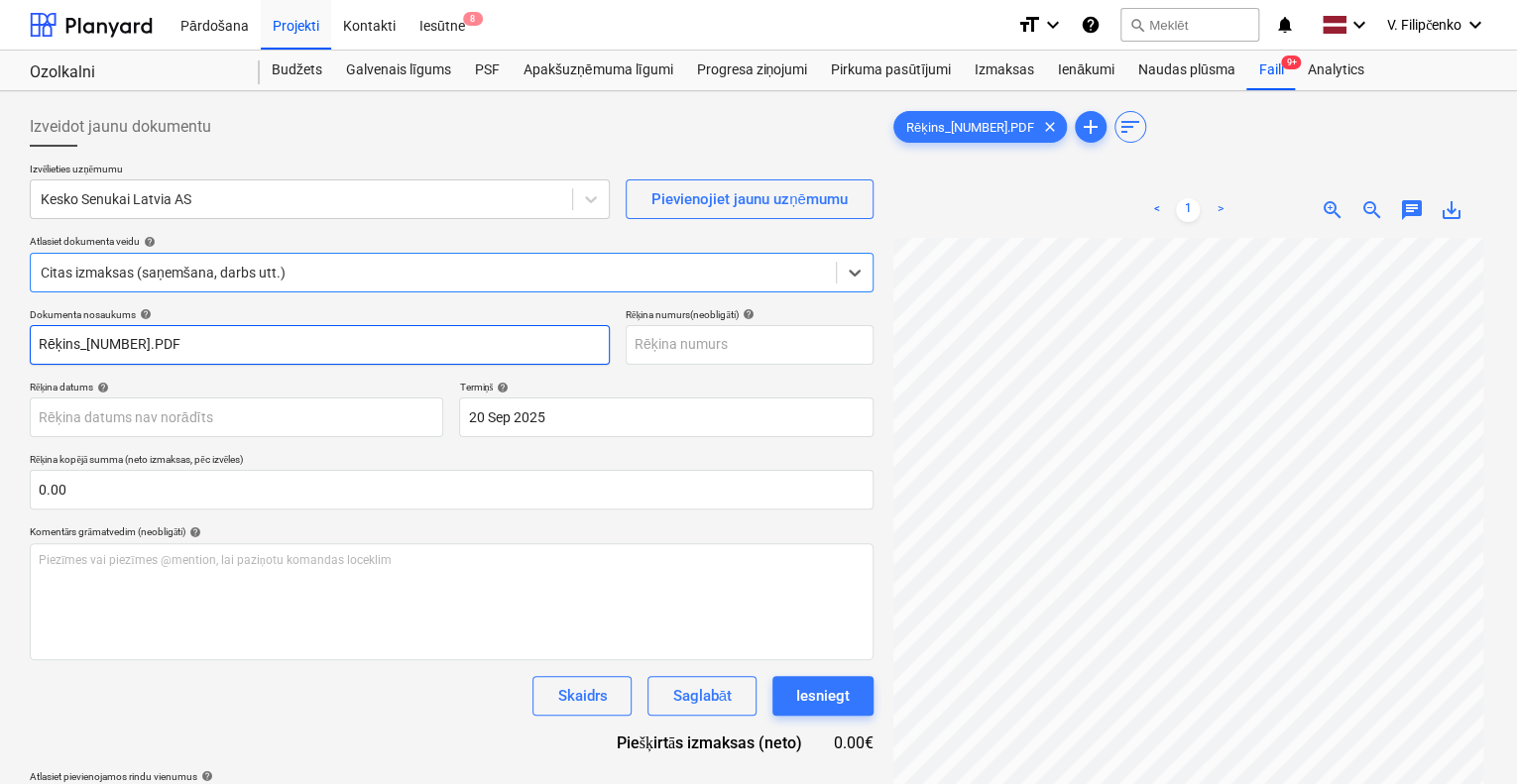 click on "Rēķins_[NUMBER].PDF" at bounding box center (319, 345) 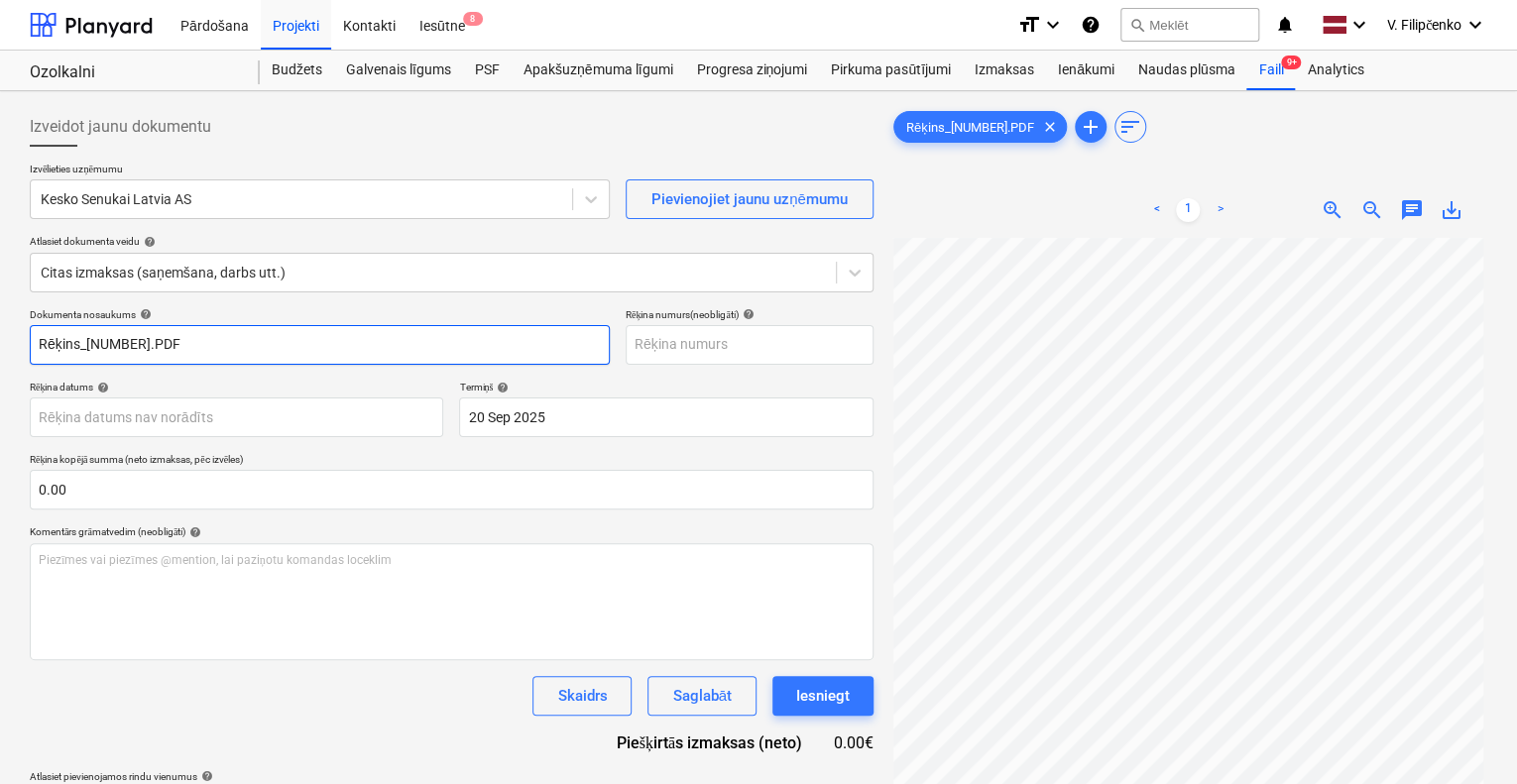 click on "Rēķins_[NUMBER].PDF" at bounding box center [319, 345] 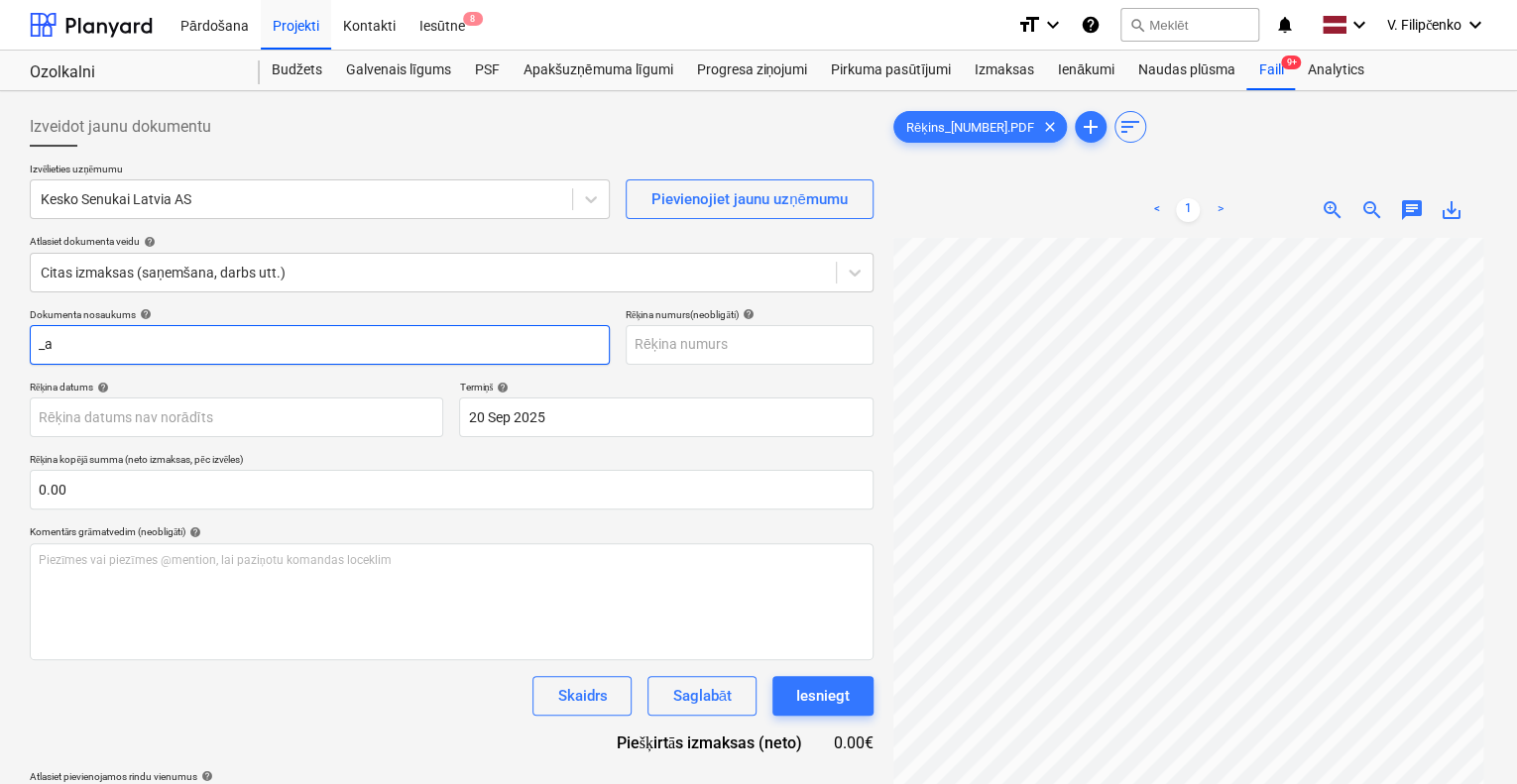 type on "_" 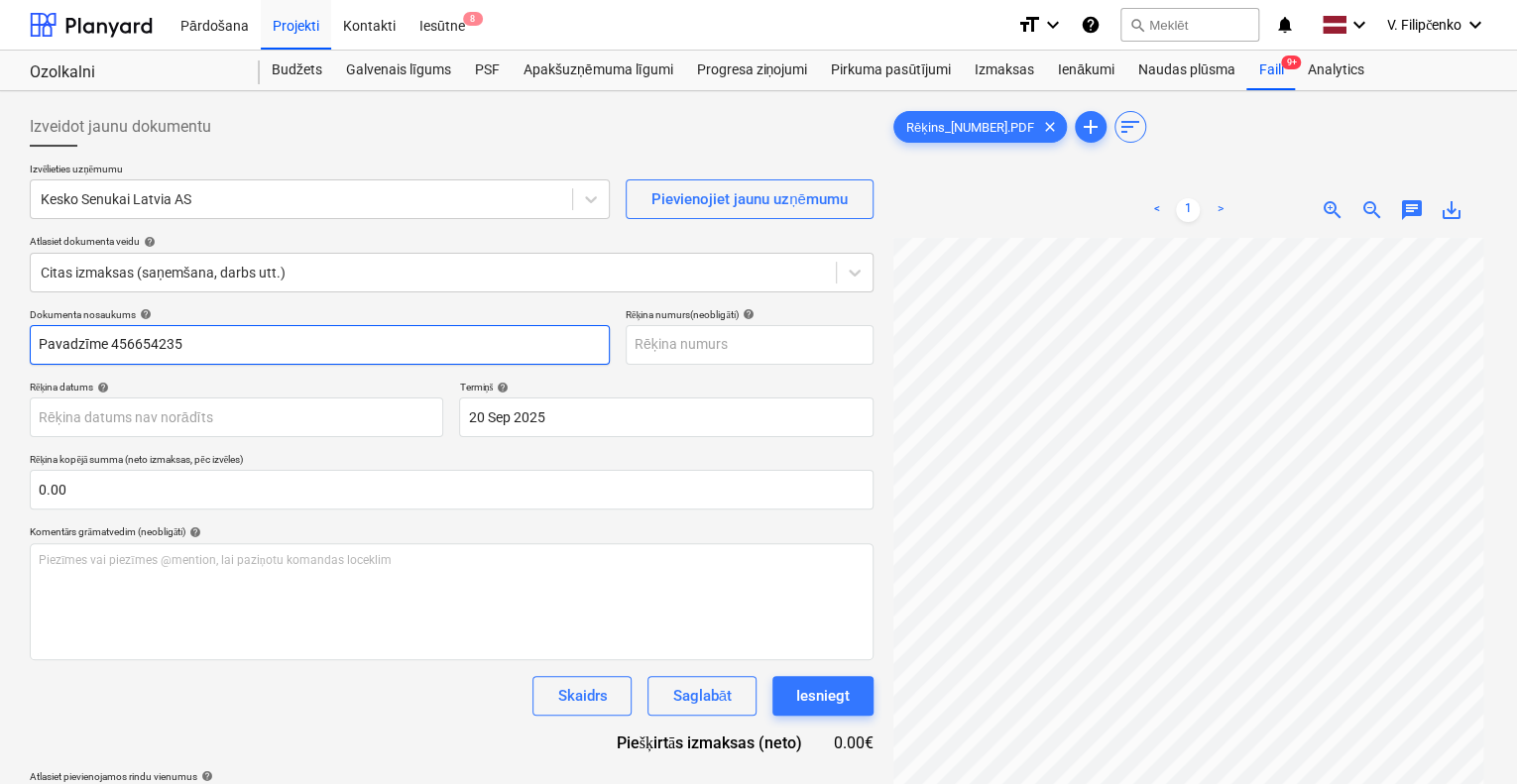 drag, startPoint x: 297, startPoint y: 348, endPoint x: 110, endPoint y: 341, distance: 187.13097 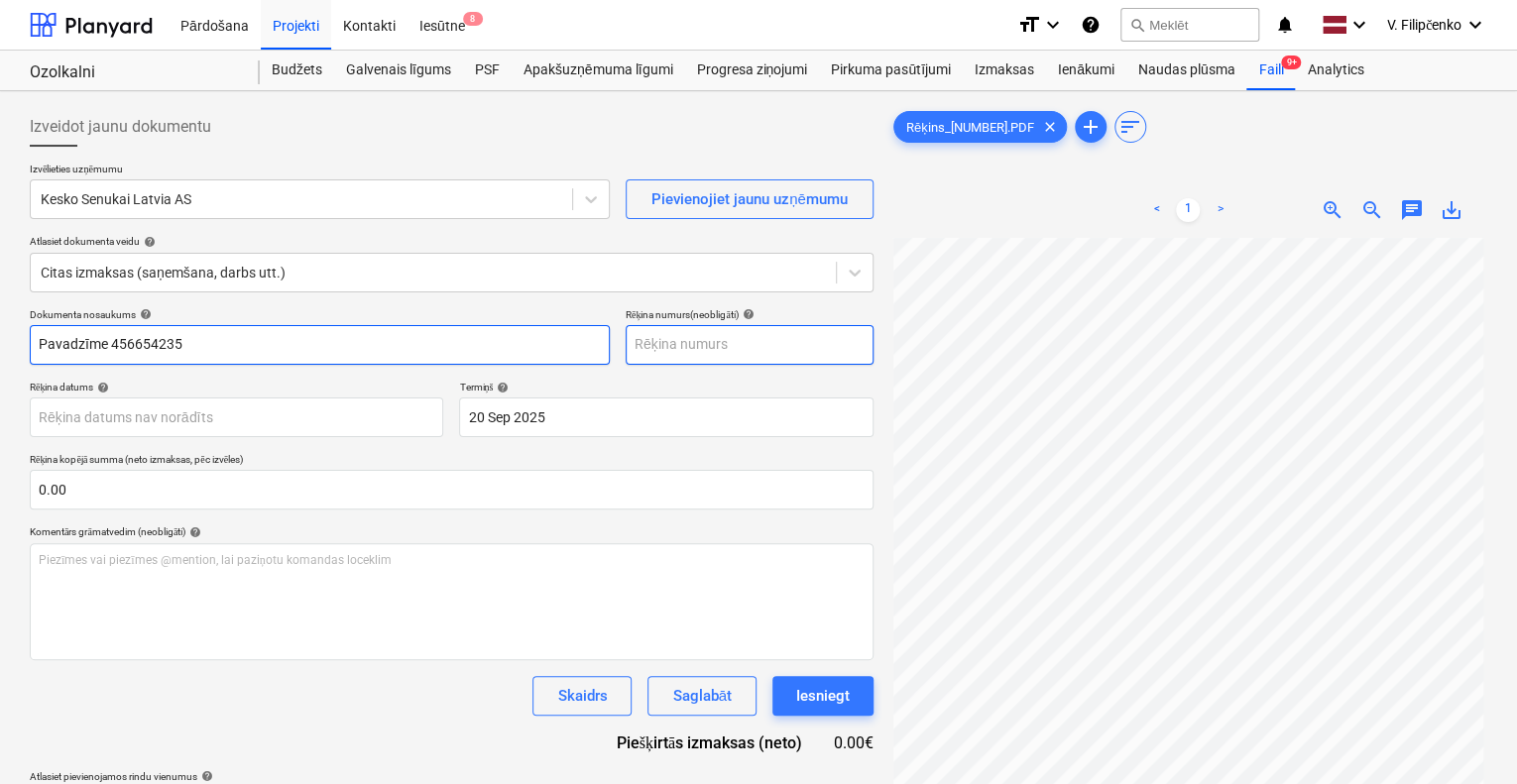 type on "Pavadzīme 456654235" 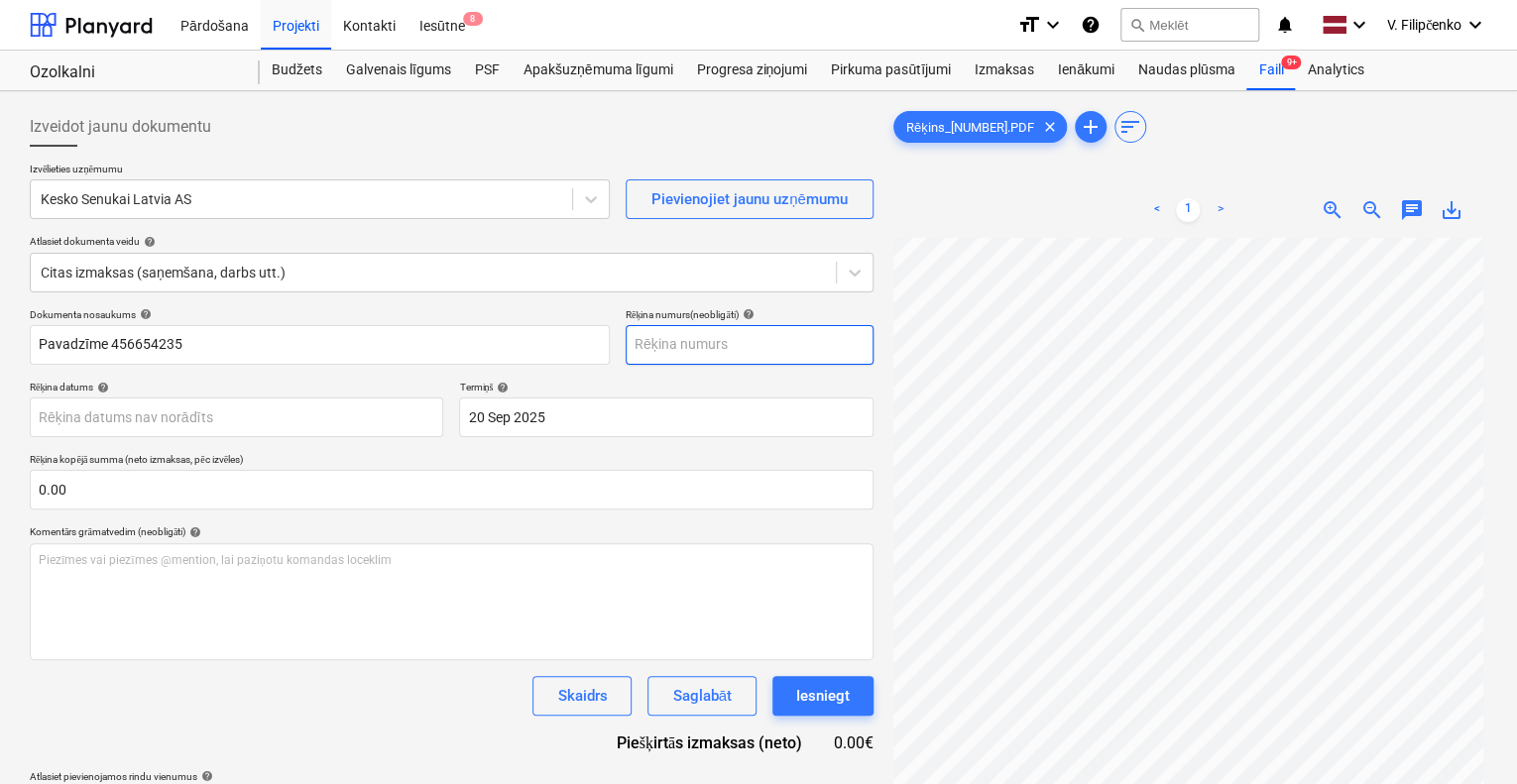 click at bounding box center (750, 345) 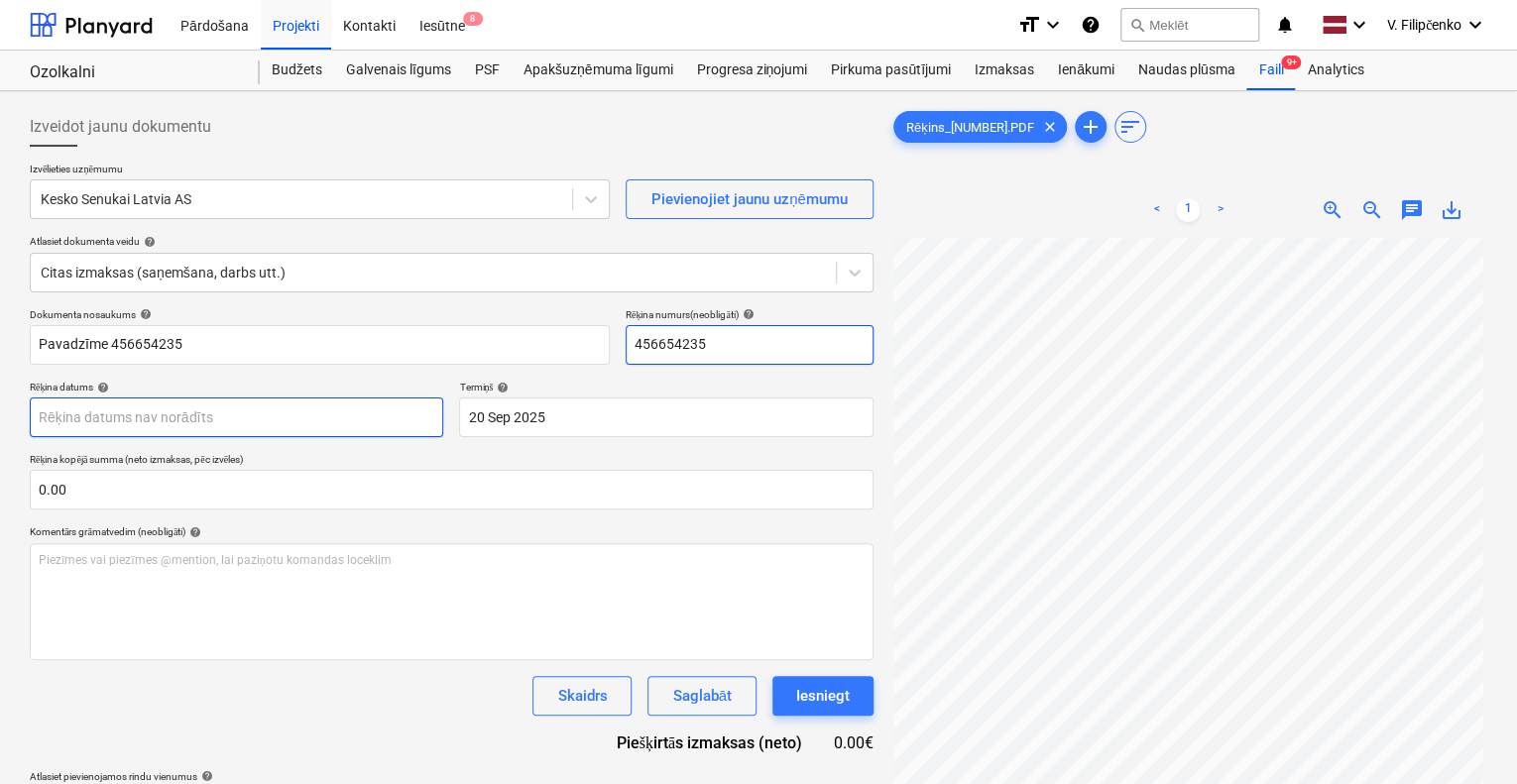 type on "456654235" 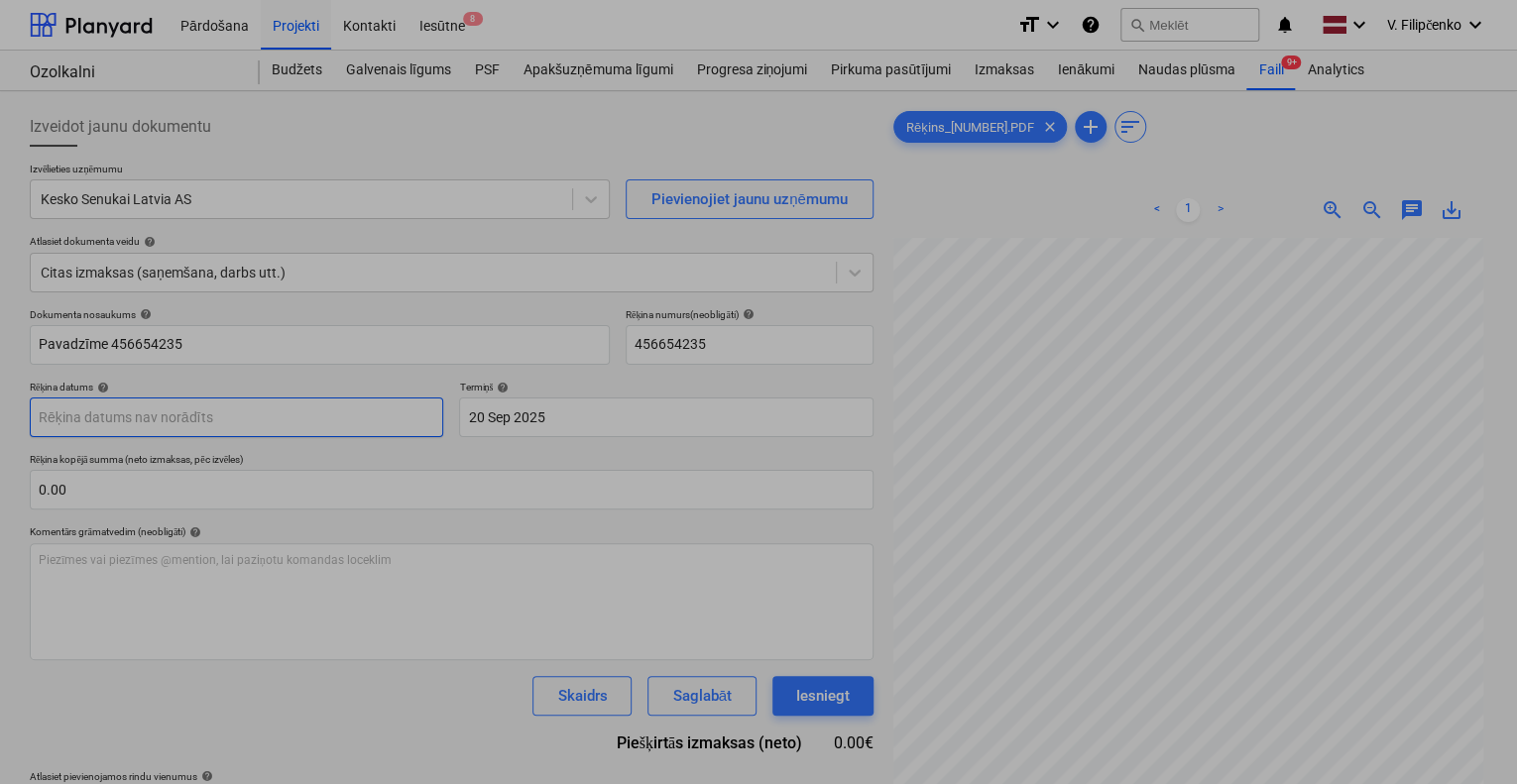 click on "Pārdošana Projekti Kontakti Iesūtne 8 format_size keyboard_arrow_down help search Meklēt notifications 0 keyboard_arrow_down V. Filipčenko keyboard_arrow_down Ozolkalni Budžets Galvenais līgums PSF Apakšuzņēmuma līgumi Progresa ziņojumi Pirkuma pasūtījumi Izmaksas Ienākumi Naudas plūsma Faili 9+ Analytics Izveidot jaunu dokumentu Izvēlieties uzņēmumu Kesko Senukai Latvia AS   Pievienojiet jaunu uzņēmumu Atlasiet dokumenta veidu help Citas izmaksas (saņemšana, darbs utt.) Dokumenta nosaukums help Pavadzīme [NUMBER] Rēķina numurs  (neobligāti) help [NUMBER] Rēķina datums help Press the down arrow key to interact with the calendar and
select a date. Press the question mark key to get the keyboard shortcuts for changing dates. Termiņš help 20 Sep 2025 20.09.2025 Press the down arrow key to interact with the calendar and
select a date. Press the question mark key to get the keyboard shortcuts for changing dates. Rēķina kopējā summa (neto izmaksas, pēc izvēles) [AMOUNT]" at bounding box center [758, 392] 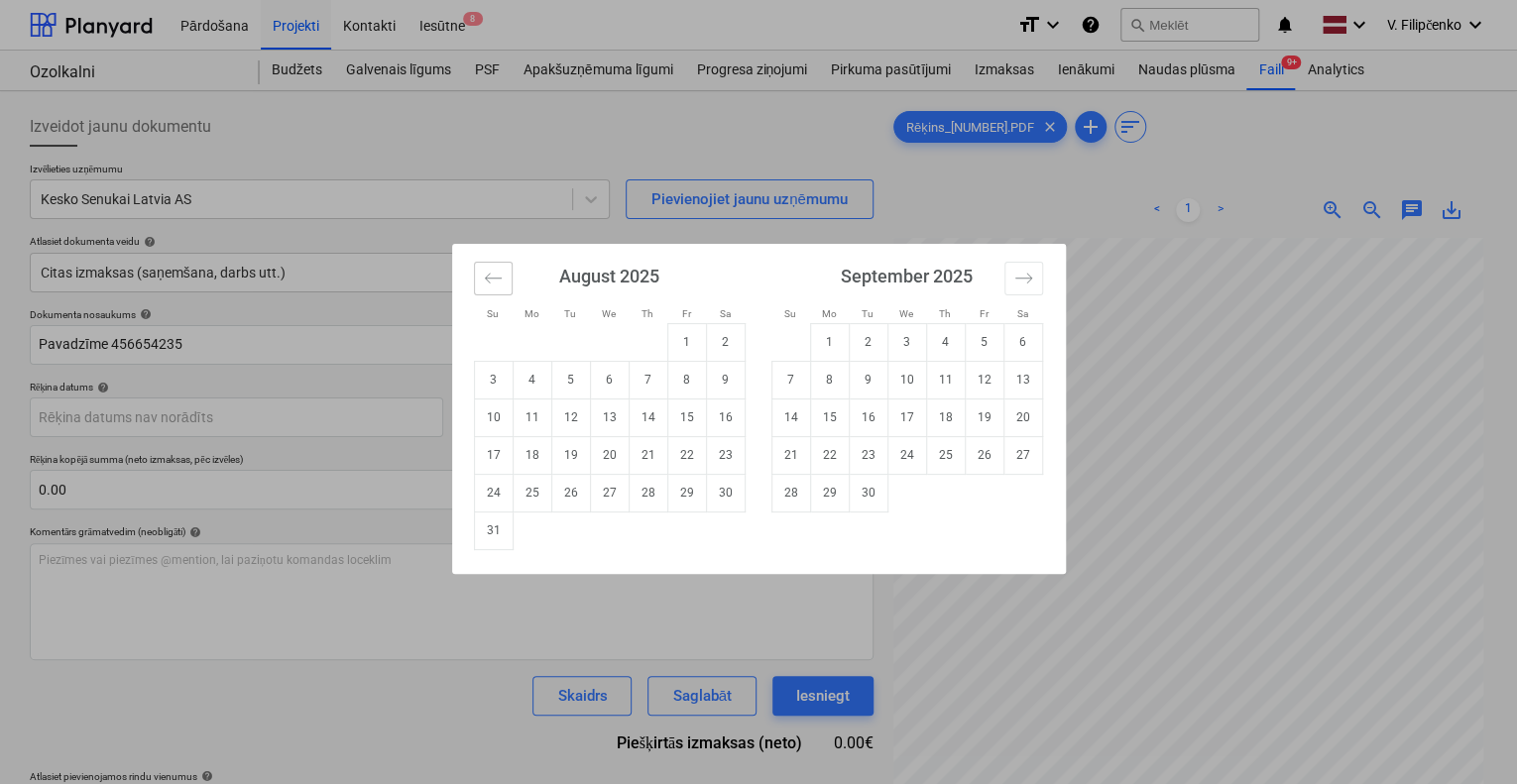 click 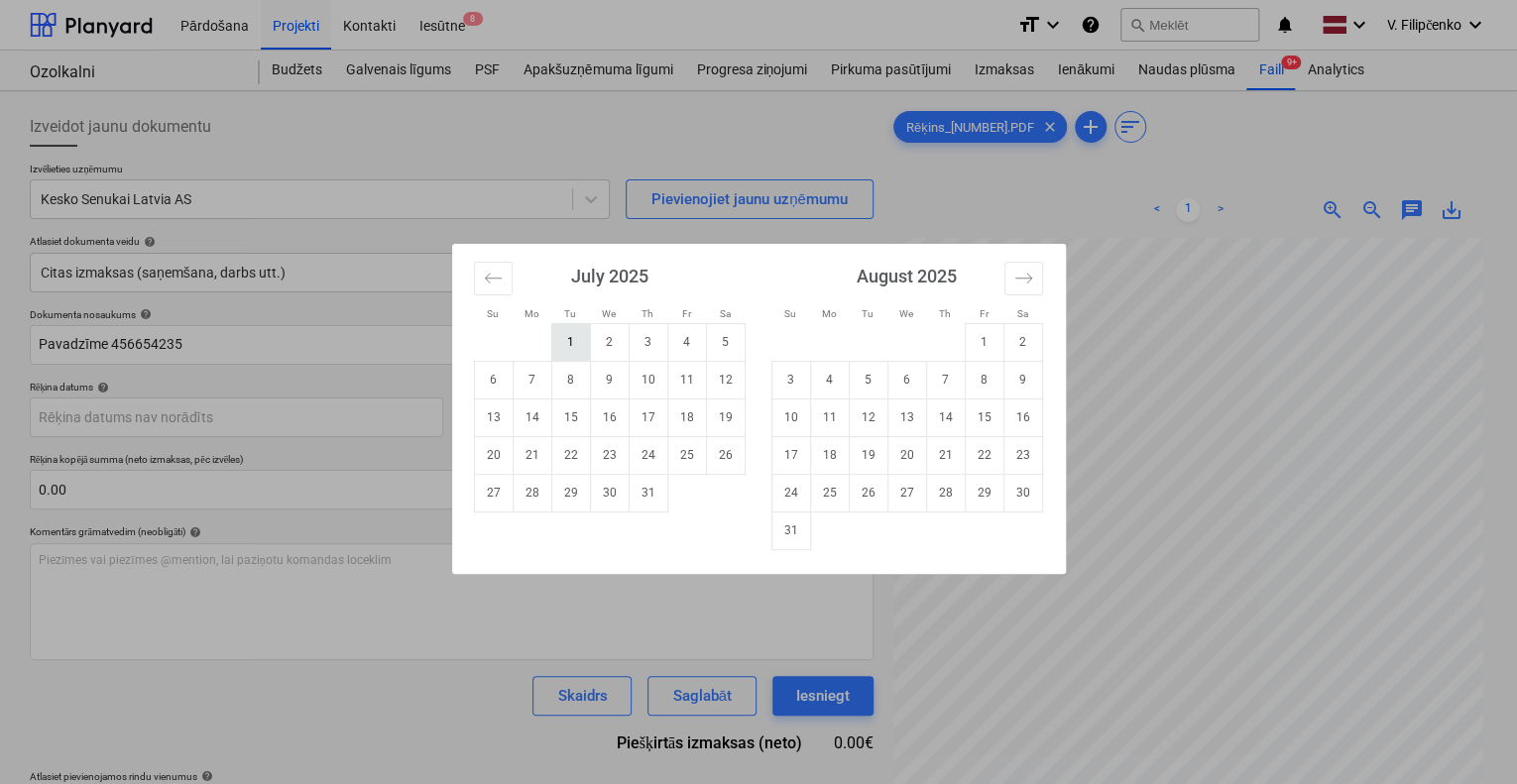 click on "1" at bounding box center (570, 342) 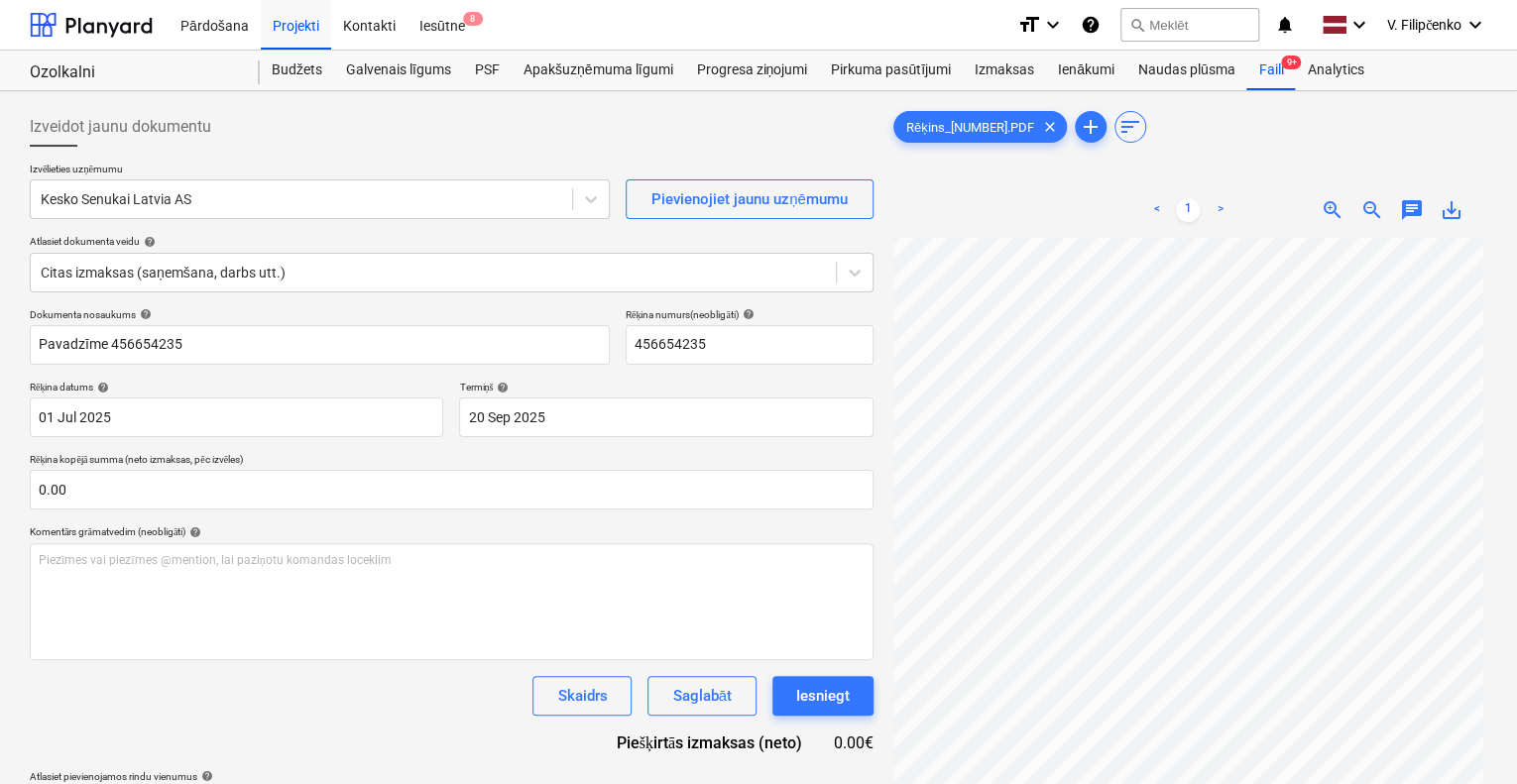 scroll, scrollTop: 119, scrollLeft: 0, axis: vertical 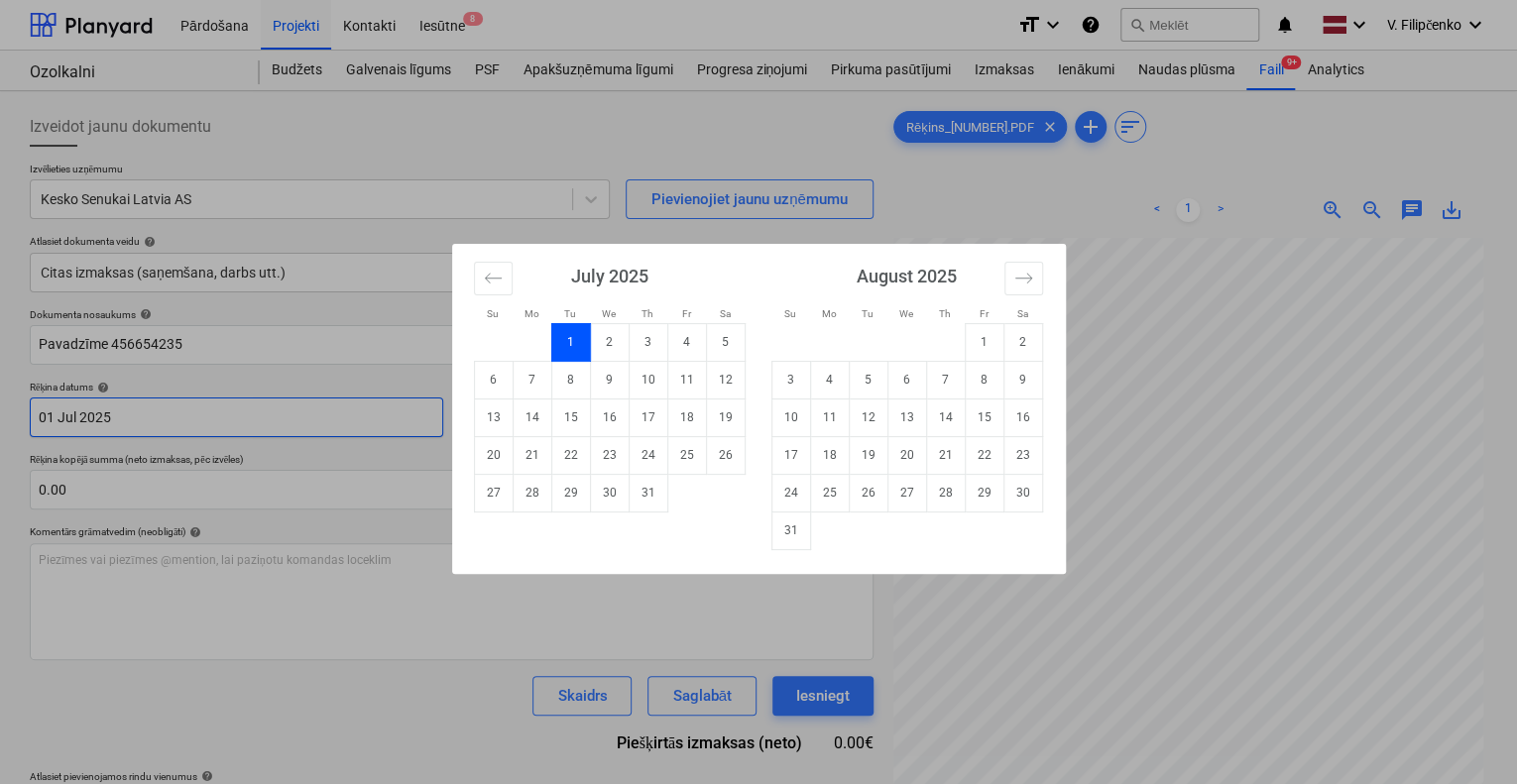 click on "Pārdošana Projekti Kontakti Iesūtne 8 format_size keyboard_arrow_down help search Meklēt notifications 0 keyboard_arrow_down V. Filipčenko keyboard_arrow_down Ozolkalni Budžets Galvenais līgums PSF Apakšuzņēmuma līgumi Progresa ziņojumi Pirkuma pasūtījumi Izmaksas Ienākumi Naudas plūsma Faili 9+ Analytics Izveidot jaunu dokumentu Izvēlieties uzņēmumu Kesko Senukai Latvia AS   Pievienojiet jaunu uzņēmumu Atlasiet dokumenta veidu help Citas izmaksas (saņemšana, darbs utt.) Dokumenta nosaukums help Pavadzīme [NUMBER] Rēķina numurs  (neobligāti) help [NUMBER] Rēķina datums help 01 Jul 2025 01.07.2025 Press the down arrow key to interact with the calendar and
select a date. Press the question mark key to get the keyboard shortcuts for changing dates. Termiņš help 20 Sep 2025 20.09.2025 Press the down arrow key to interact with the calendar and
select a date. Press the question mark key to get the keyboard shortcuts for changing dates. 0.00 help ﻿ Skaidrs Saglabāt help" at bounding box center (758, 392) 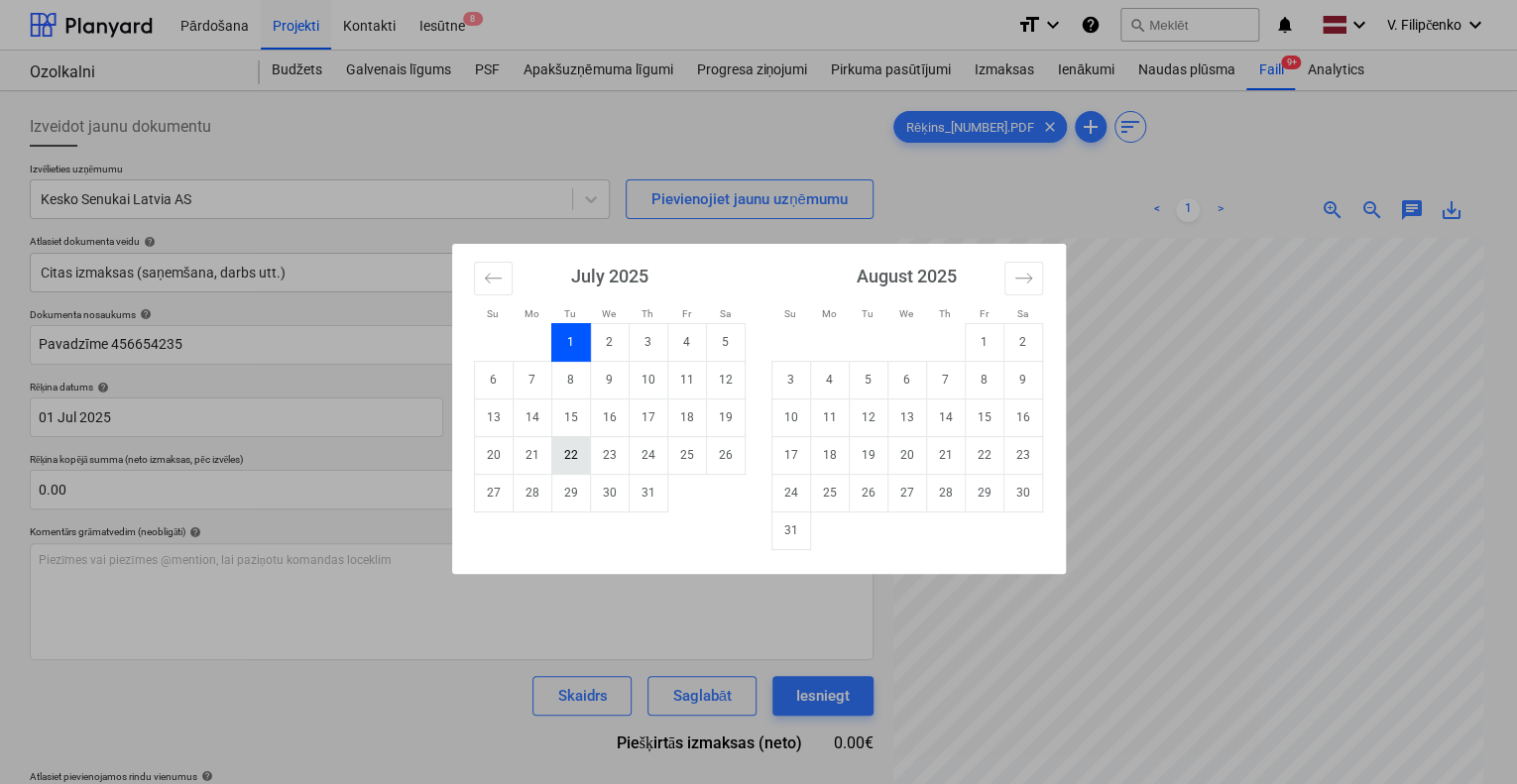 click on "22" at bounding box center (570, 455) 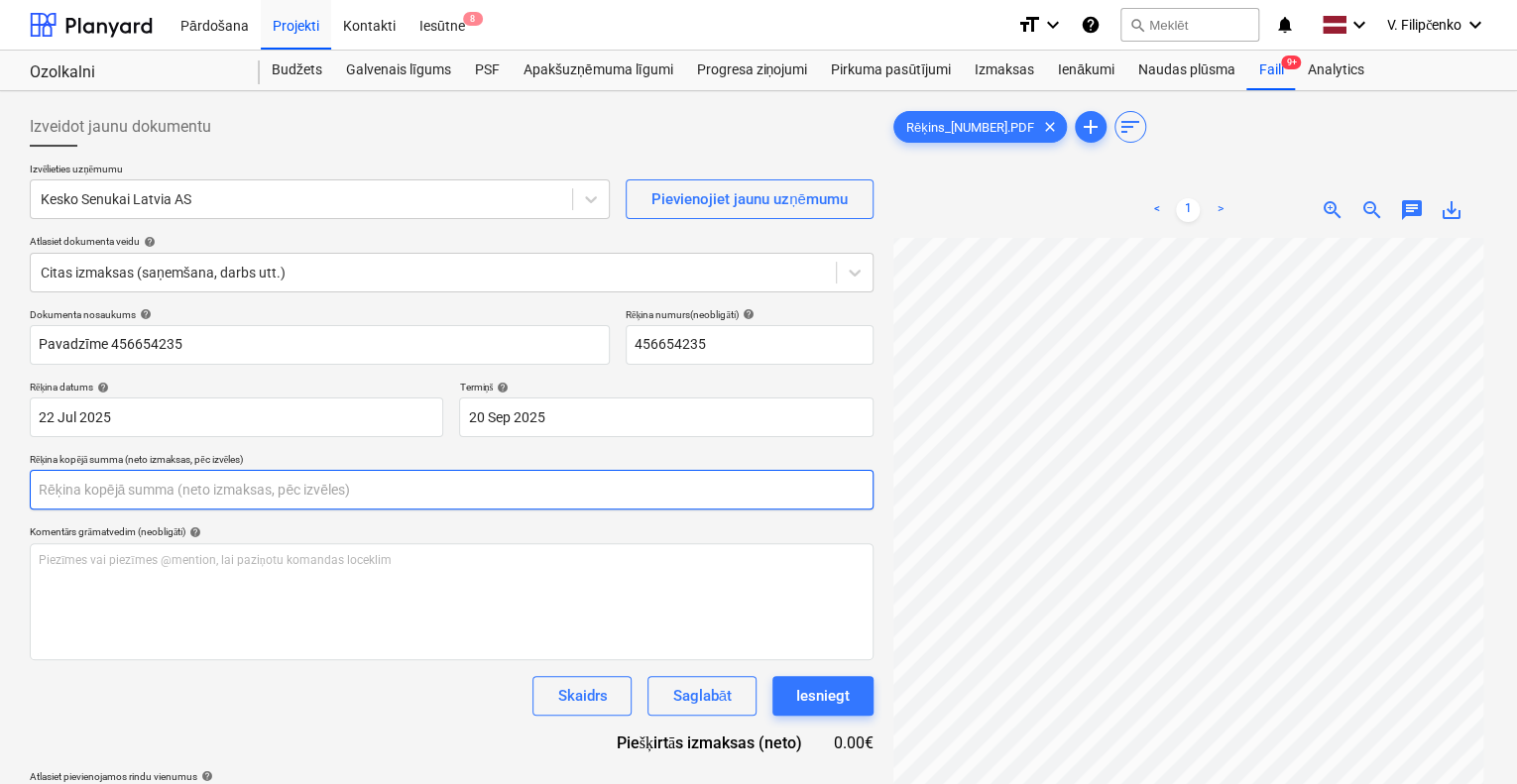 click at bounding box center (451, 490) 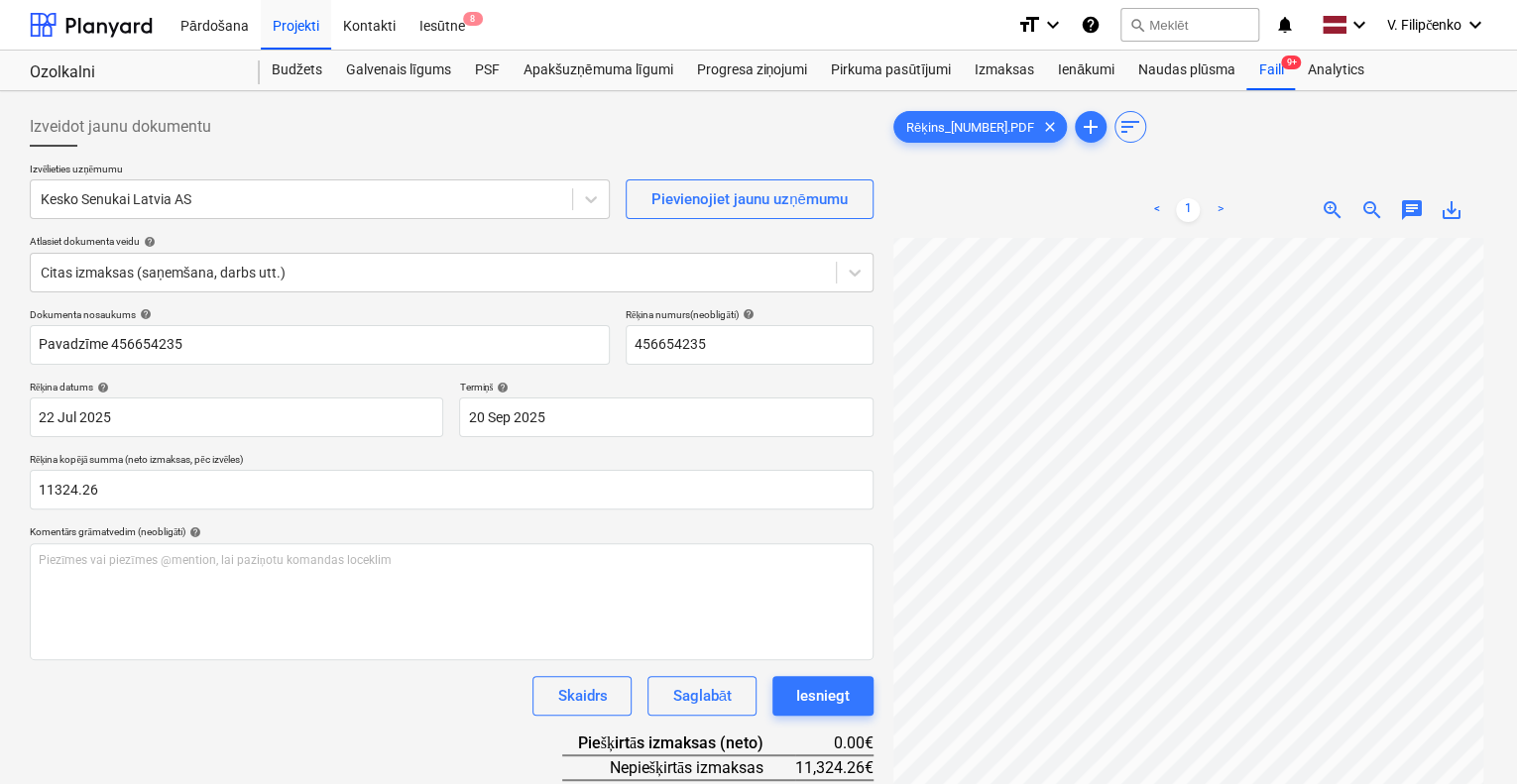 type on "11,324.26" 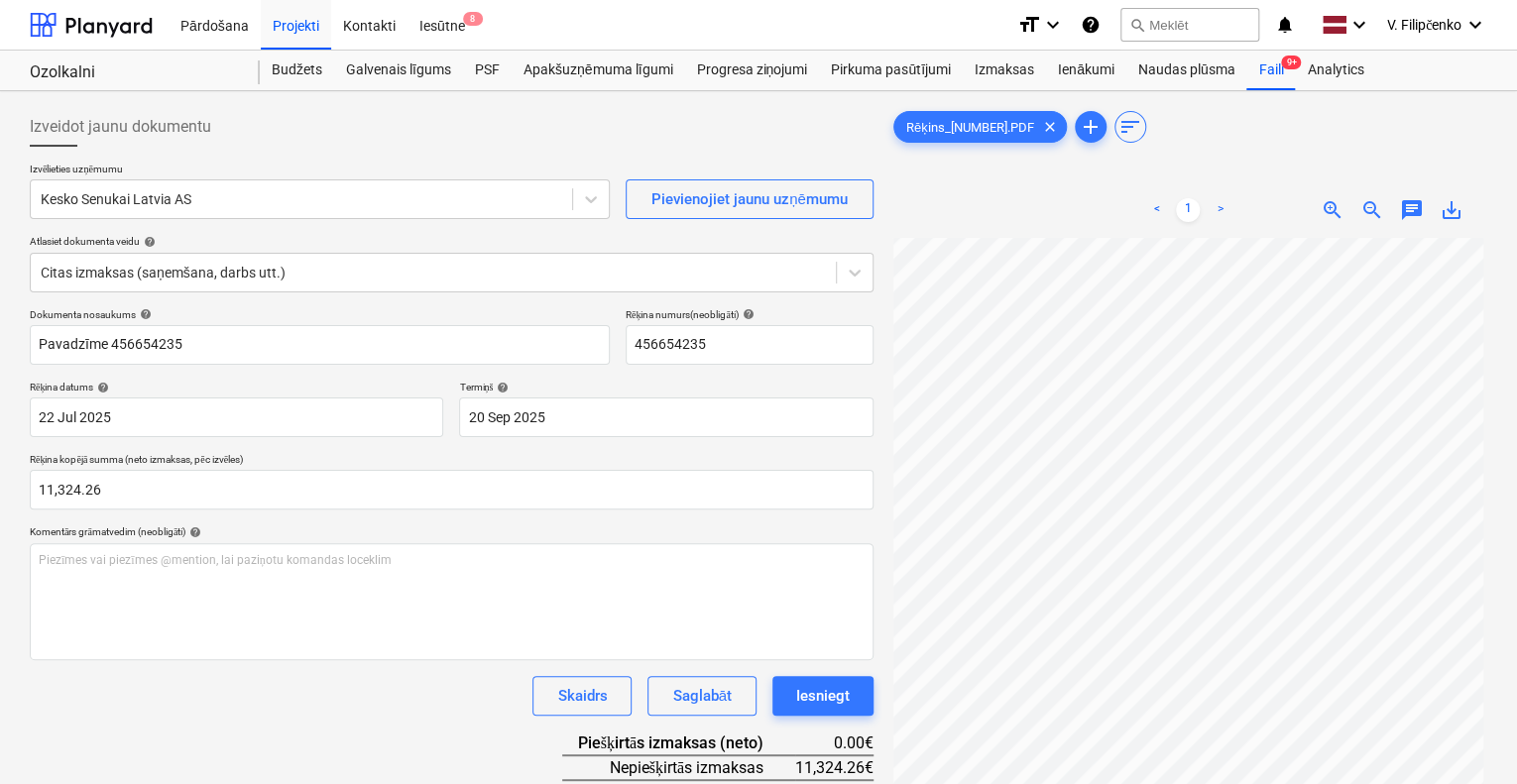 click on "Dokumenta nosaukums help Pavadzīme [NUMBER] Rēķina numurs  (neobligāti) help [NUMBER] Rēķina datums help 22 Jul 2025 22.07.2025 Press the down arrow key to interact with the calendar and
select a date. Press the question mark key to get the keyboard shortcuts for changing dates. Termiņš help 20 Sep 2025 20.09.2025 Press the down arrow key to interact with the calendar and
select a date. Press the question mark key to get the keyboard shortcuts for changing dates. Rēķina kopējā summa (neto izmaksas, pēc izvēles) [AMOUNT] Komentārs grāmatvedim (neobligāti) help Piezīmes vai piezīmes @mention, lai paziņotu komandas loceklim ﻿ Skaidrs Saglabāt Iesniegt Piešķirtās izmaksas (neto) [AMOUNT]€ Nepiešķirtās izmaksas [AMOUNT]€ Kopā [AMOUNT]€ Atlasiet pievienojamos rindu vienumus help Meklēt vai atlasiet pievienojamo rindu Atlasiet lielapjomu" at bounding box center [451, 592] 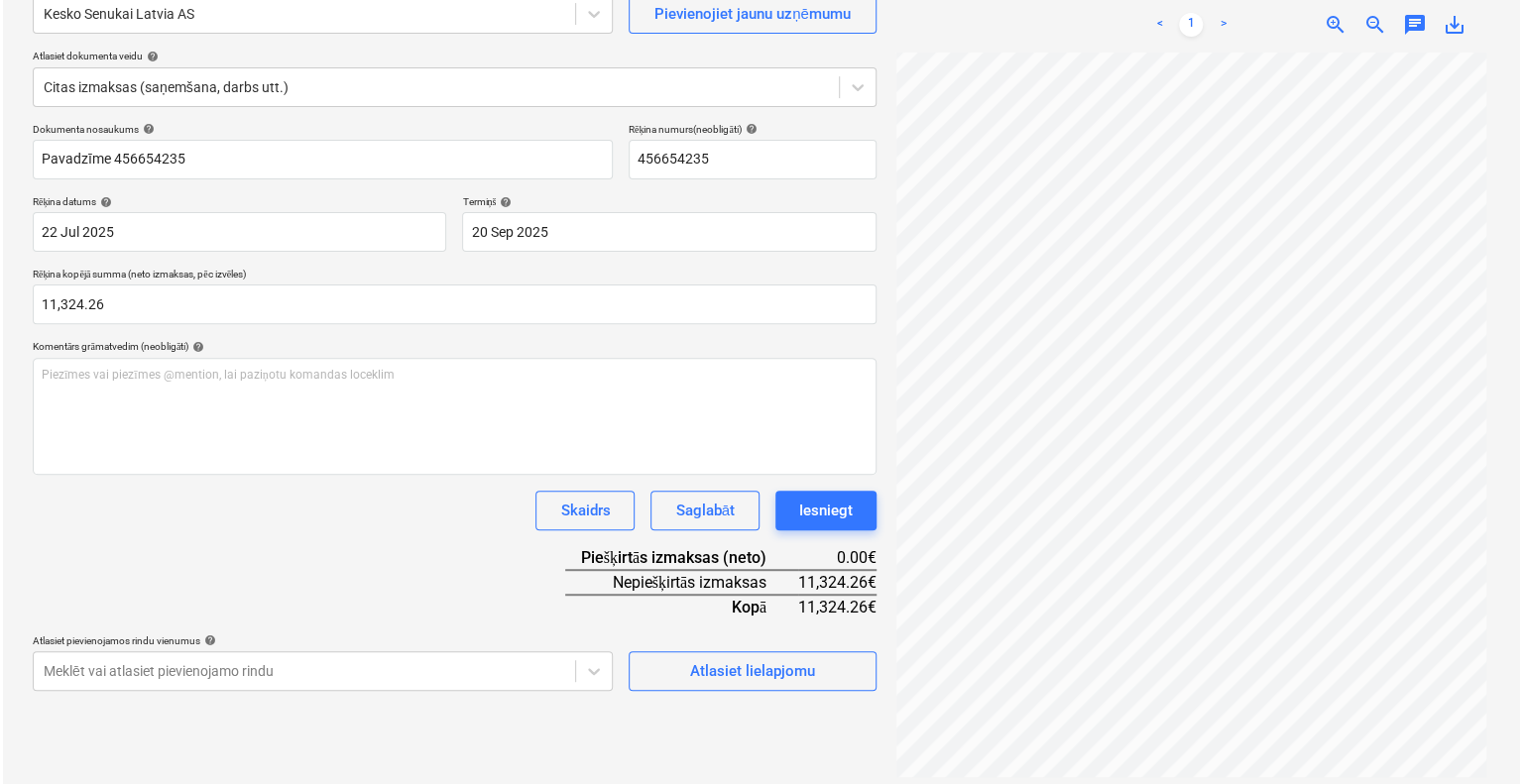 scroll, scrollTop: 198, scrollLeft: 0, axis: vertical 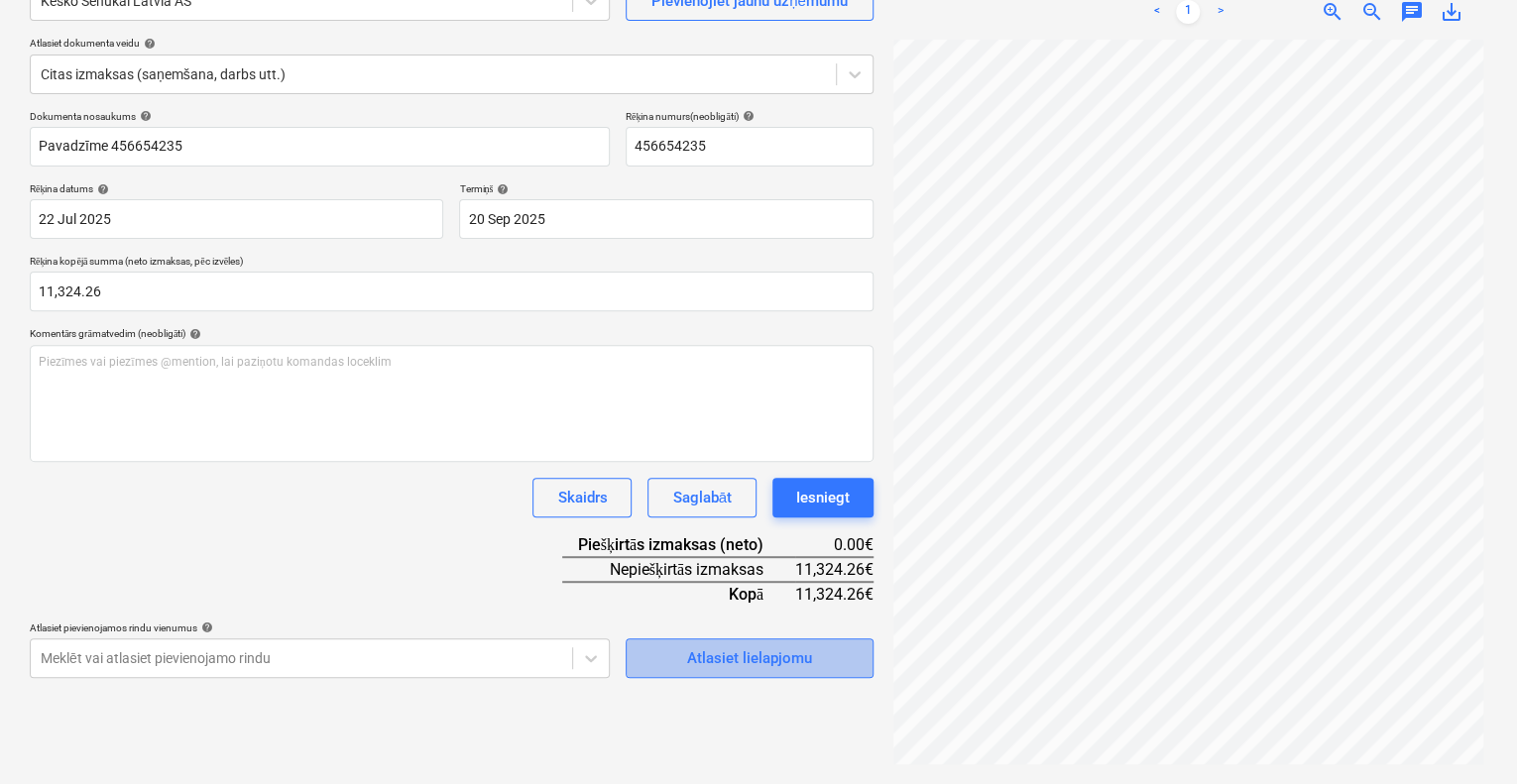 click on "Atlasiet lielapjomu" at bounding box center [750, 658] 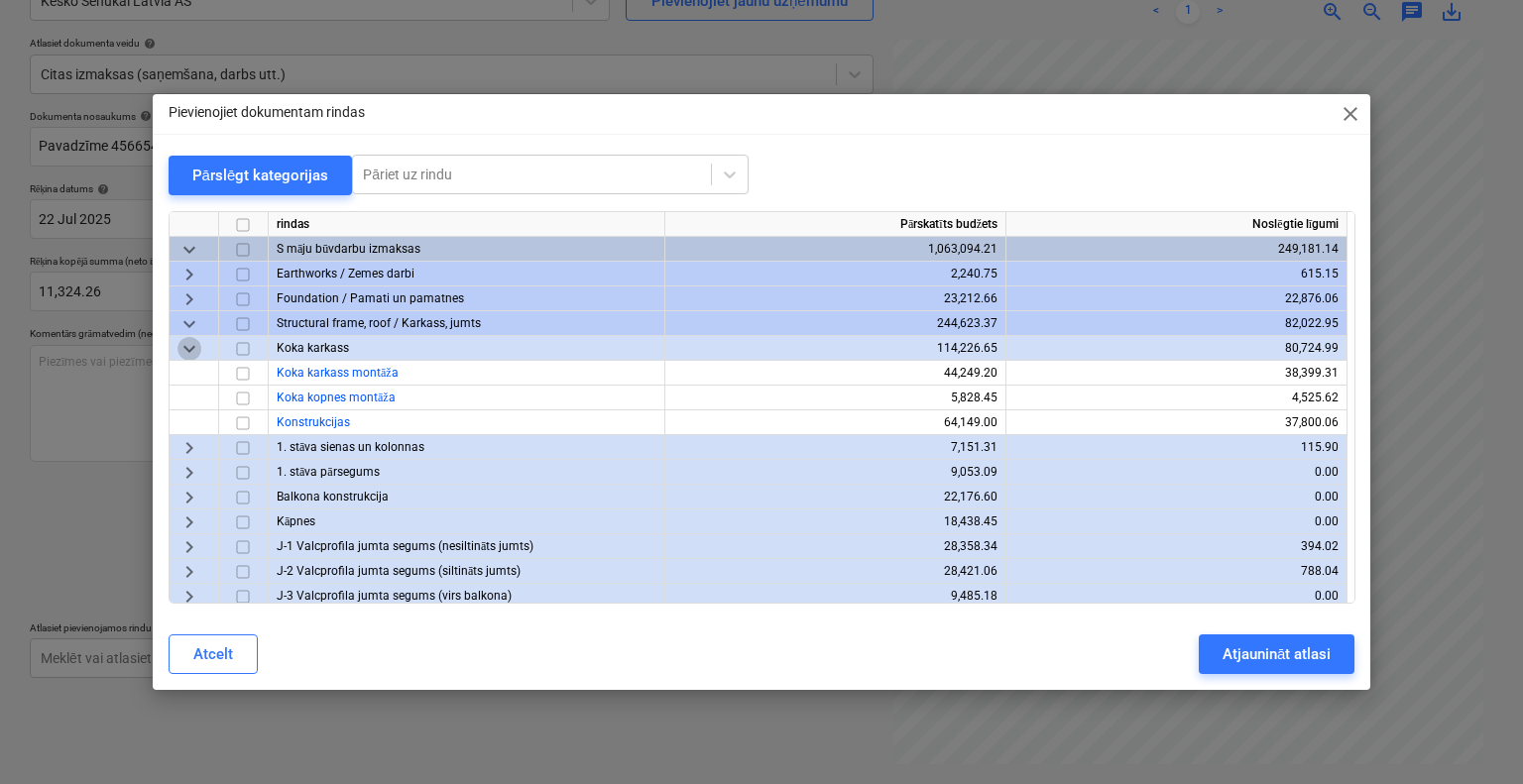 click on "keyboard_arrow_down" at bounding box center (189, 348) 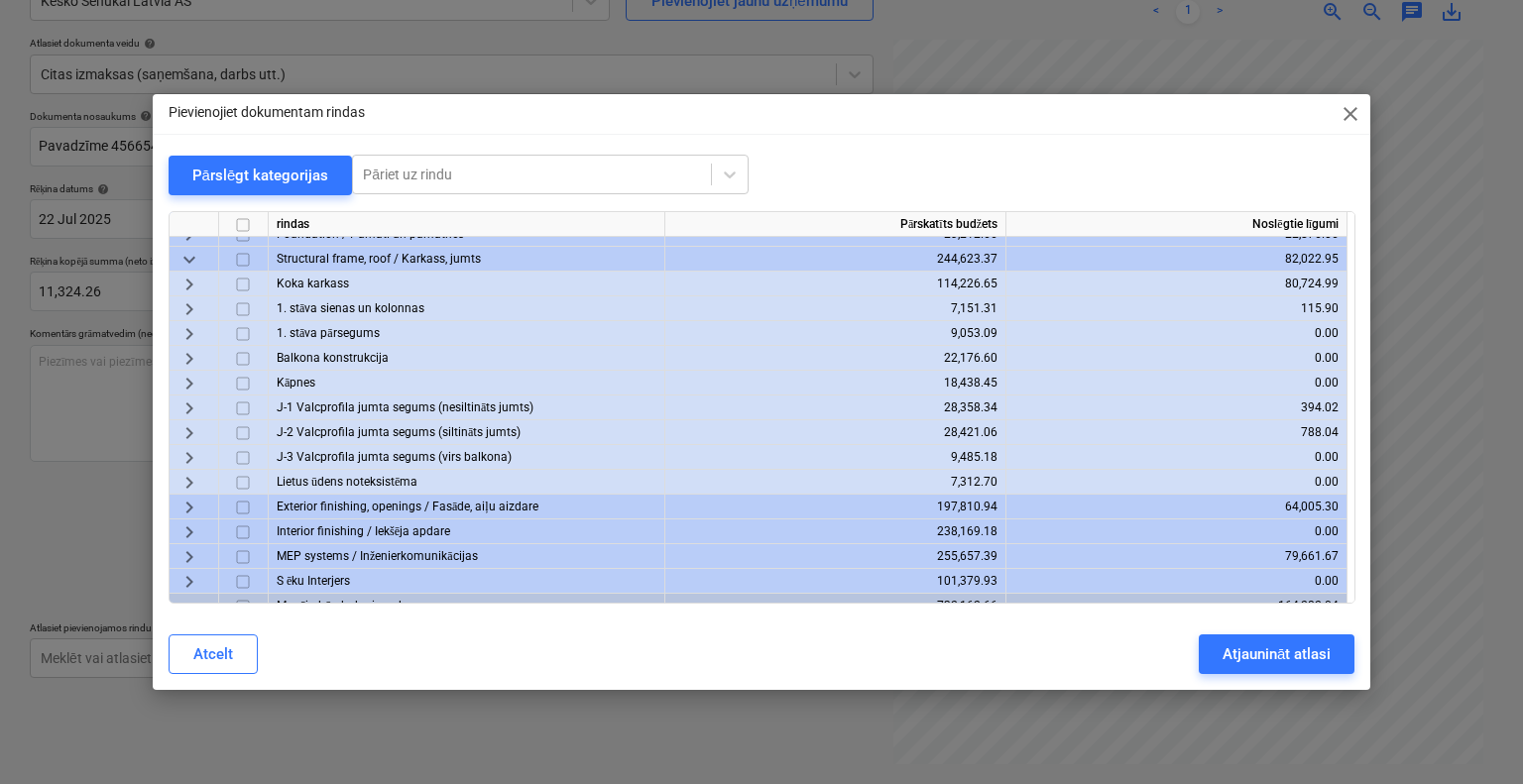 scroll, scrollTop: 99, scrollLeft: 0, axis: vertical 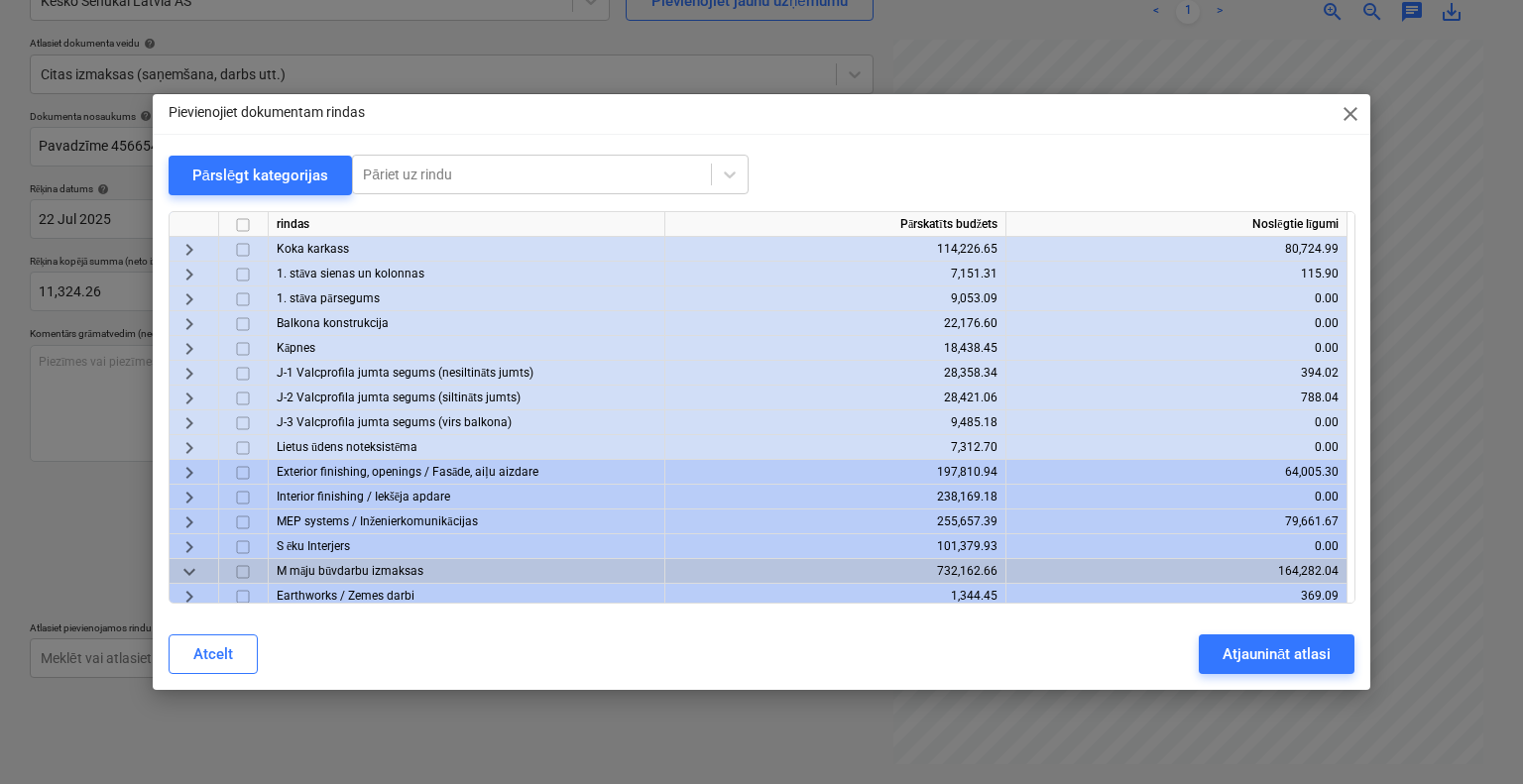 click on "keyboard_arrow_right" at bounding box center (189, 472) 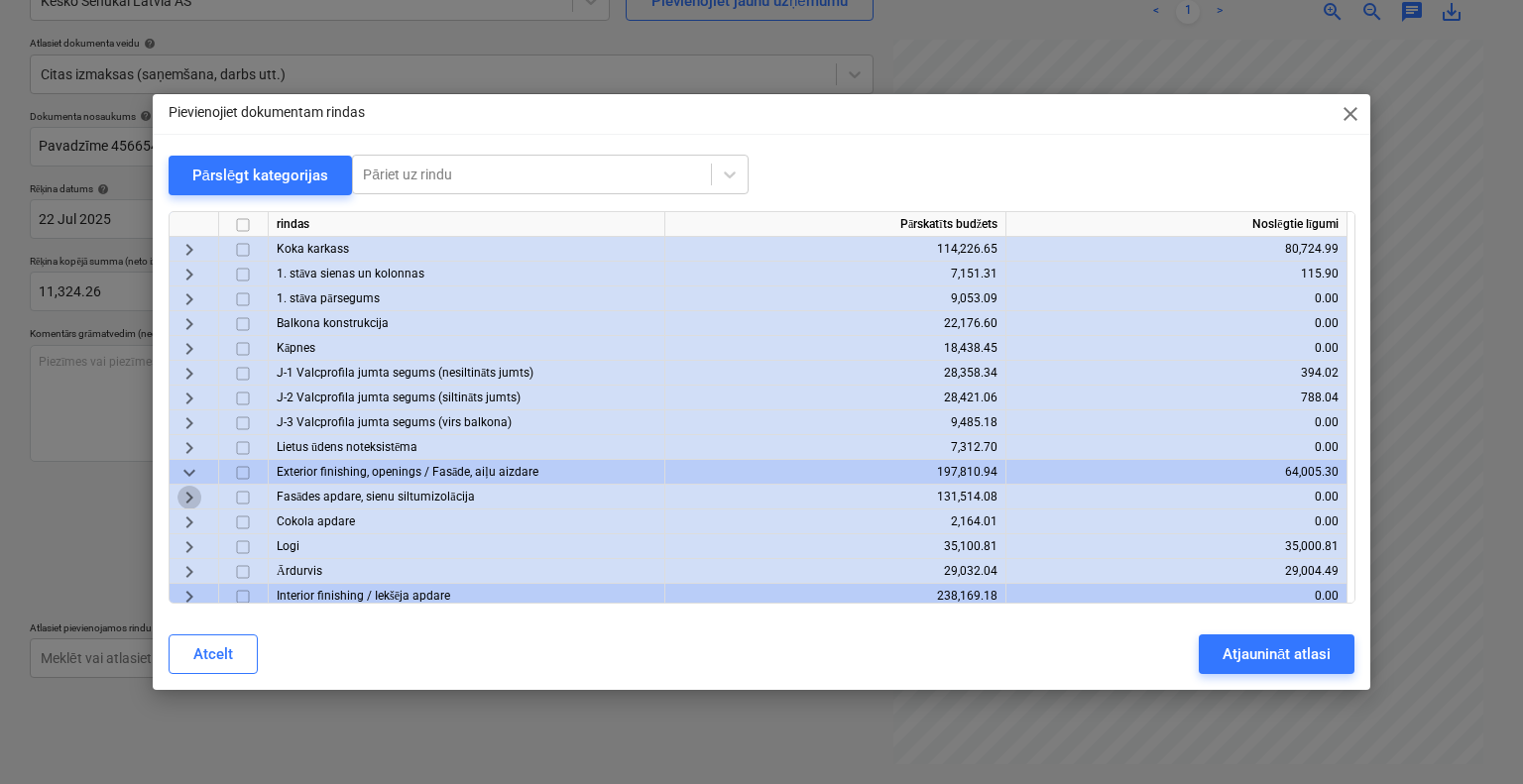 click on "keyboard_arrow_right" at bounding box center (189, 497) 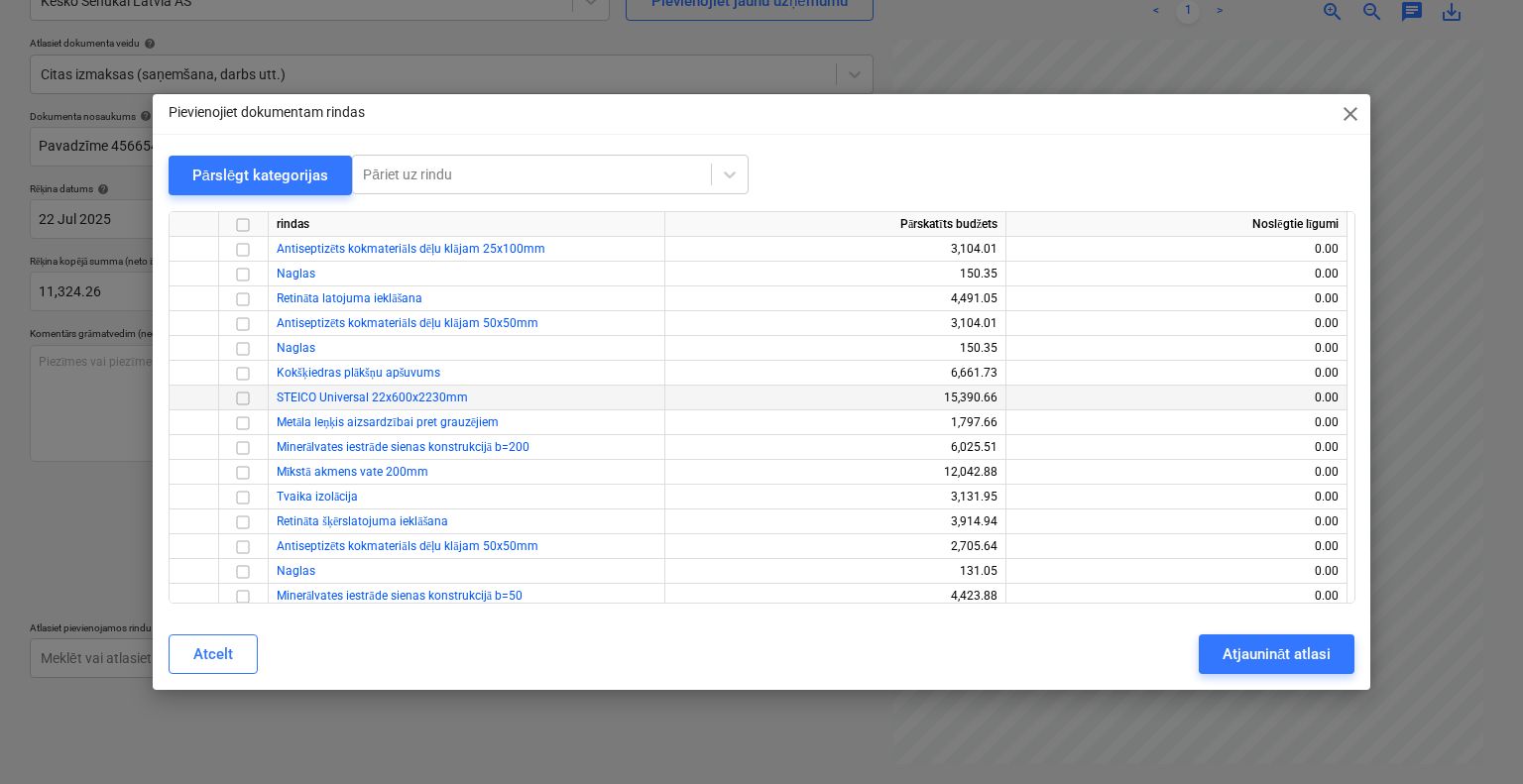 scroll, scrollTop: 595, scrollLeft: 0, axis: vertical 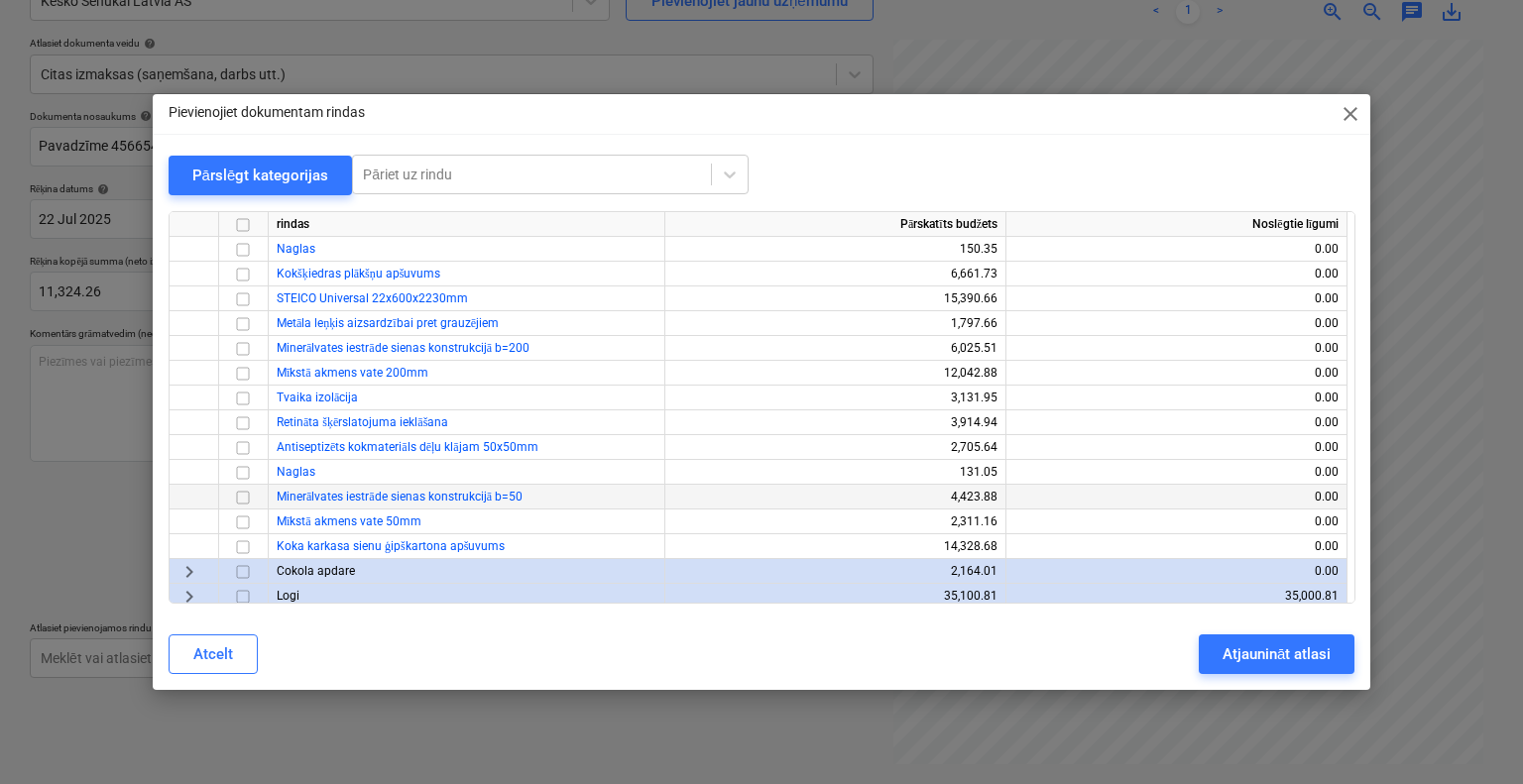 click at bounding box center [243, 497] 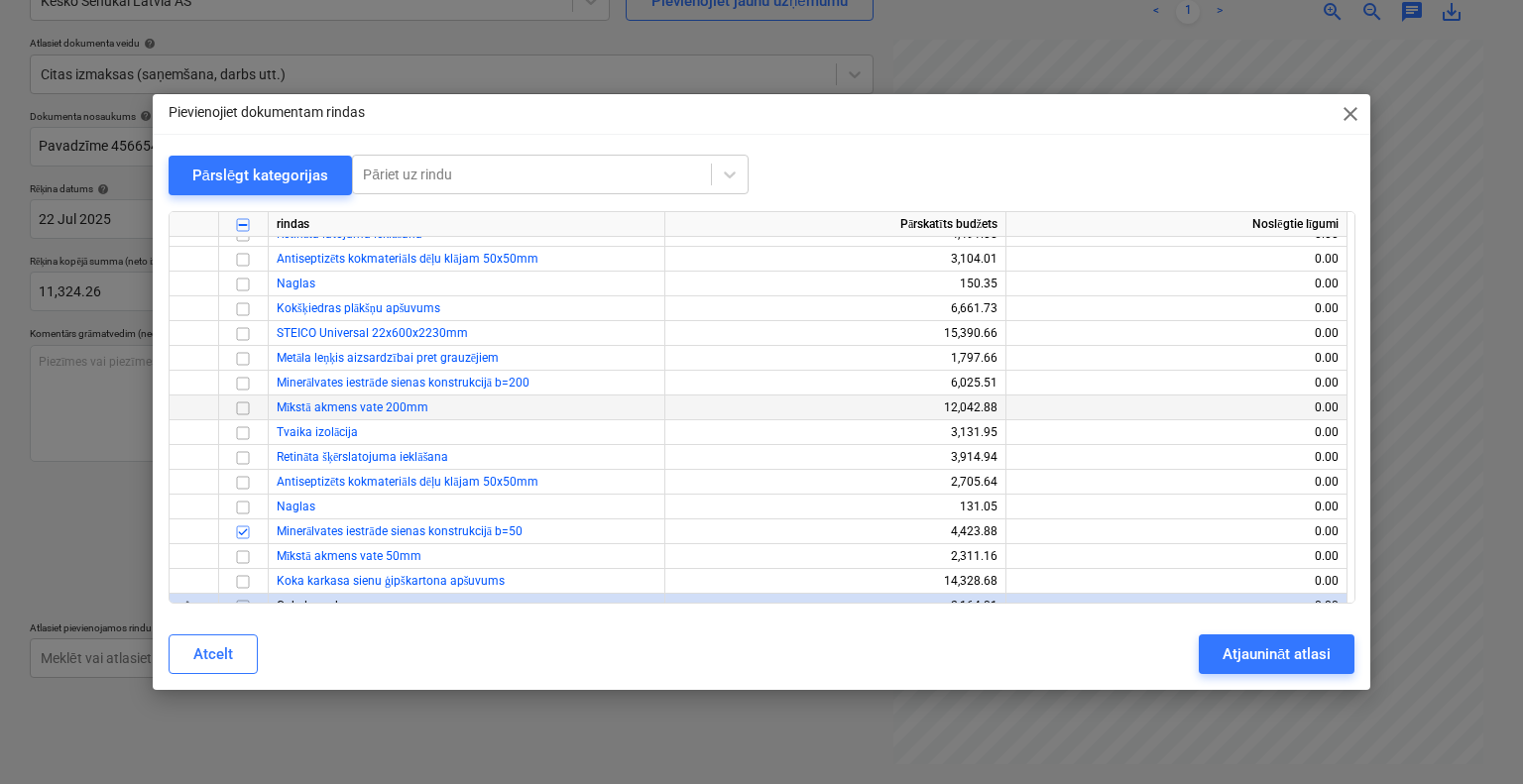 scroll, scrollTop: 595, scrollLeft: 0, axis: vertical 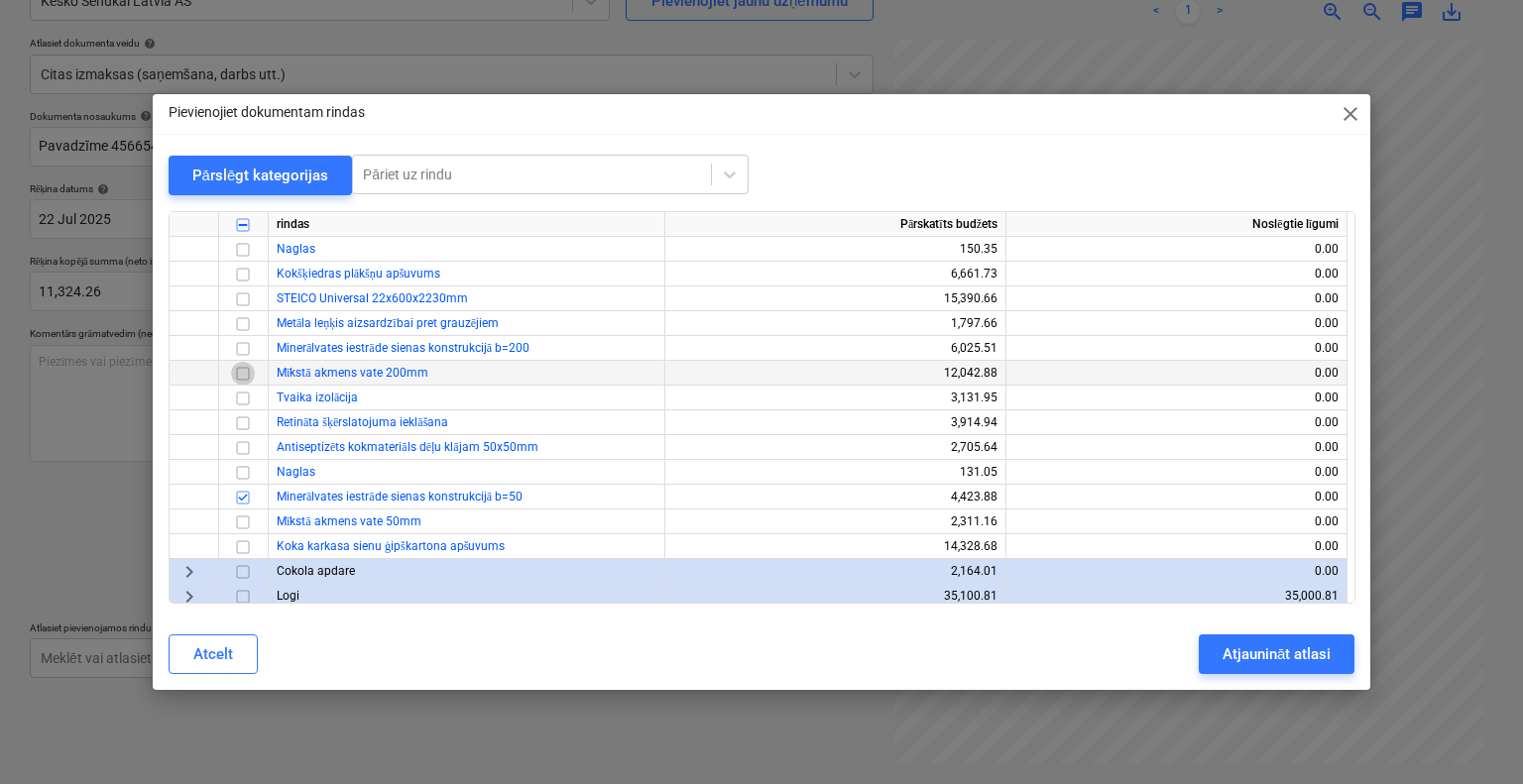 click at bounding box center [243, 373] 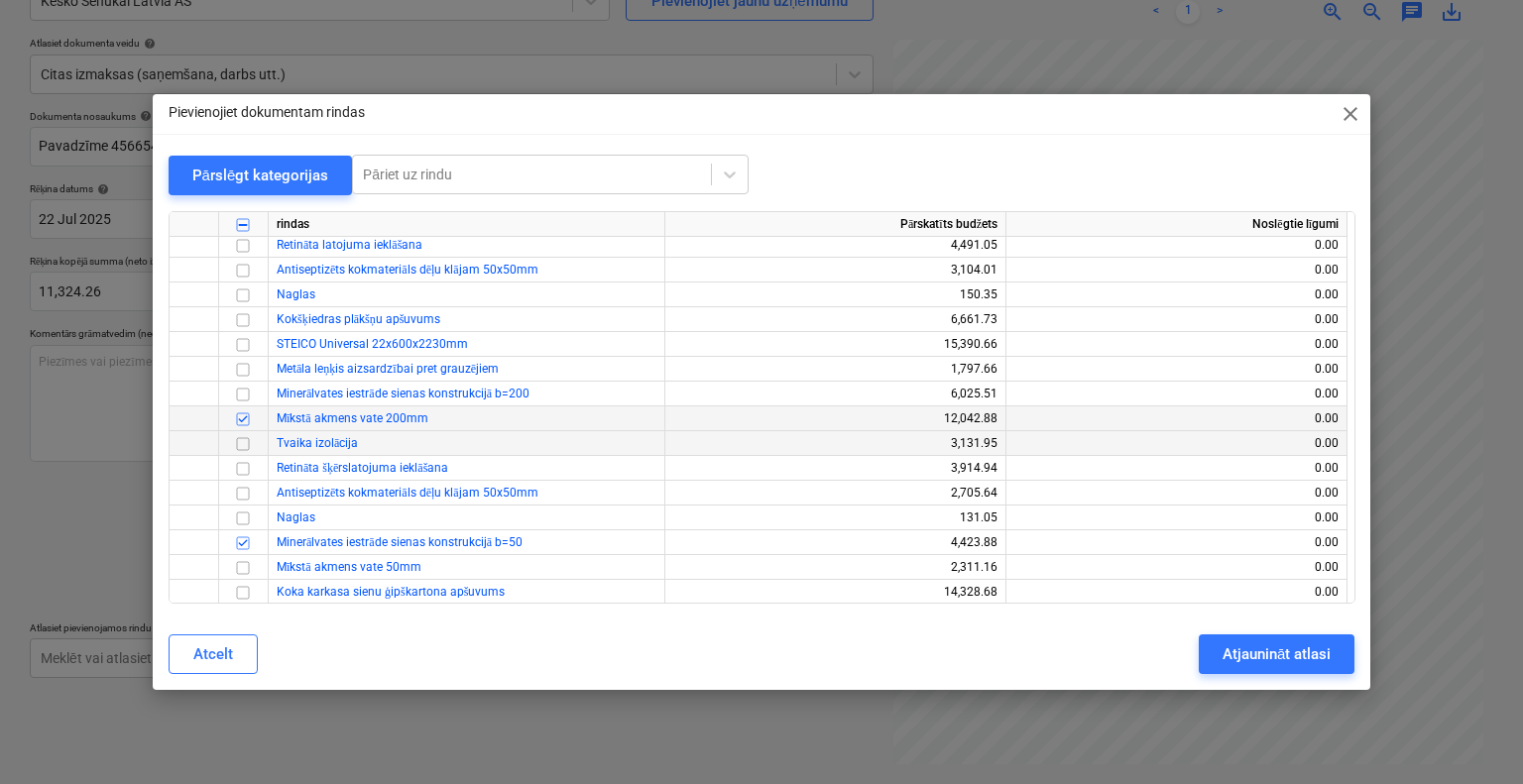 scroll, scrollTop: 595, scrollLeft: 0, axis: vertical 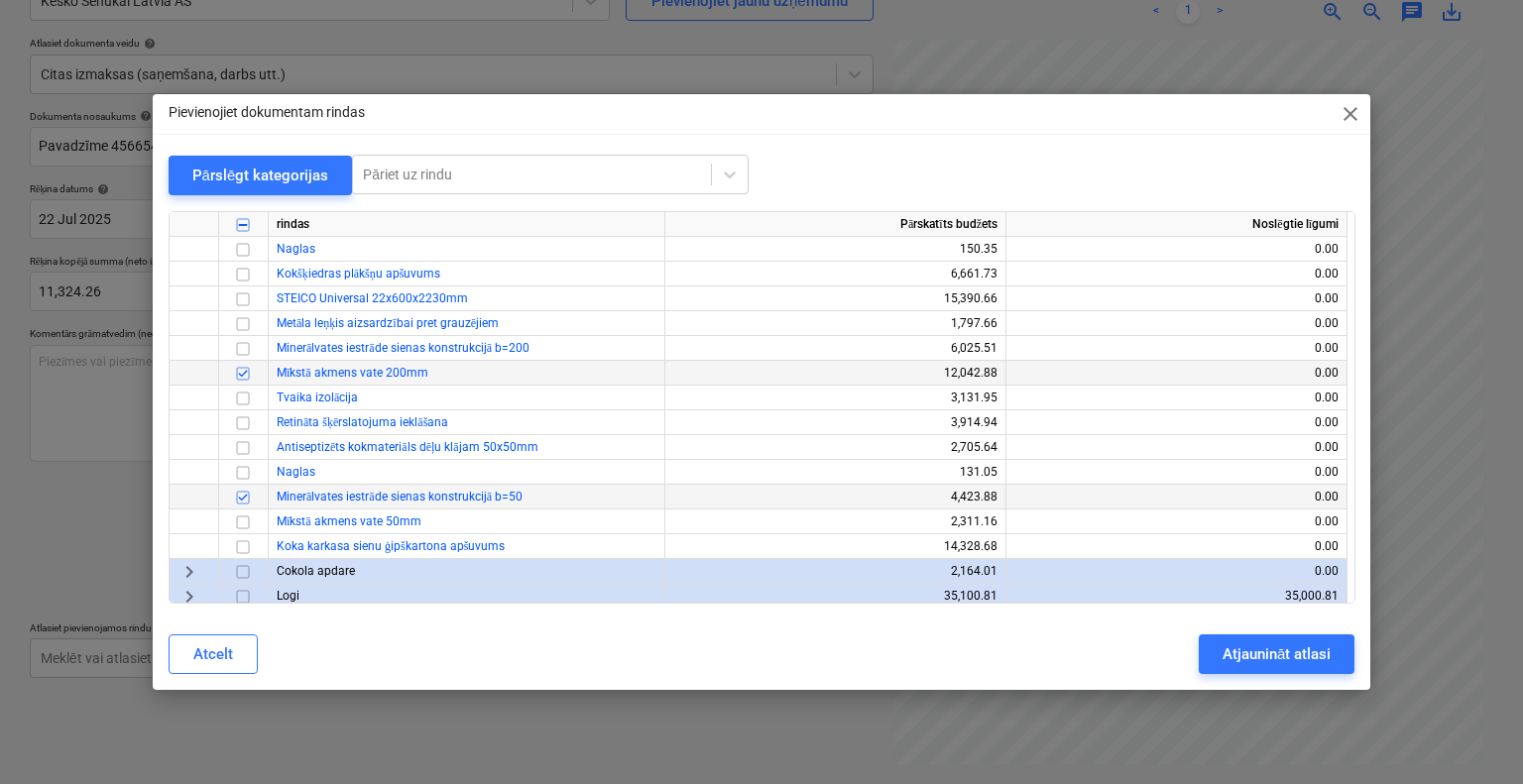 click at bounding box center [243, 497] 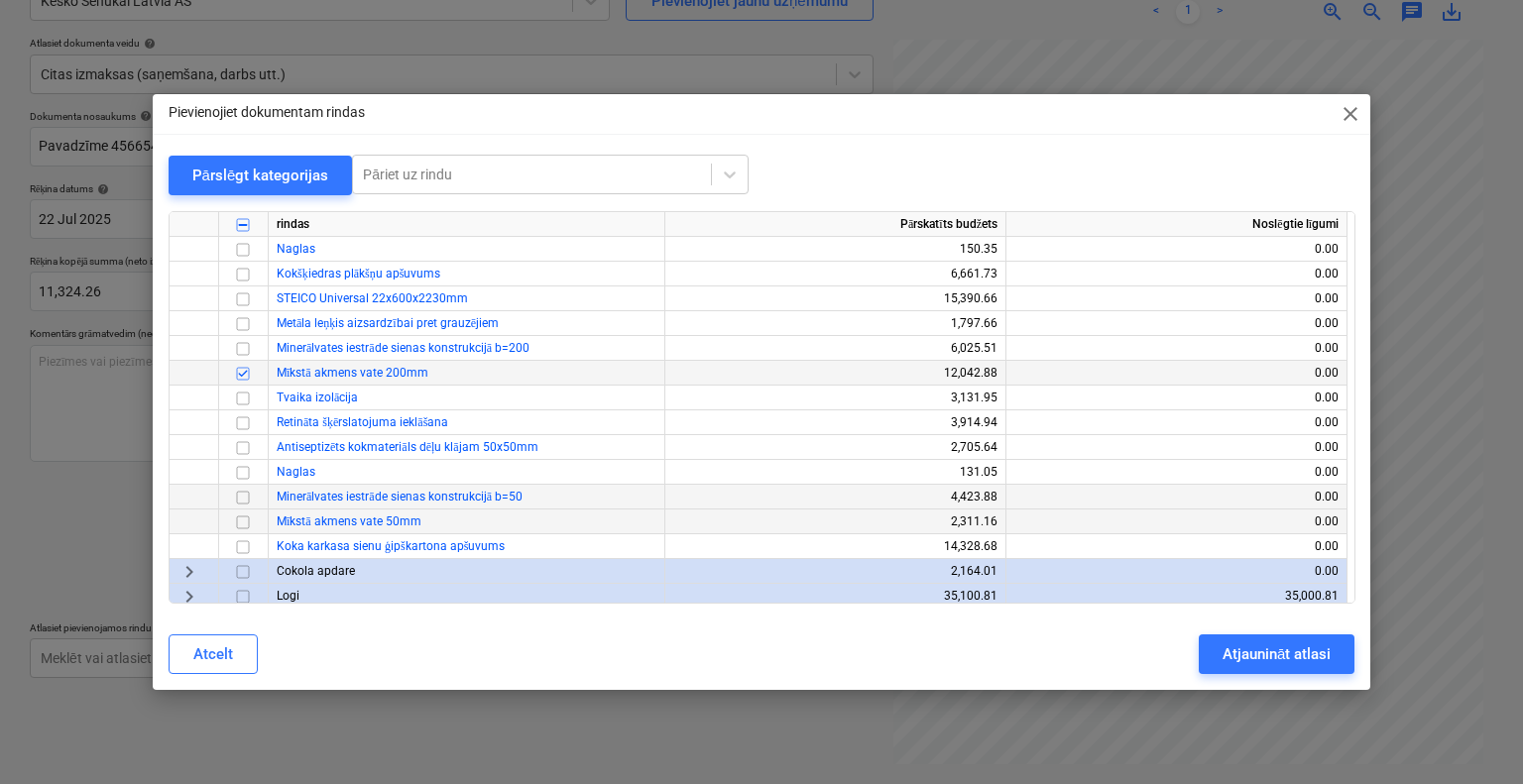 click at bounding box center [243, 521] 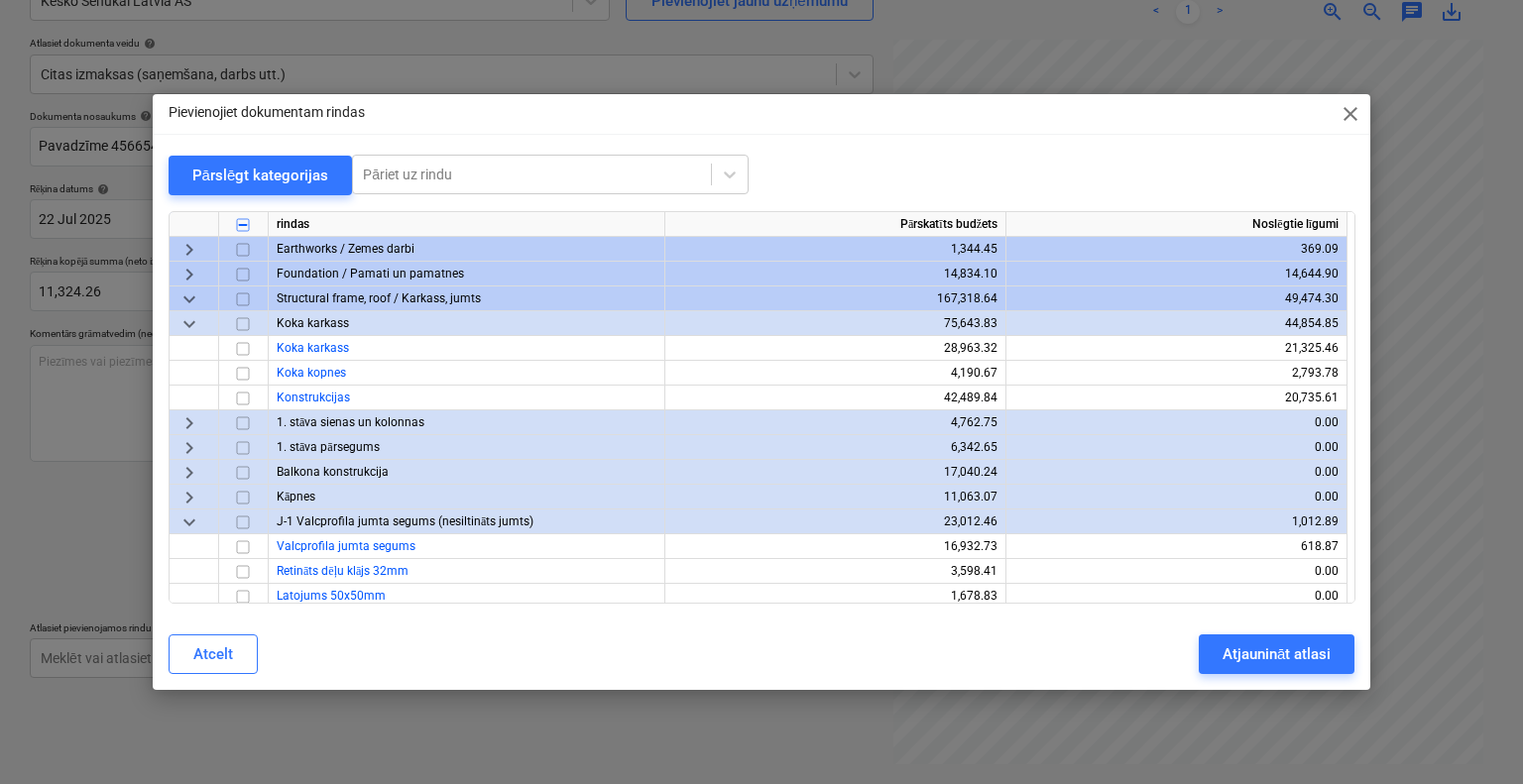 scroll, scrollTop: 1189, scrollLeft: 0, axis: vertical 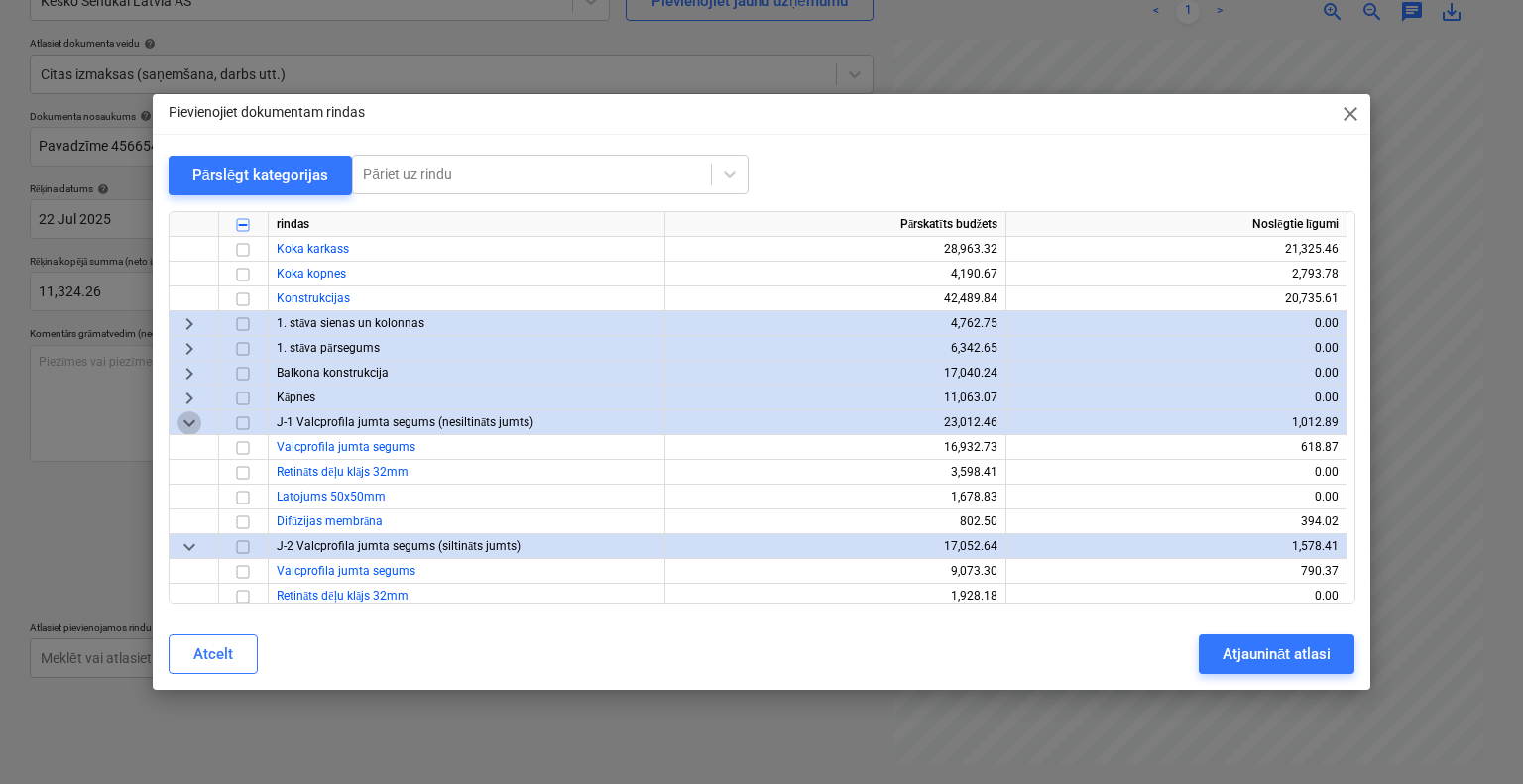 click on "keyboard_arrow_down" at bounding box center (189, 422) 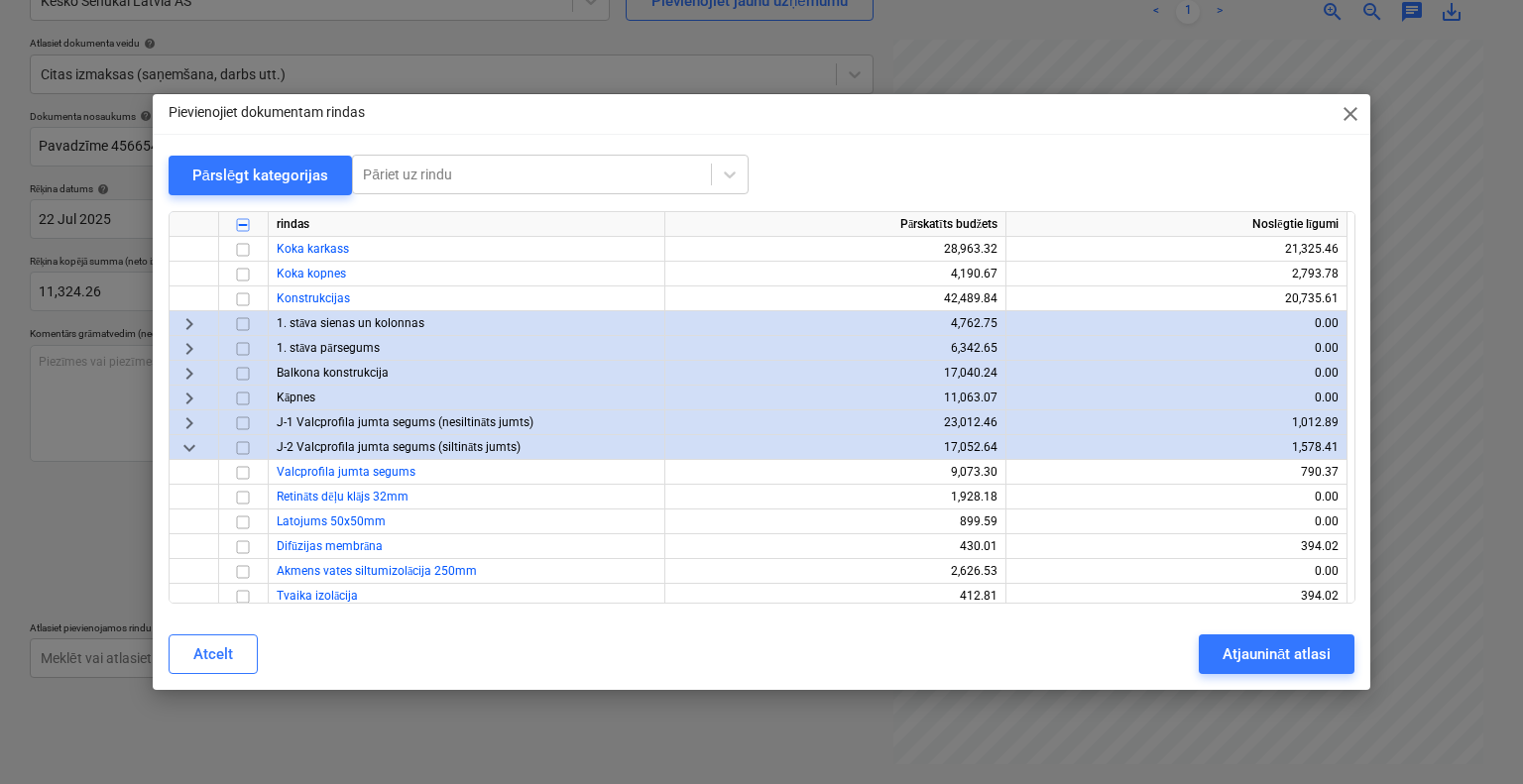 click on "keyboard_arrow_down" at bounding box center [189, 447] 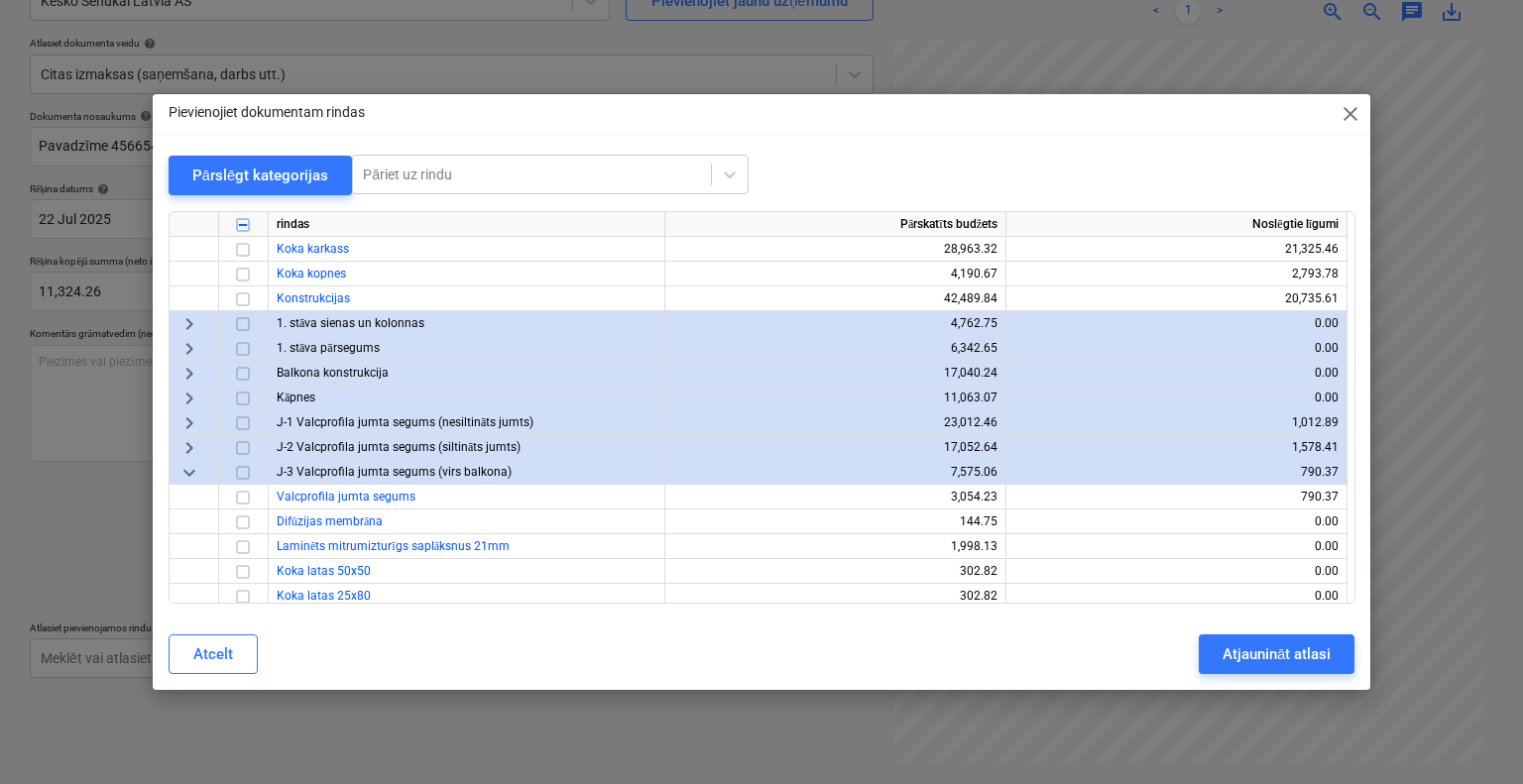 click on "keyboard_arrow_down" at bounding box center (189, 472) 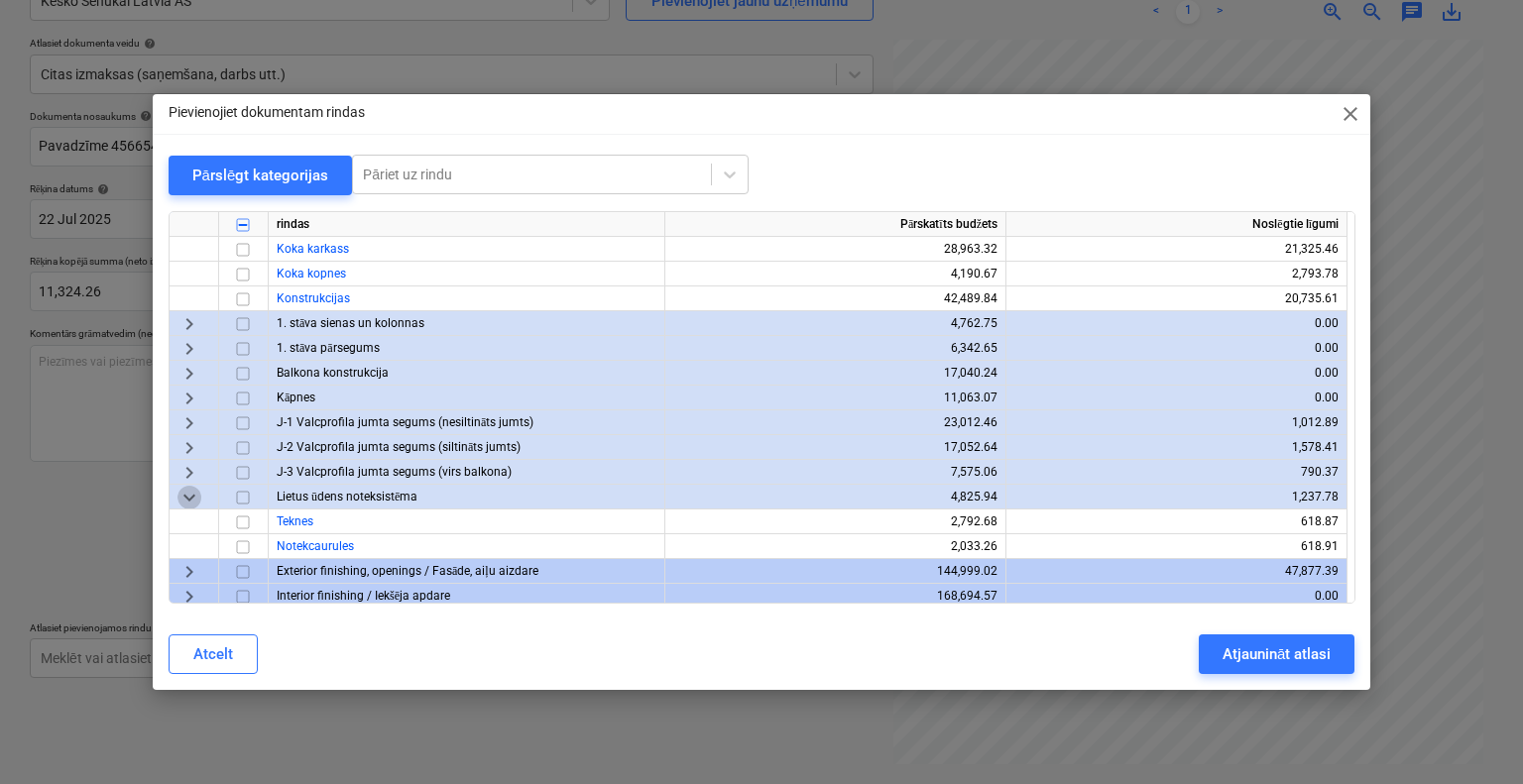 click on "keyboard_arrow_down" at bounding box center (189, 497) 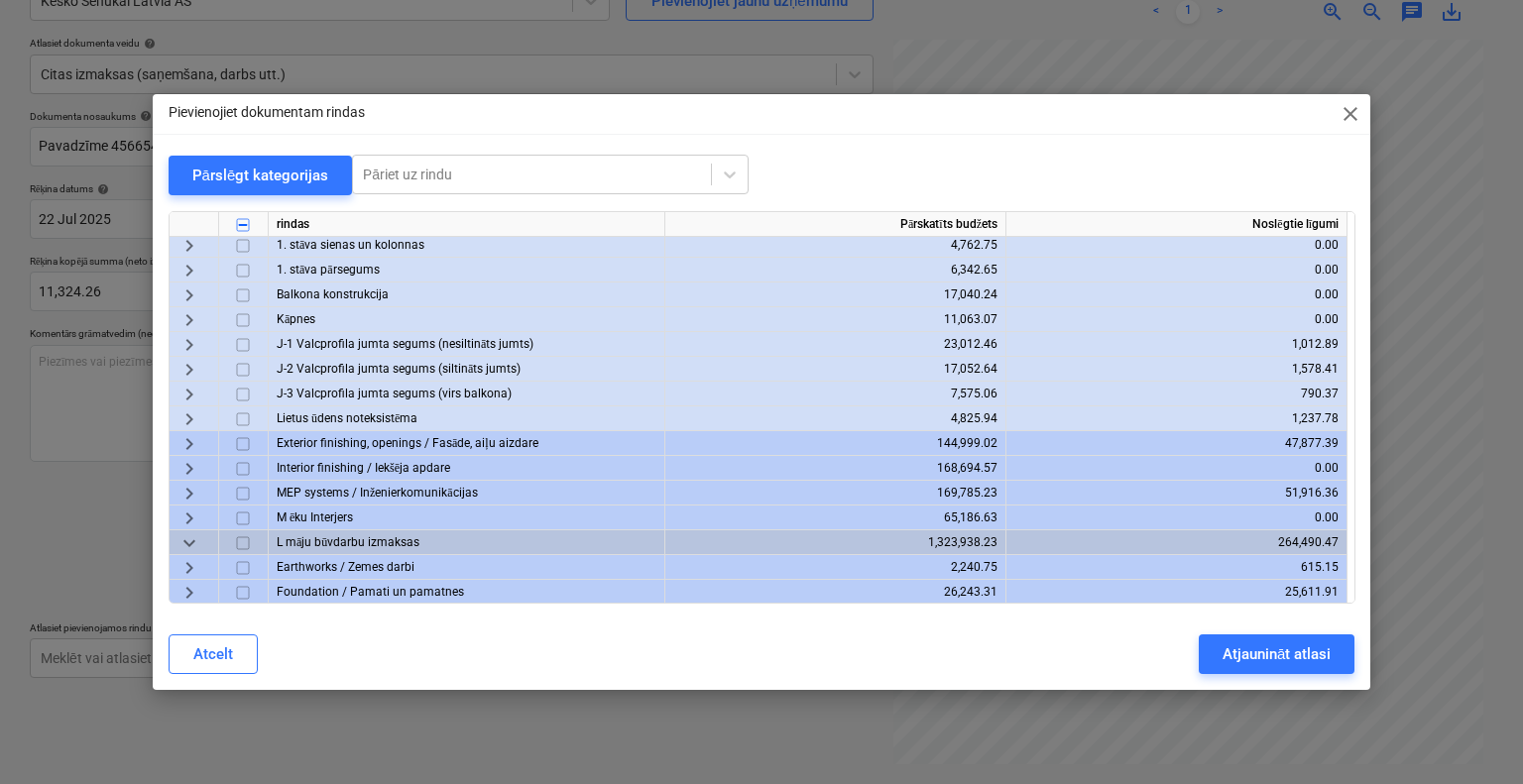 scroll, scrollTop: 1388, scrollLeft: 0, axis: vertical 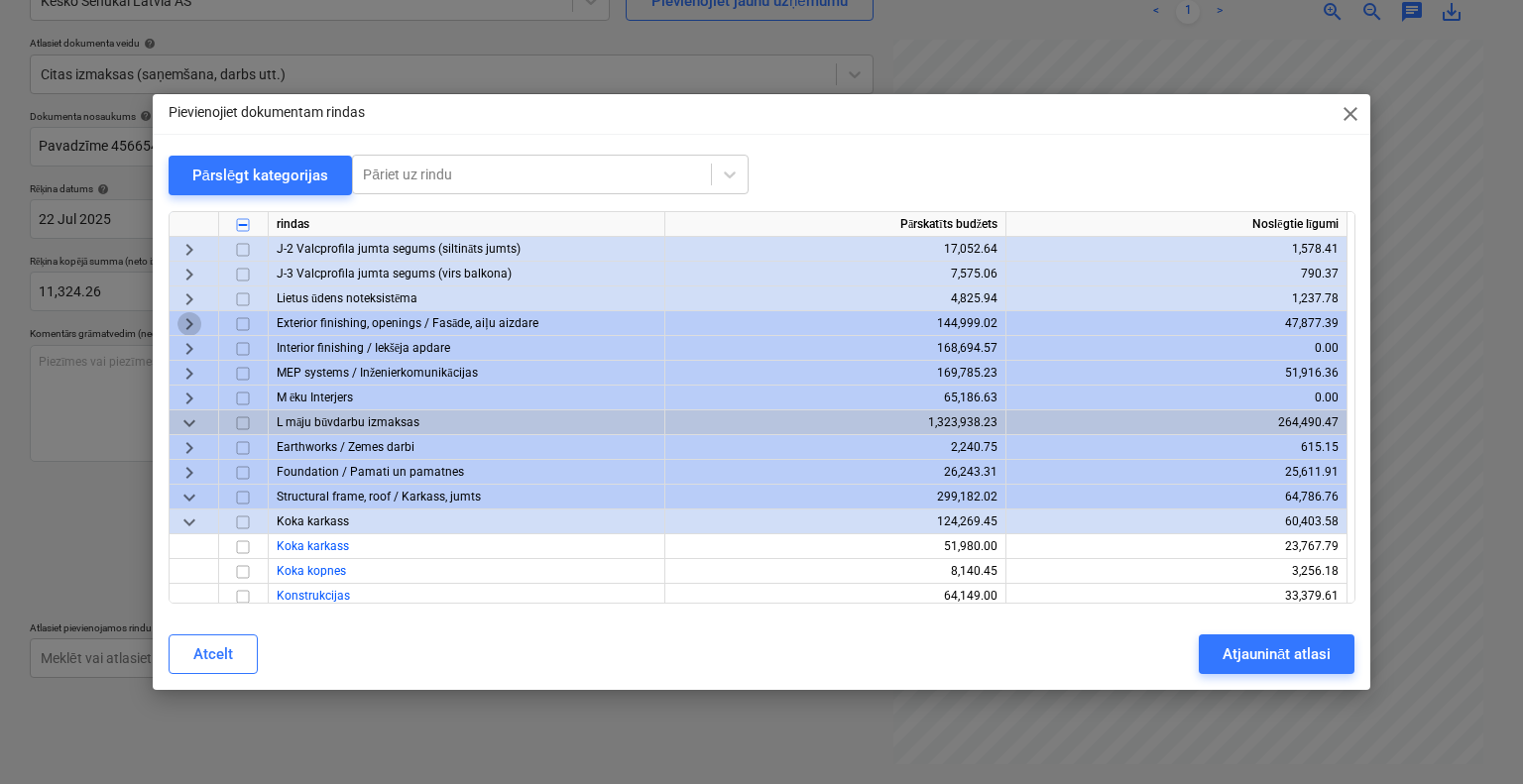 click on "keyboard_arrow_right" at bounding box center (189, 323) 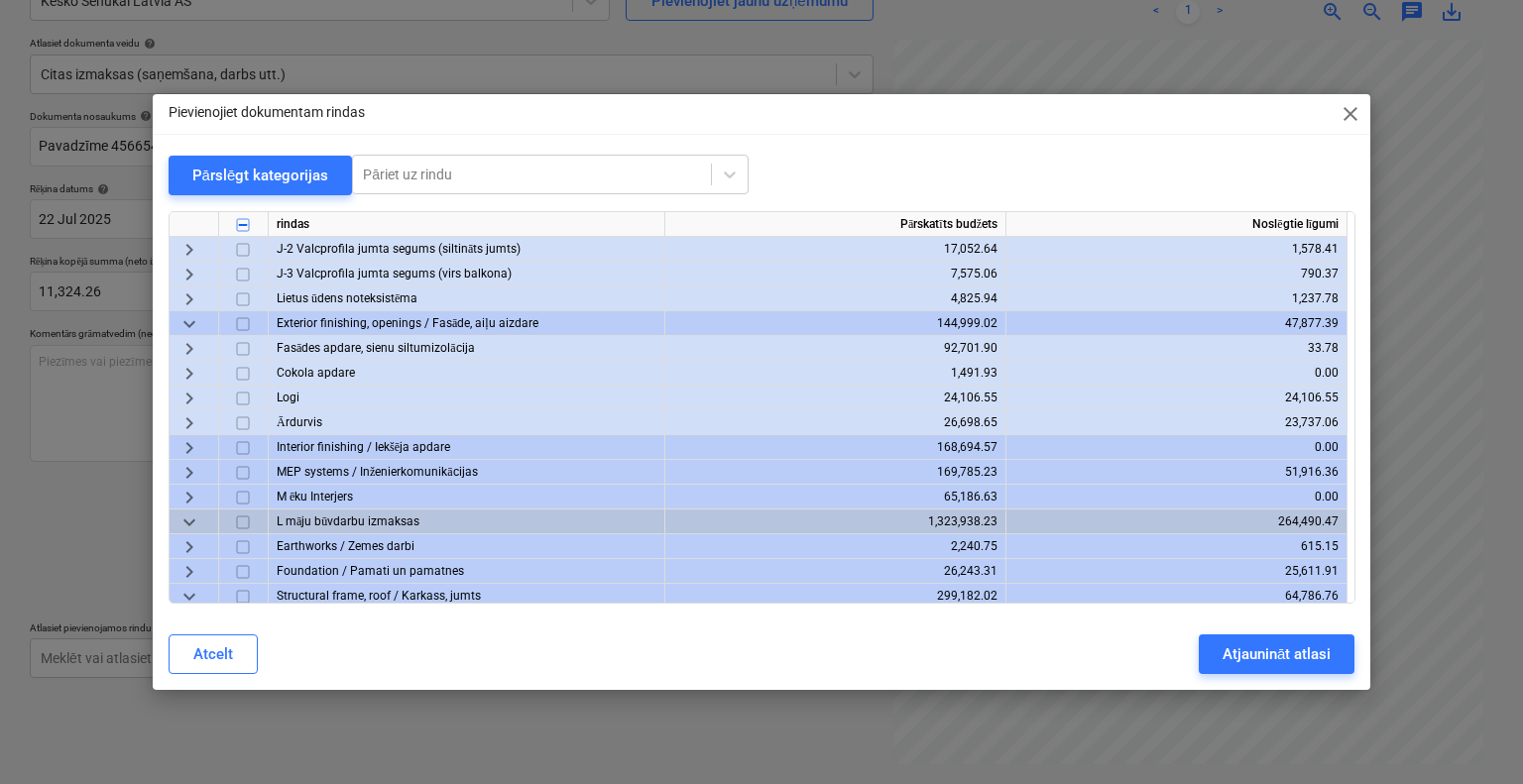 click on "keyboard_arrow_right" at bounding box center (189, 348) 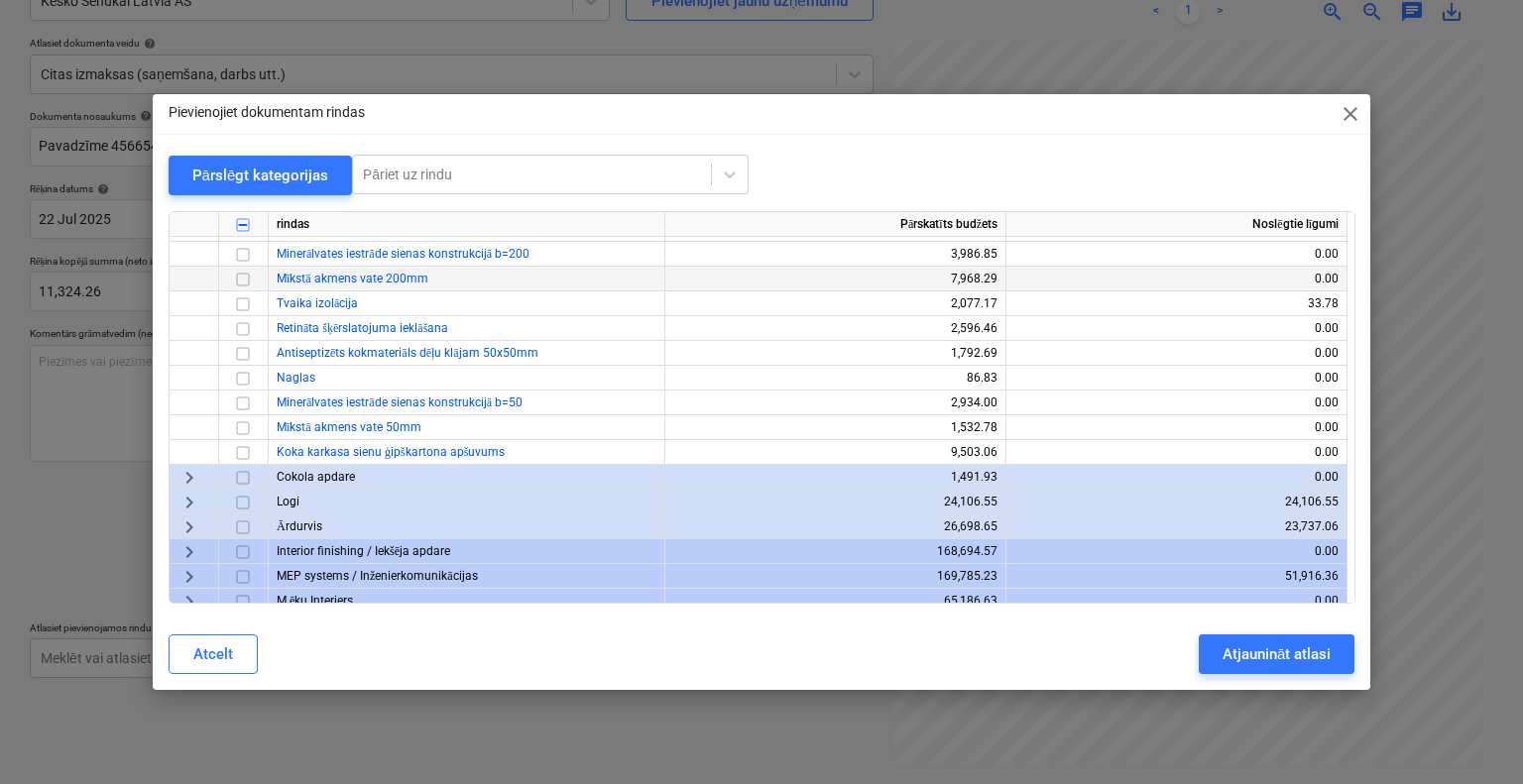 scroll, scrollTop: 1784, scrollLeft: 0, axis: vertical 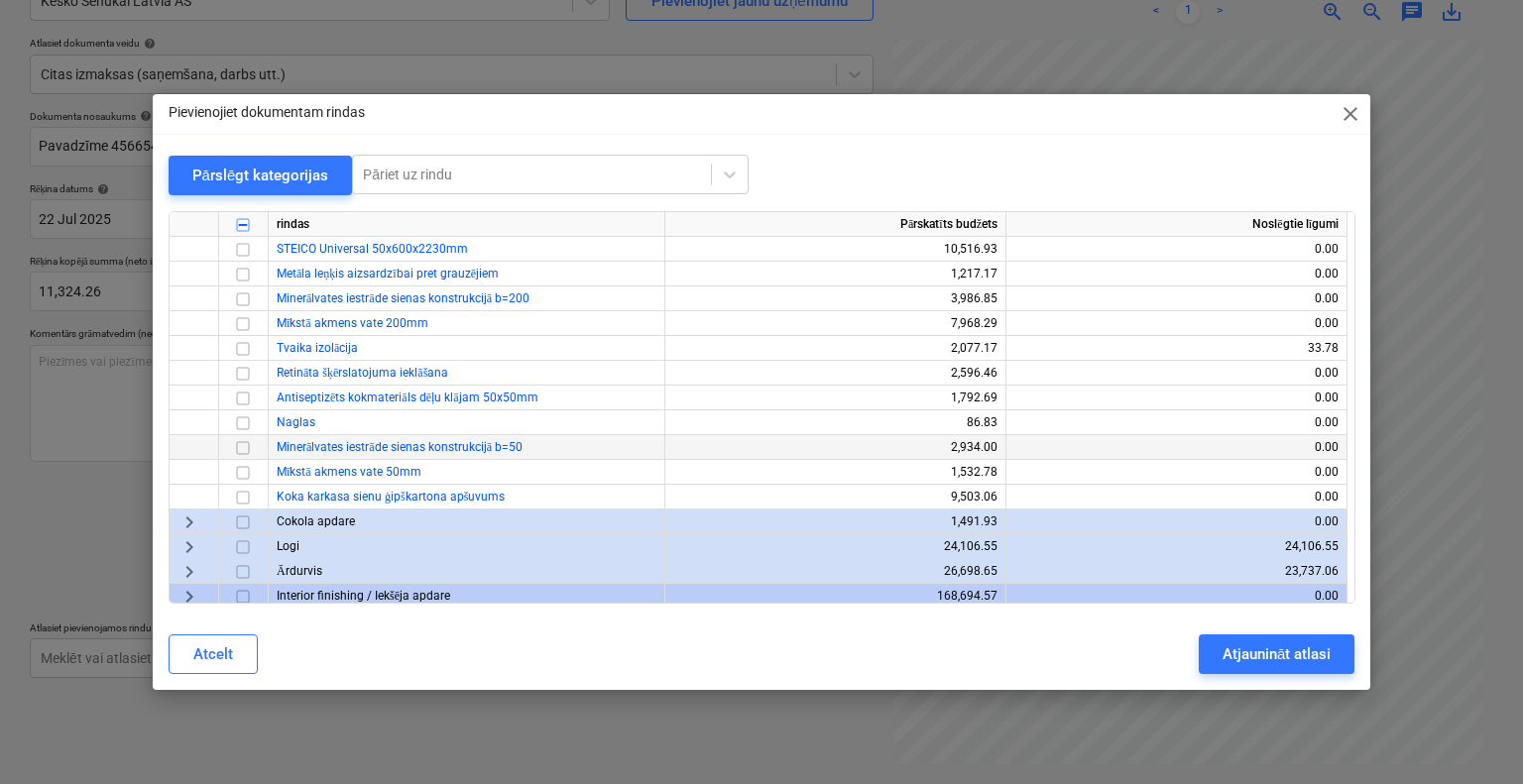 click at bounding box center [243, 447] 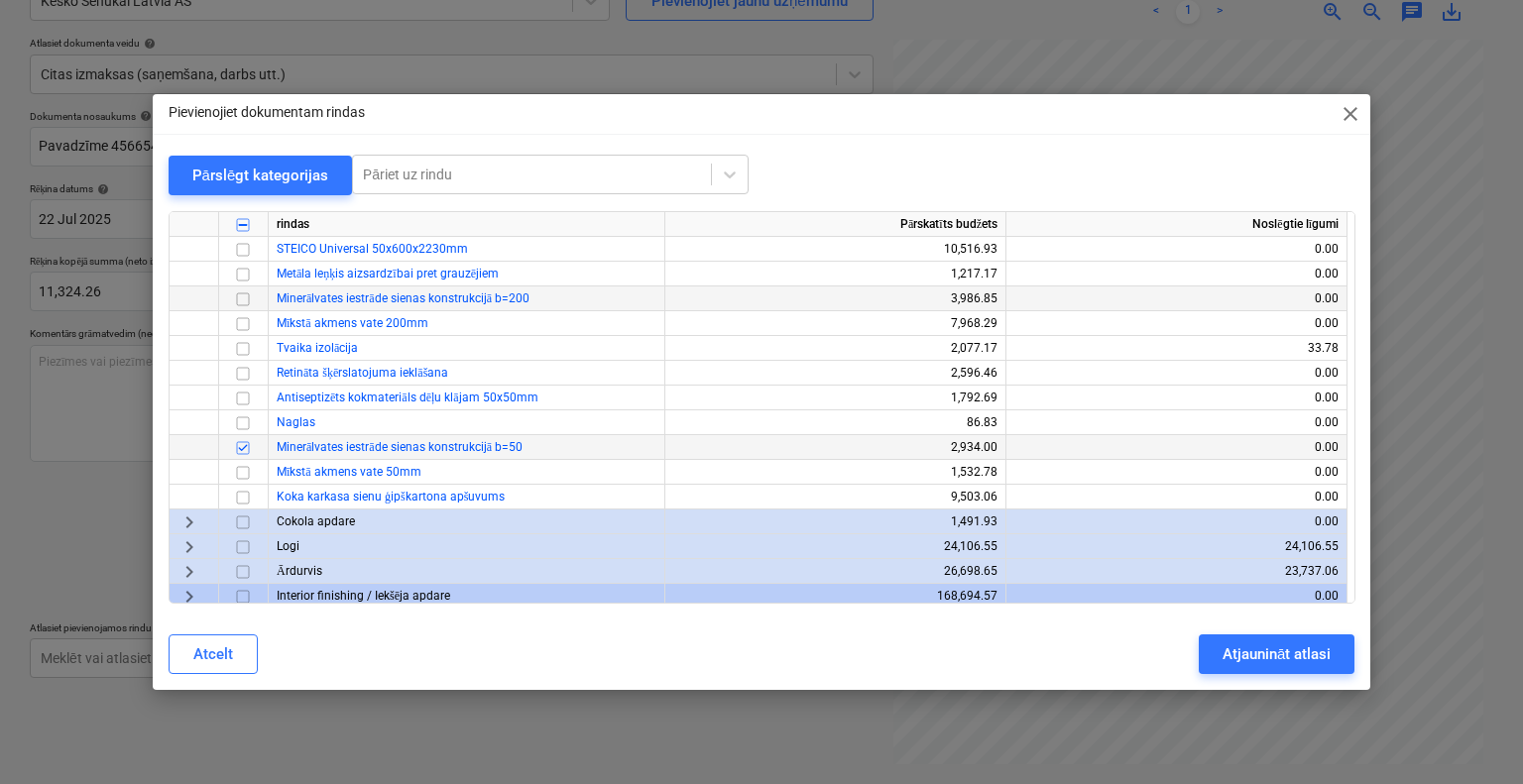 click at bounding box center [243, 298] 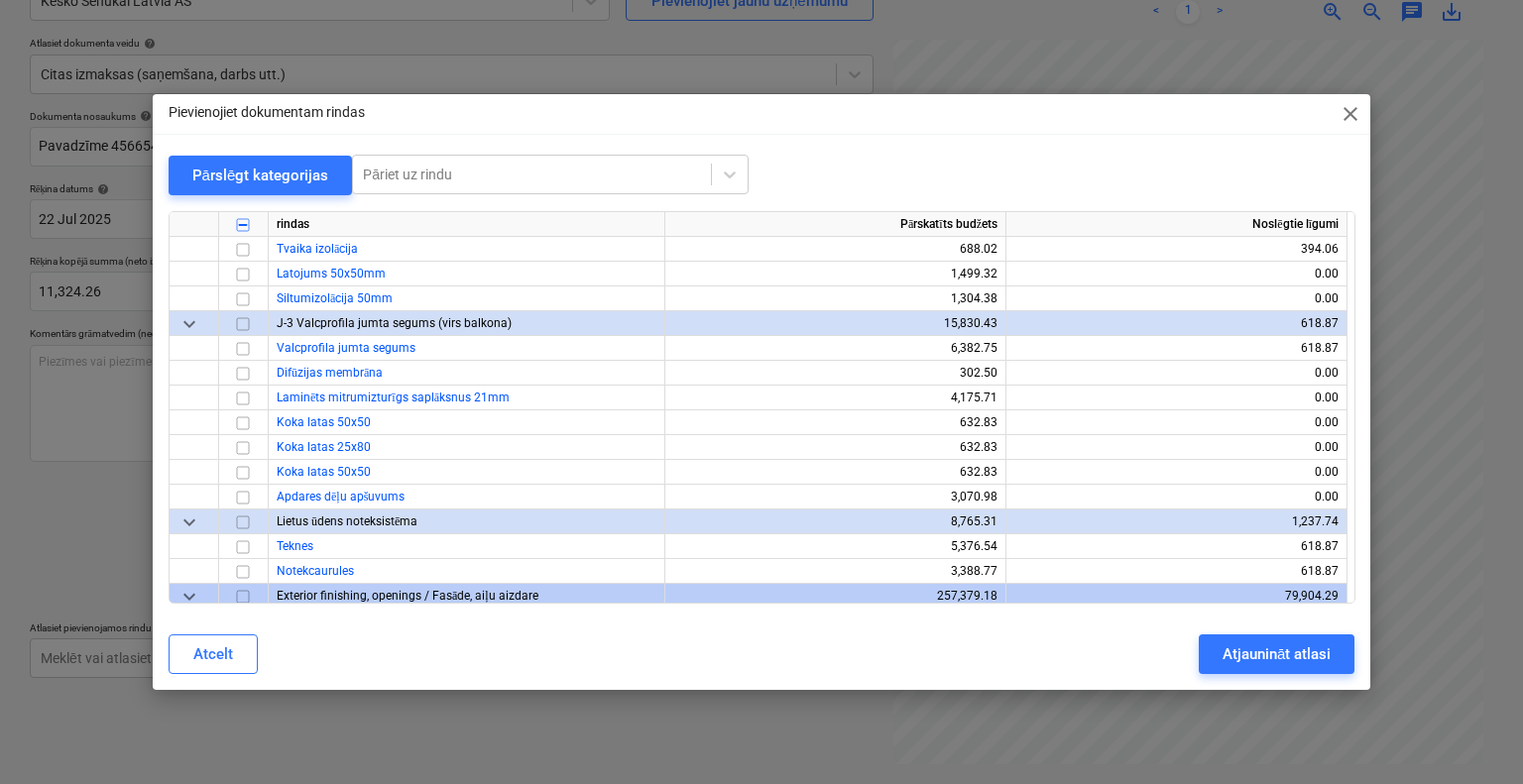 scroll, scrollTop: 2577, scrollLeft: 0, axis: vertical 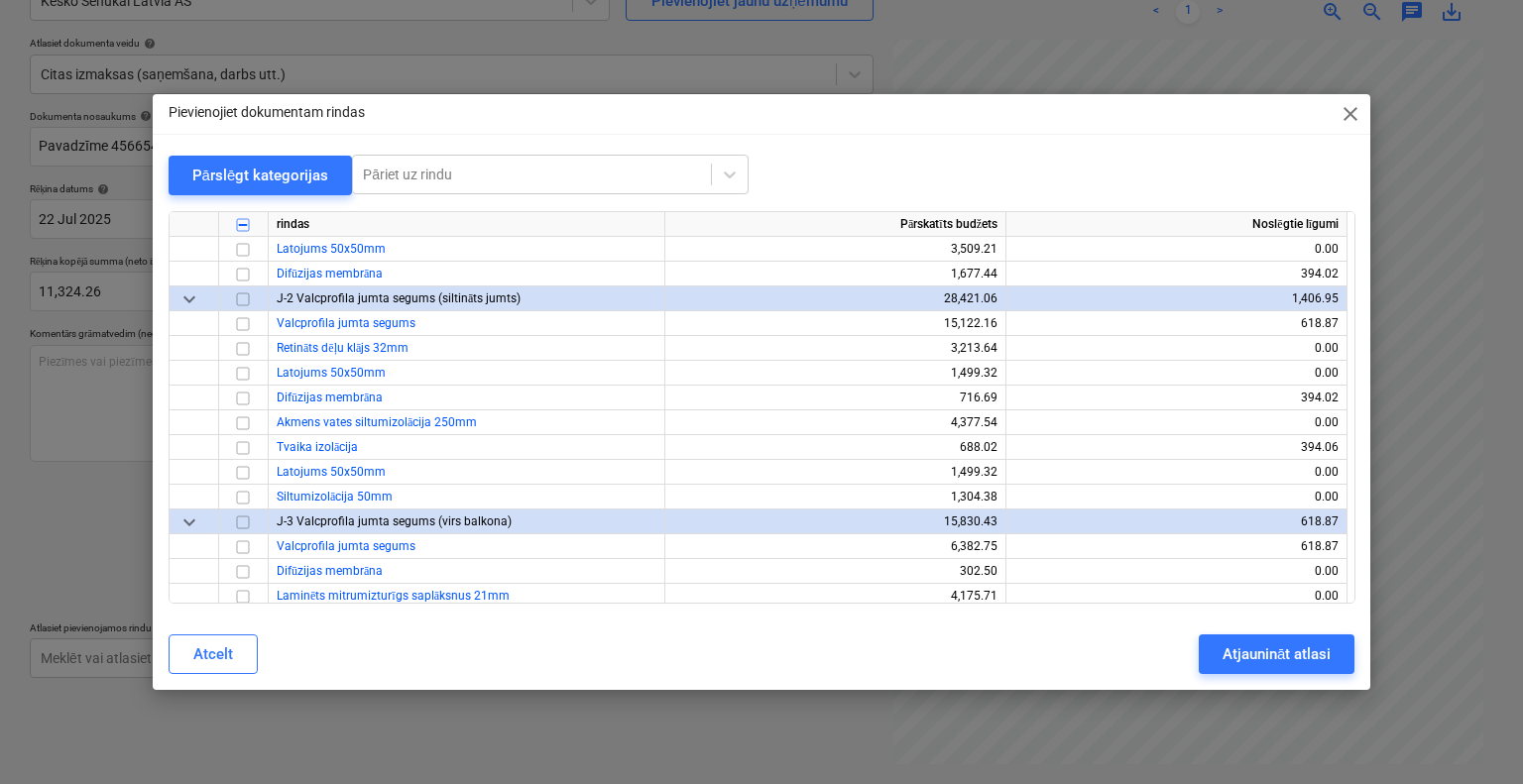 click on "keyboard_arrow_down" at bounding box center [189, 298] 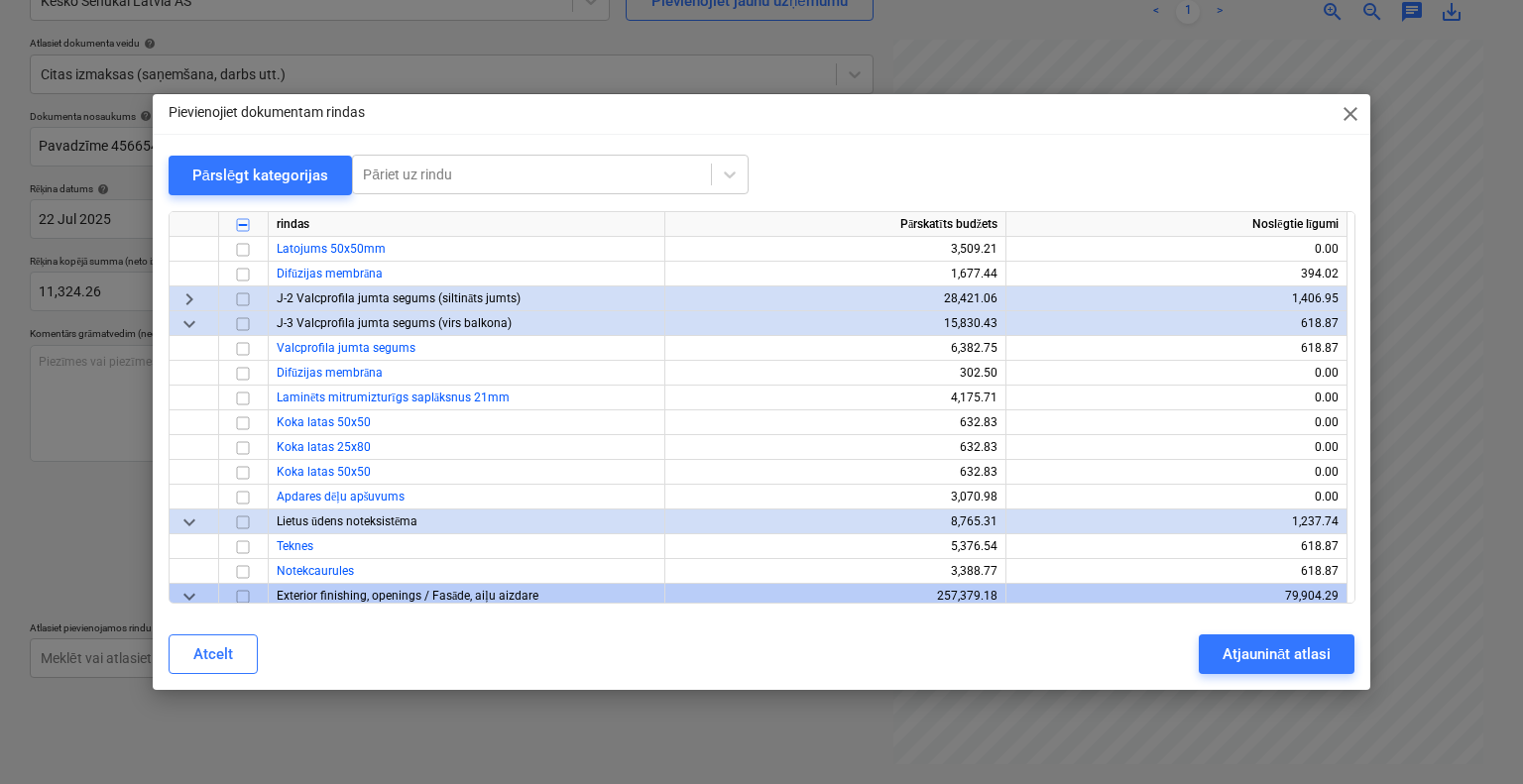 scroll, scrollTop: 2478, scrollLeft: 0, axis: vertical 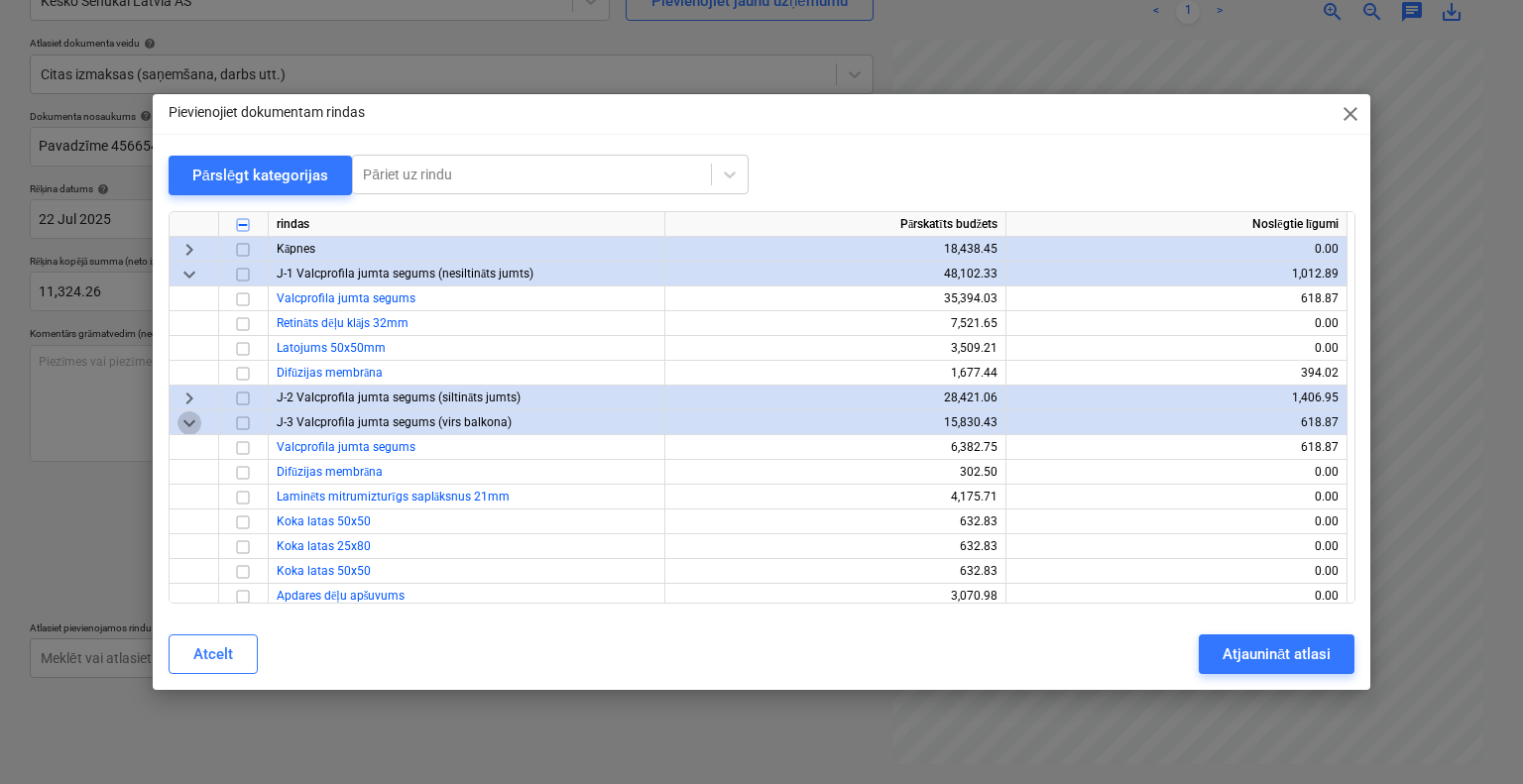 click on "keyboard_arrow_down" at bounding box center [189, 422] 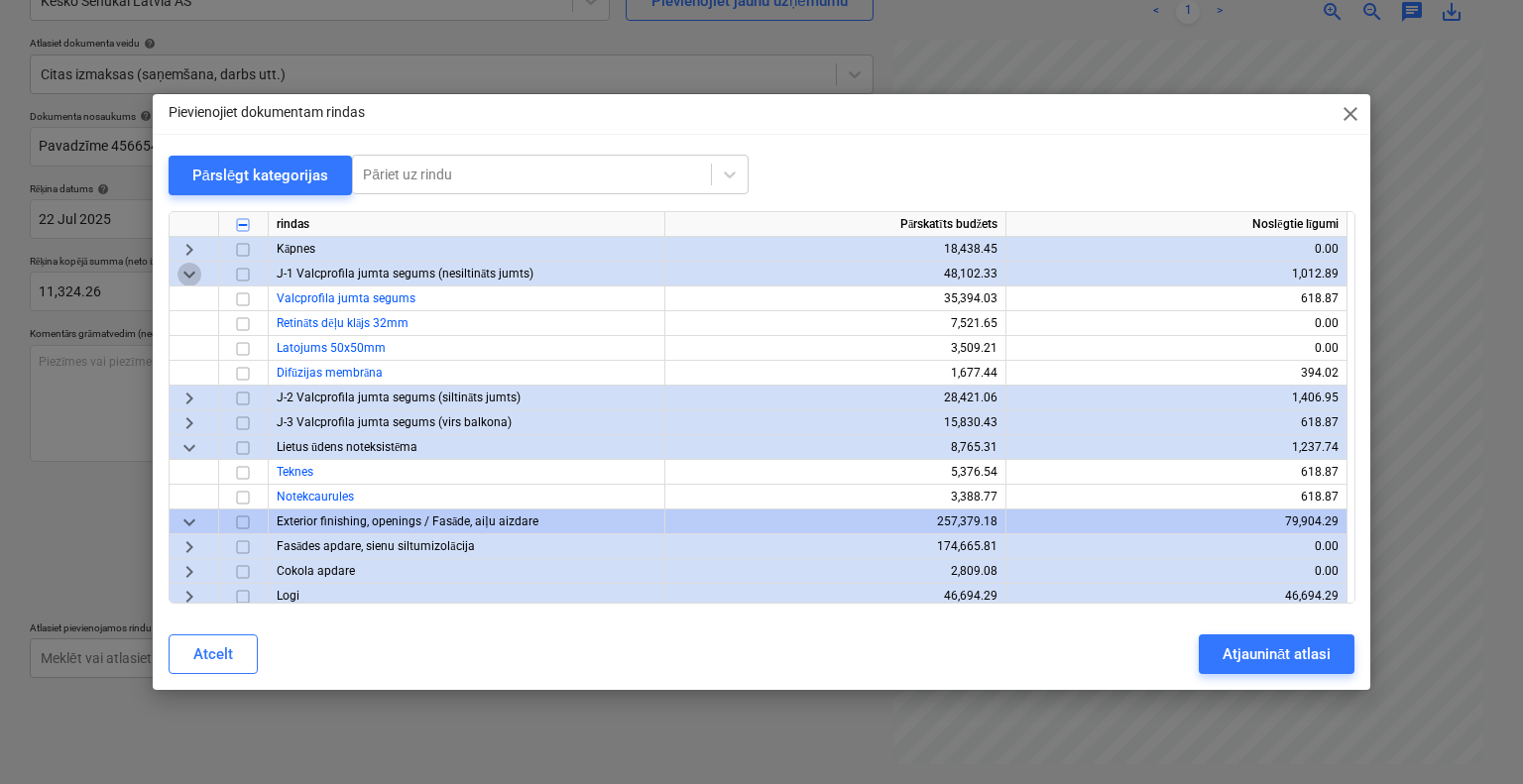 click on "keyboard_arrow_down" at bounding box center [189, 274] 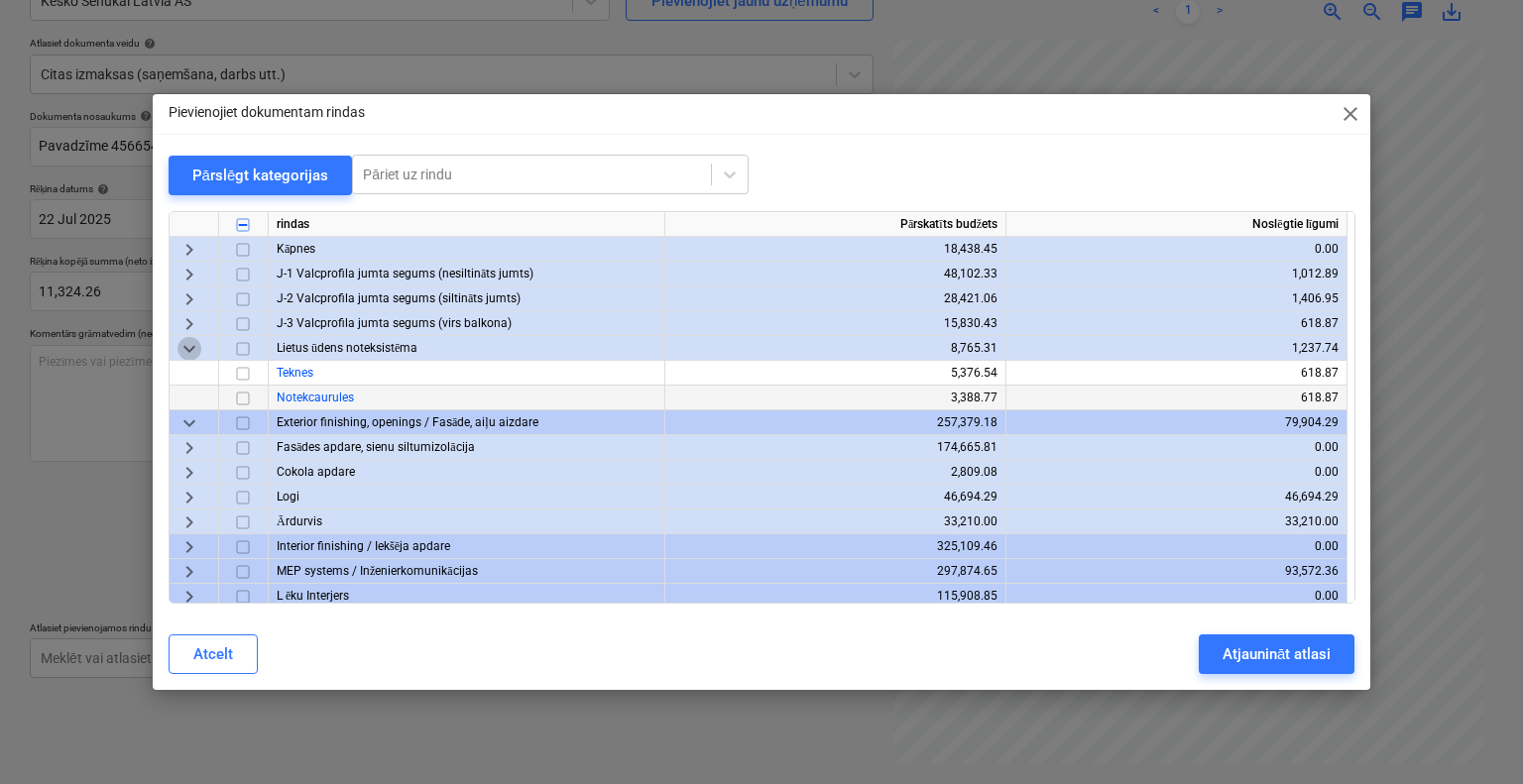 click on "keyboard_arrow_down" at bounding box center (189, 348) 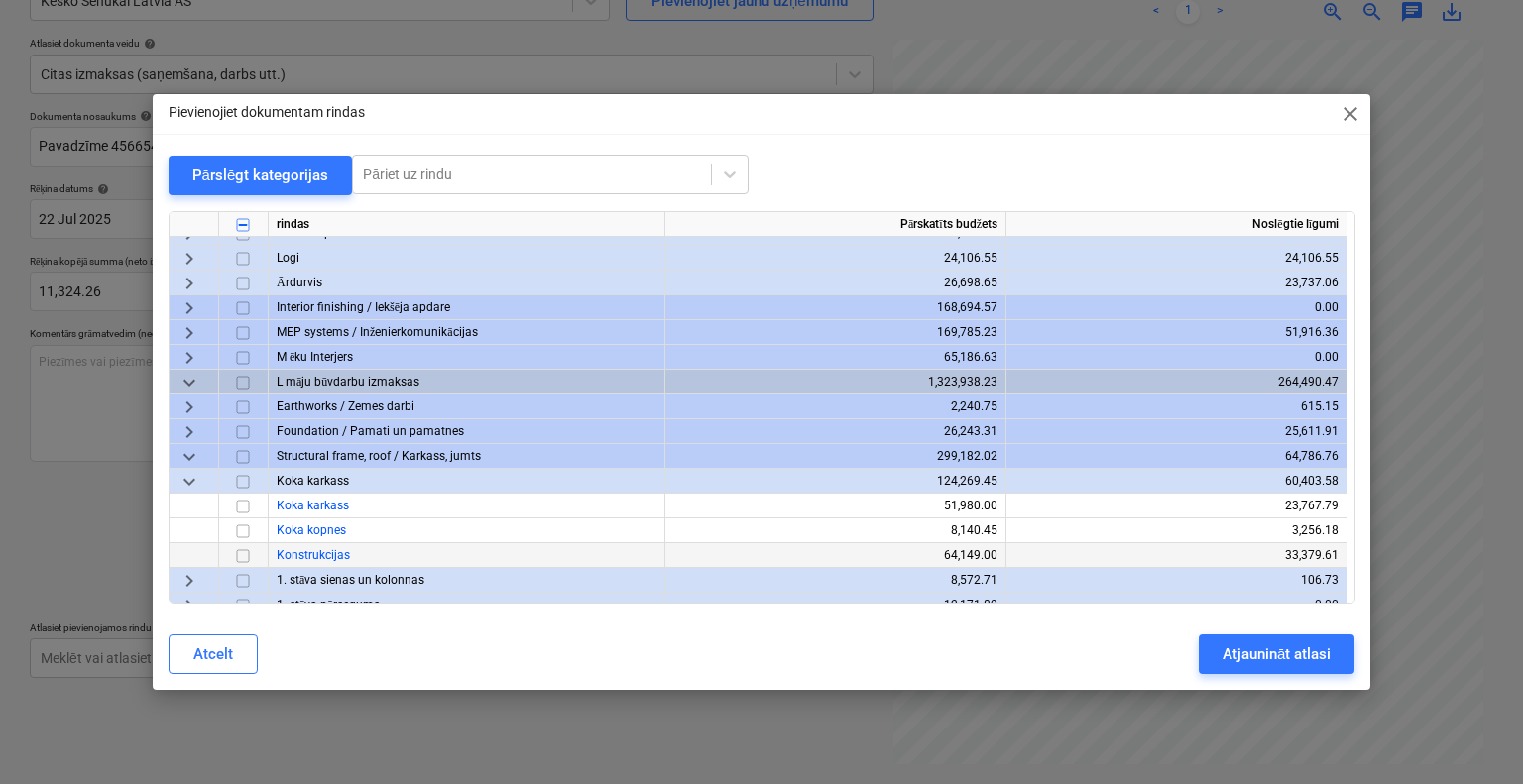 scroll, scrollTop: 2038, scrollLeft: 0, axis: vertical 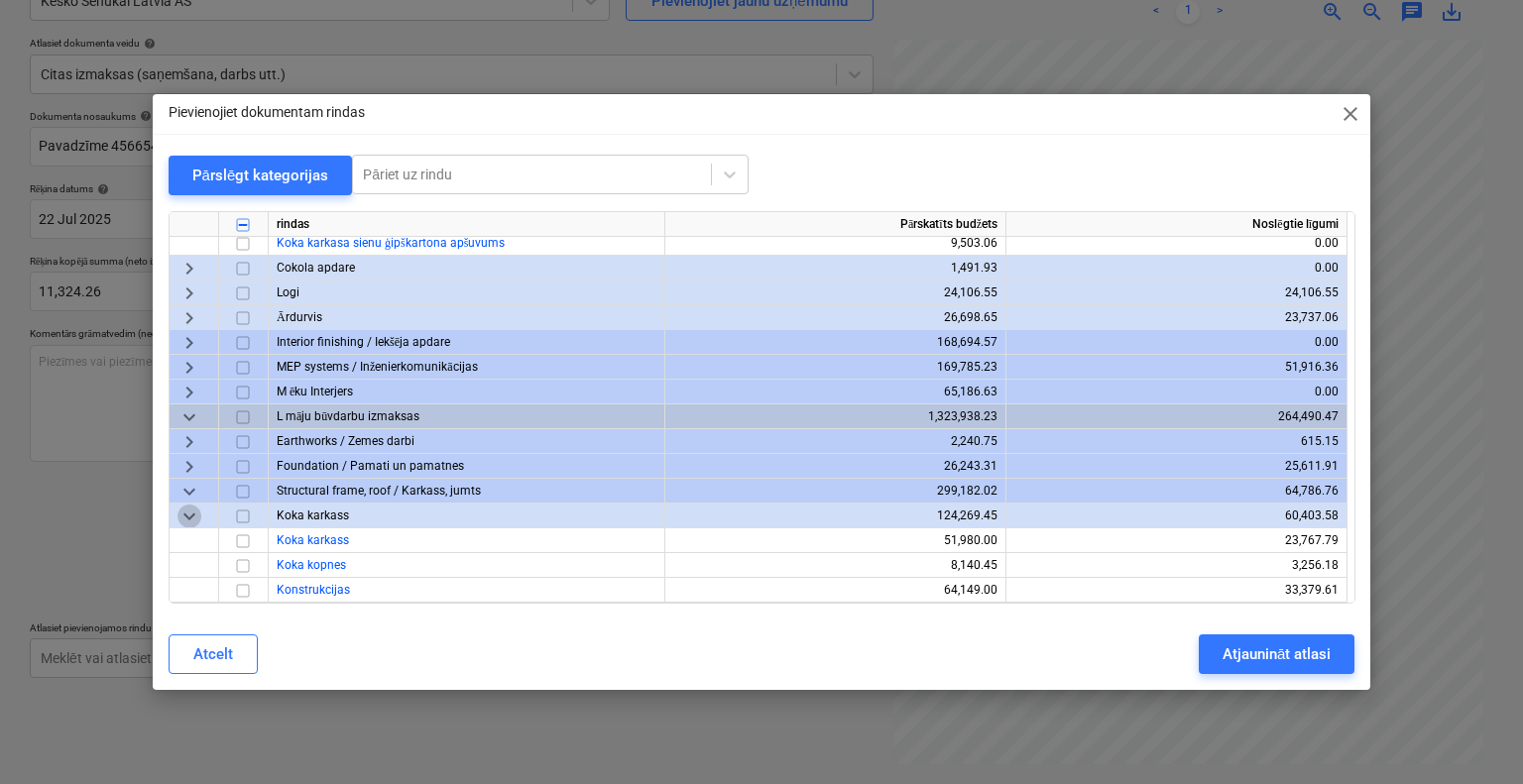 click on "keyboard_arrow_down" at bounding box center [189, 515] 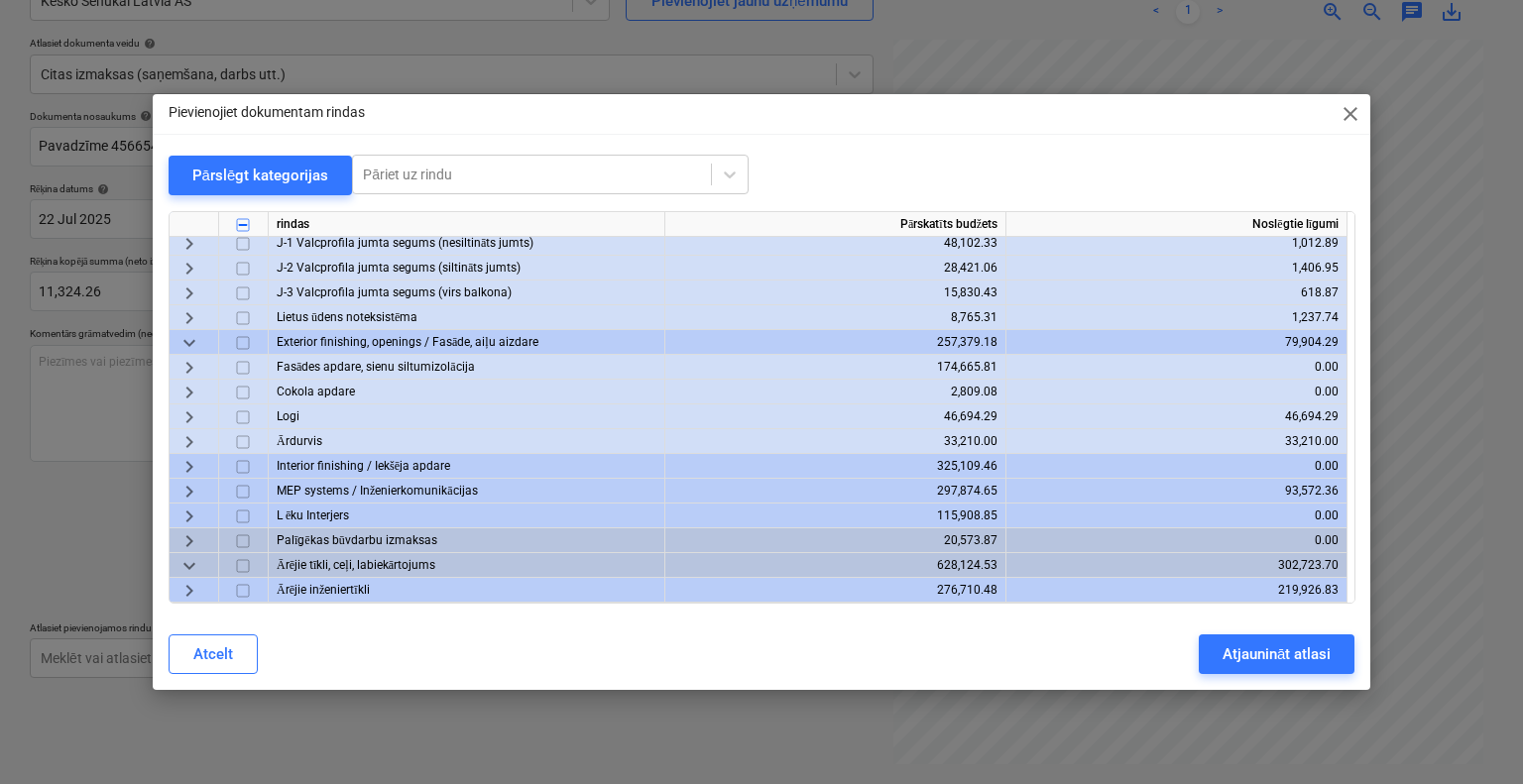 scroll, scrollTop: 2335, scrollLeft: 0, axis: vertical 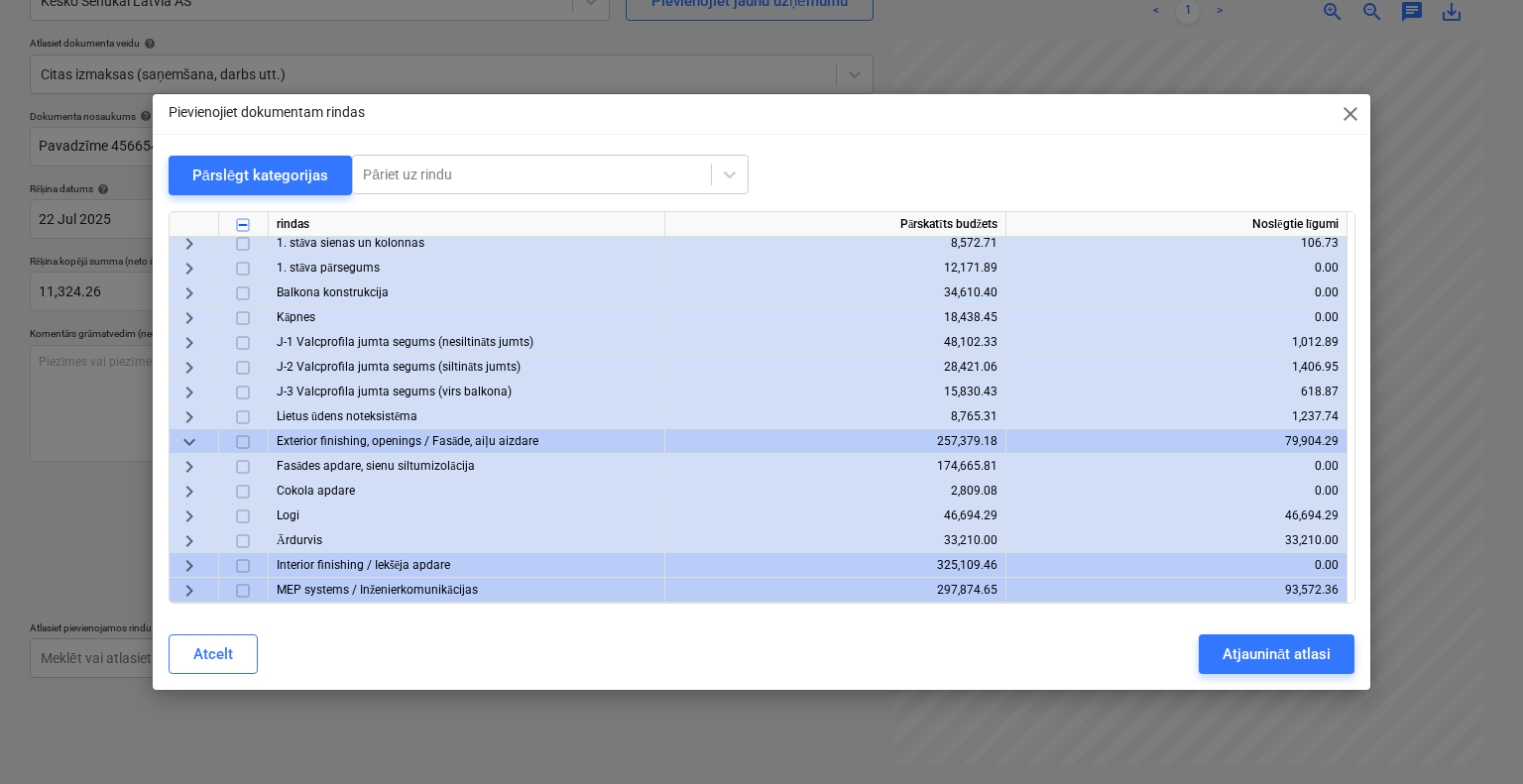 click on "keyboard_arrow_right" at bounding box center (189, 466) 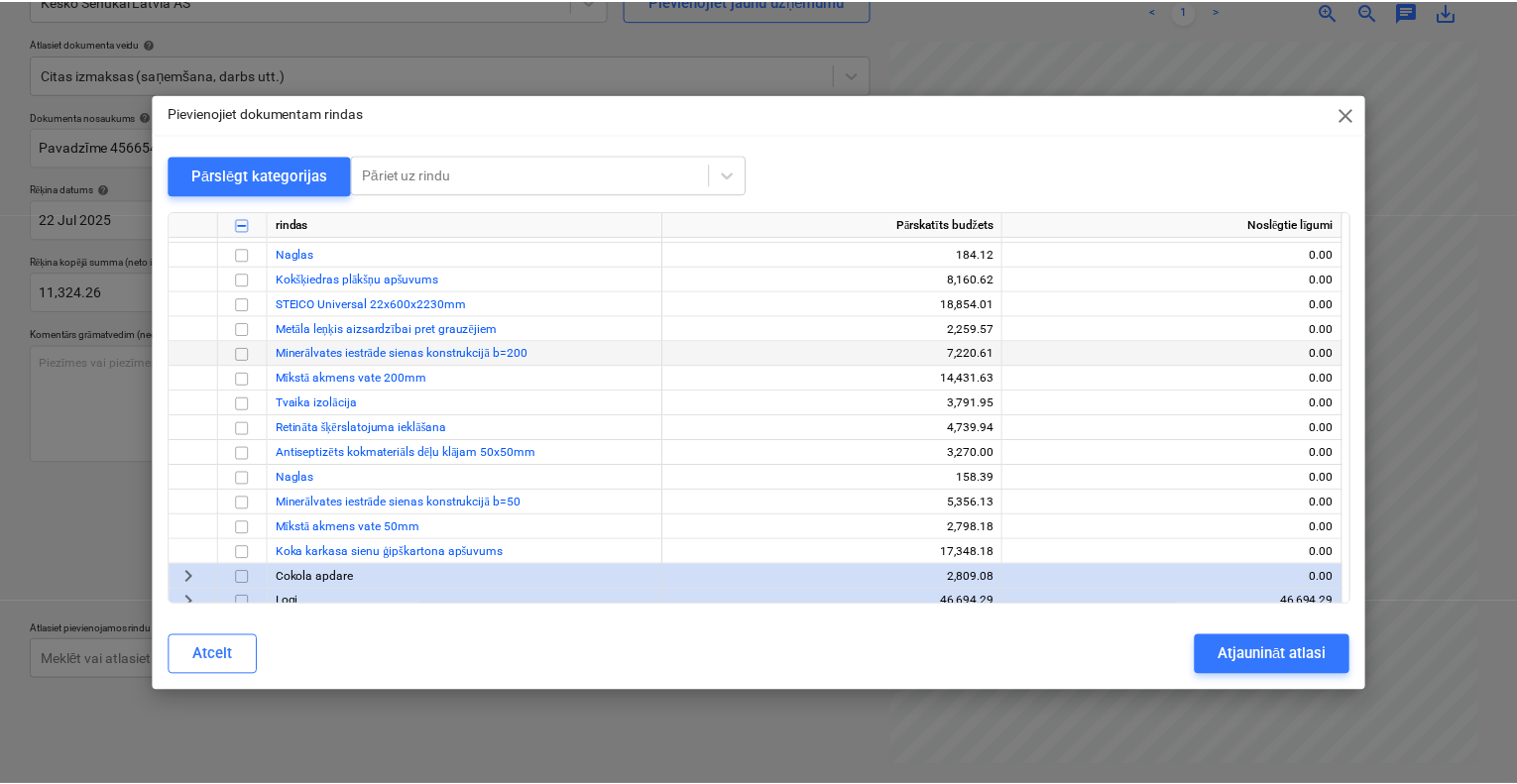 scroll, scrollTop: 2831, scrollLeft: 0, axis: vertical 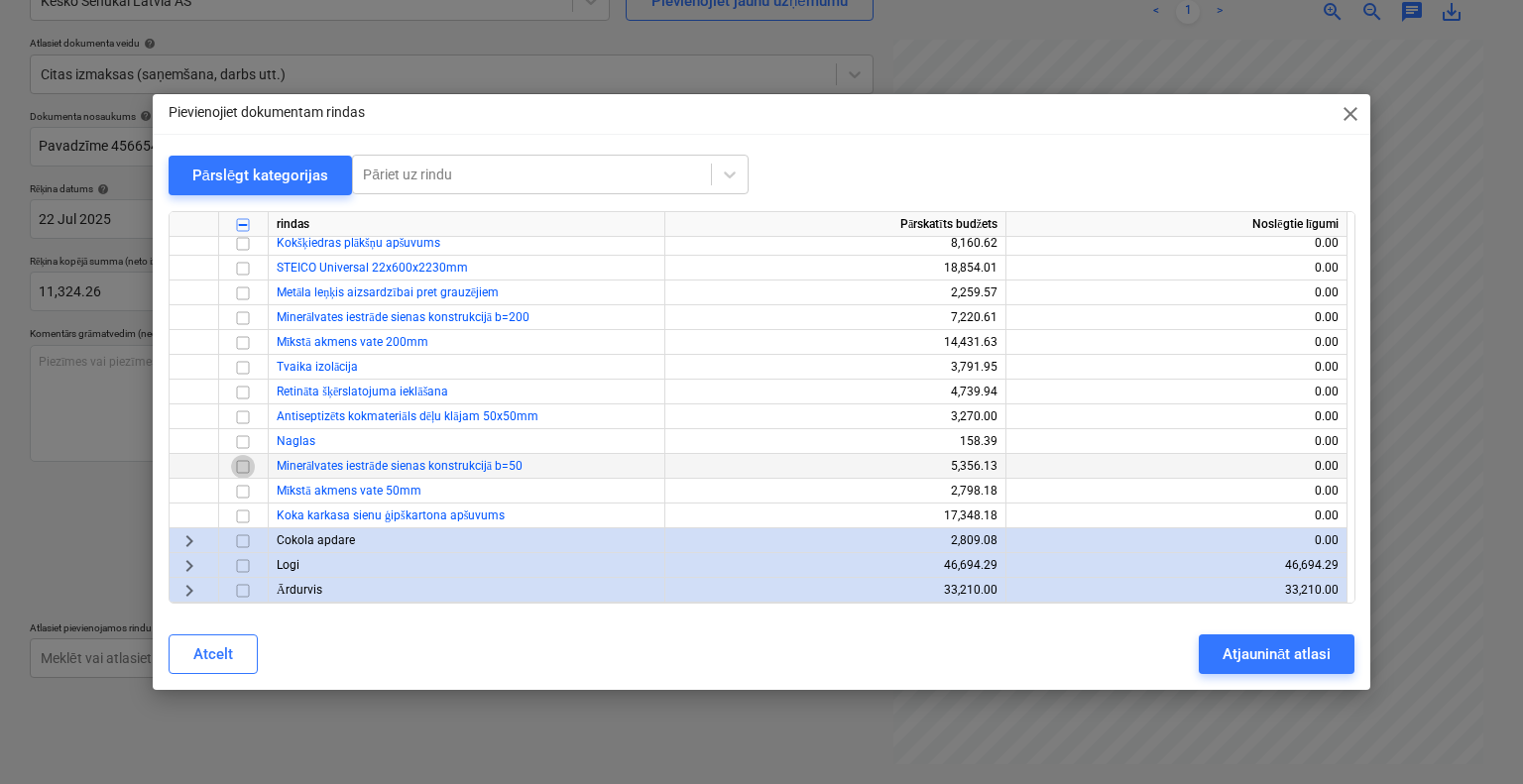 click at bounding box center (243, 466) 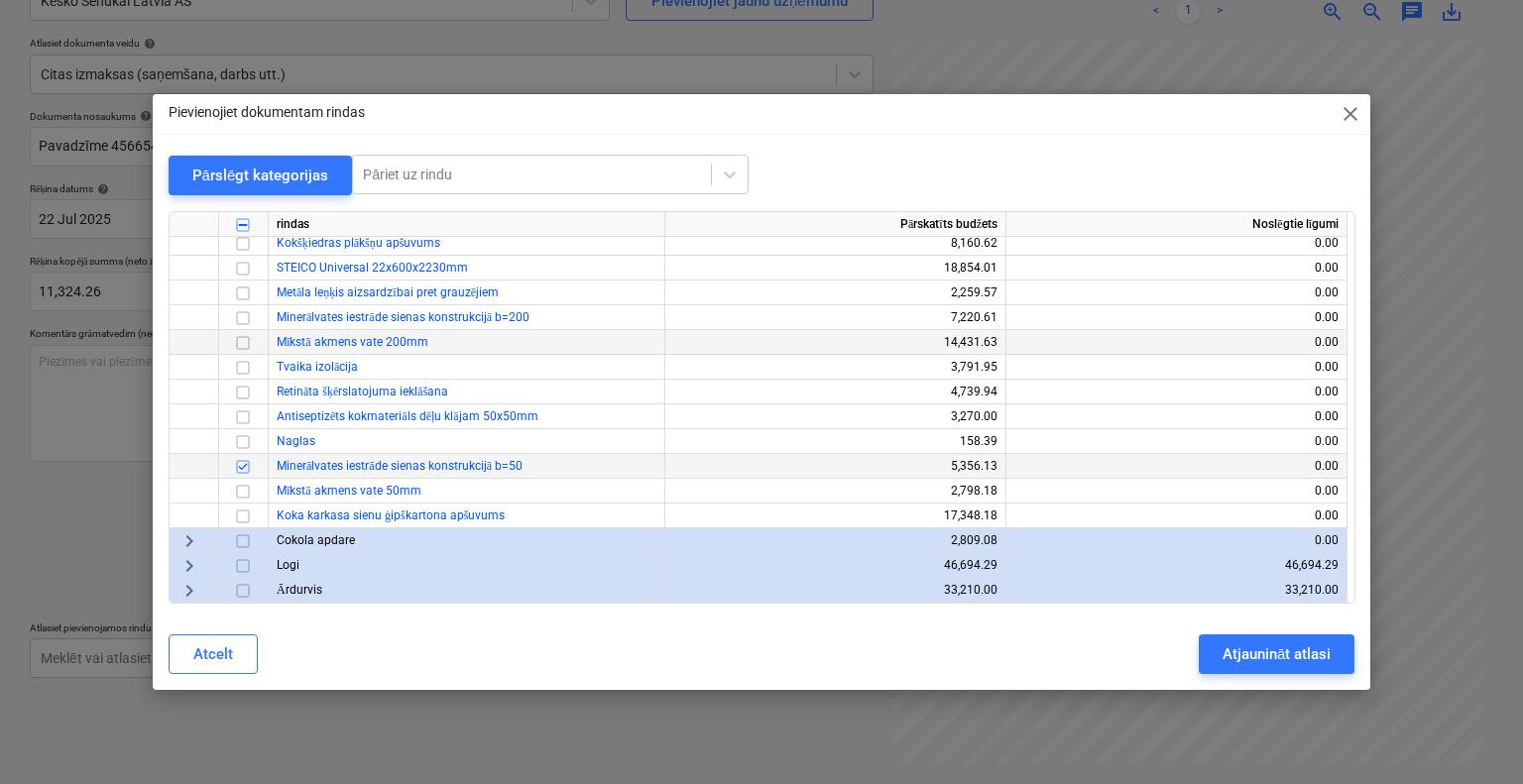 click at bounding box center [243, 342] 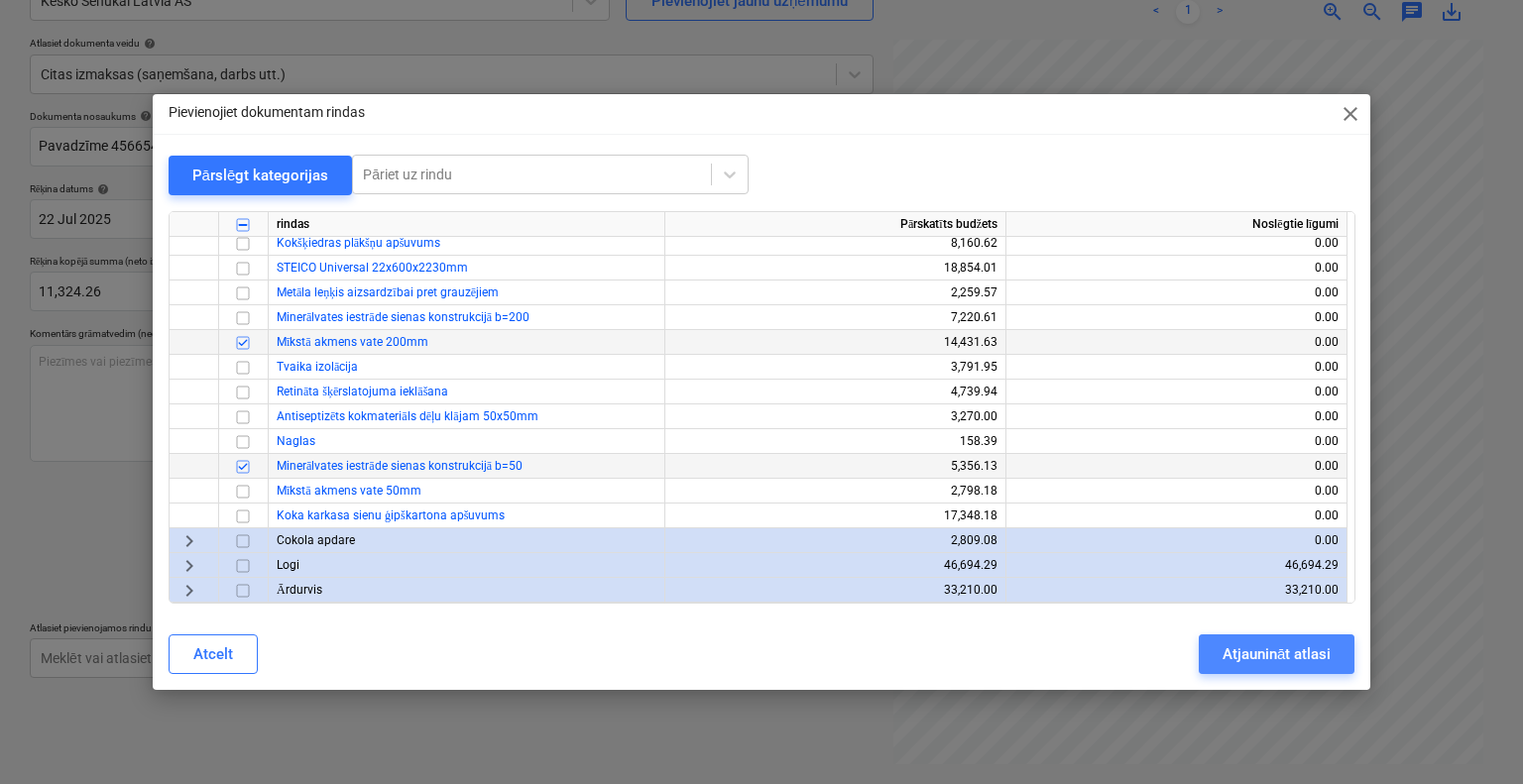 click on "Atjaunināt atlasi" at bounding box center [1276, 654] 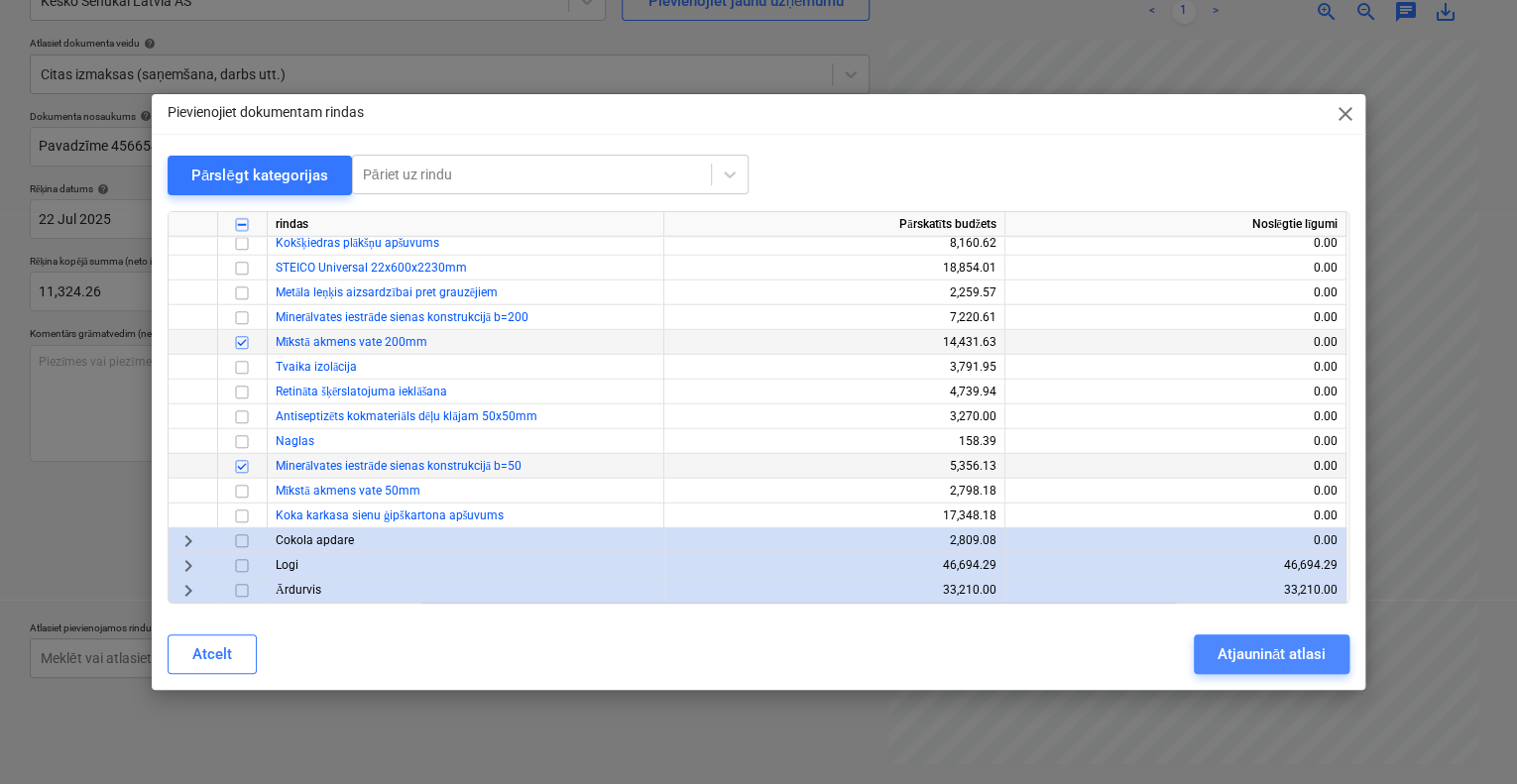 scroll, scrollTop: 110, scrollLeft: 0, axis: vertical 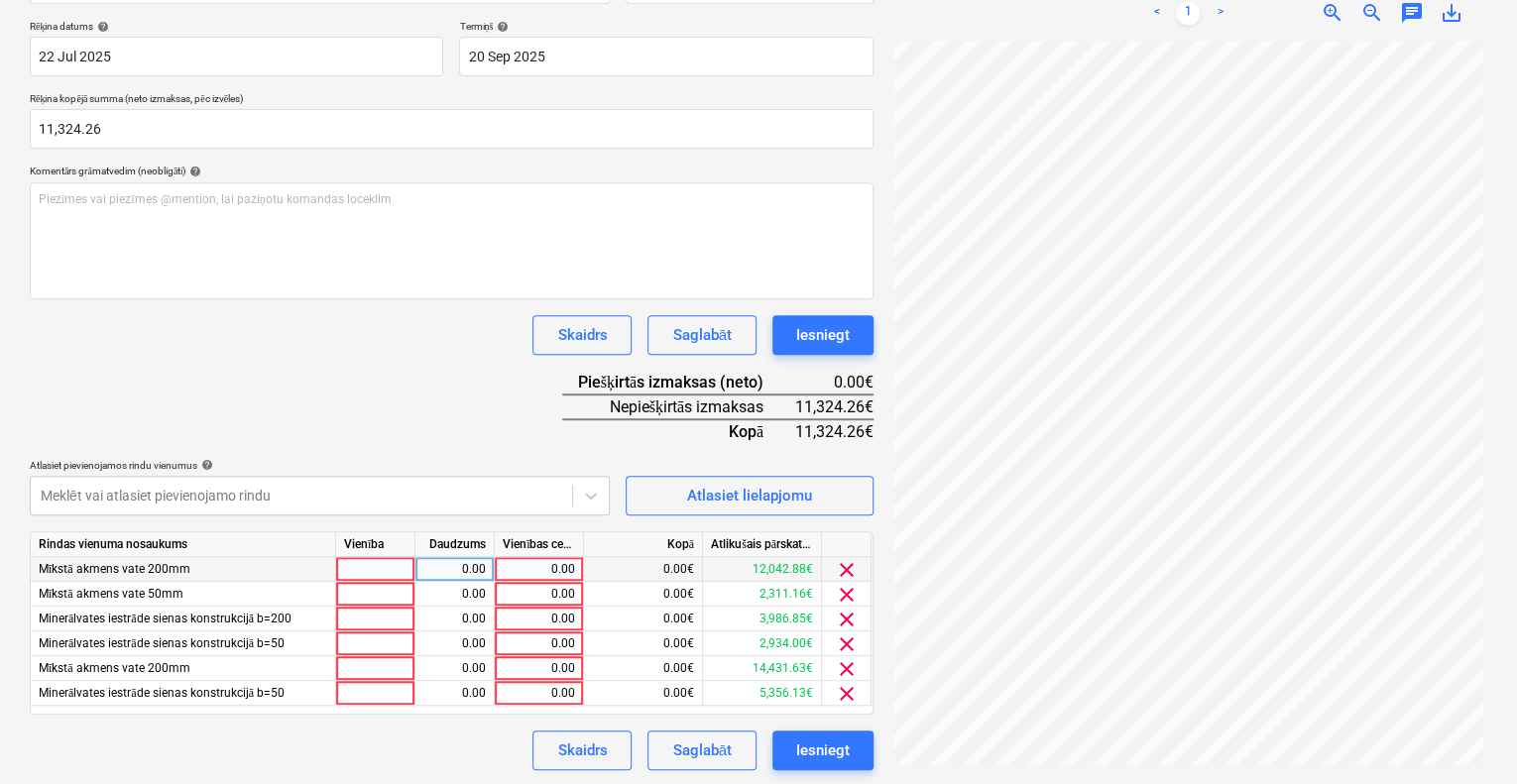 click on "0.00" at bounding box center (538, 569) 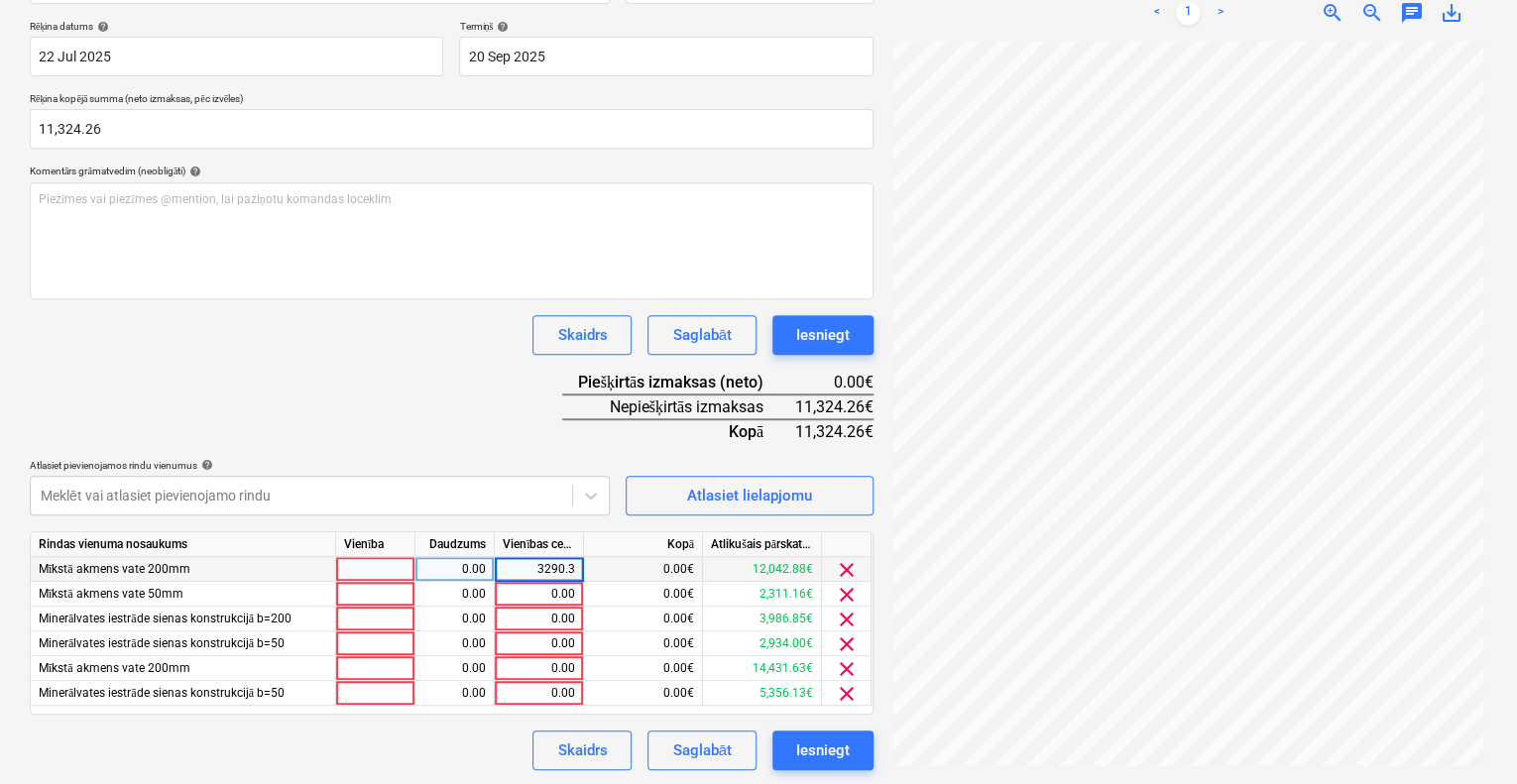type on "3290.34" 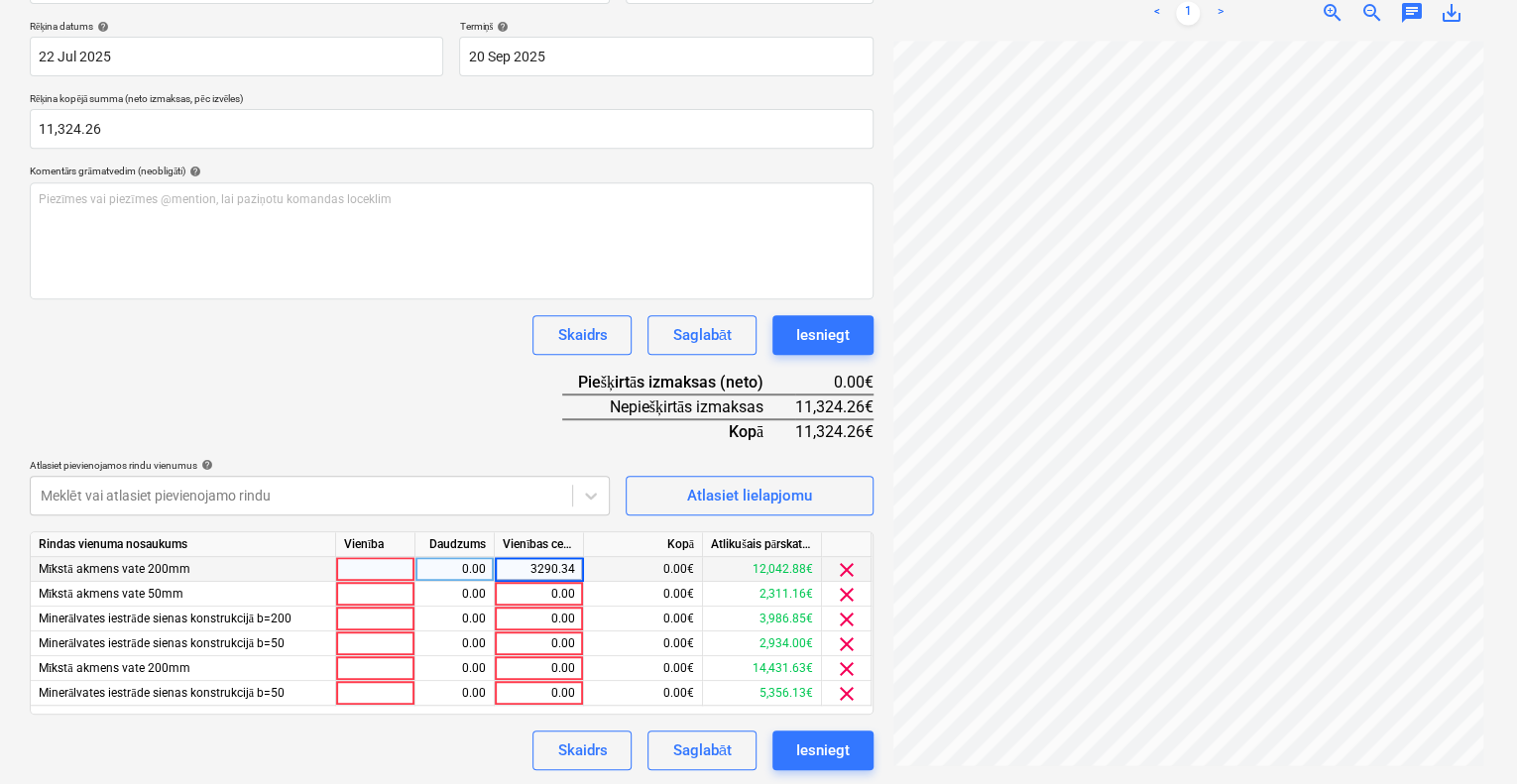 drag, startPoint x: 525, startPoint y: 565, endPoint x: 581, endPoint y: 562, distance: 56.0803 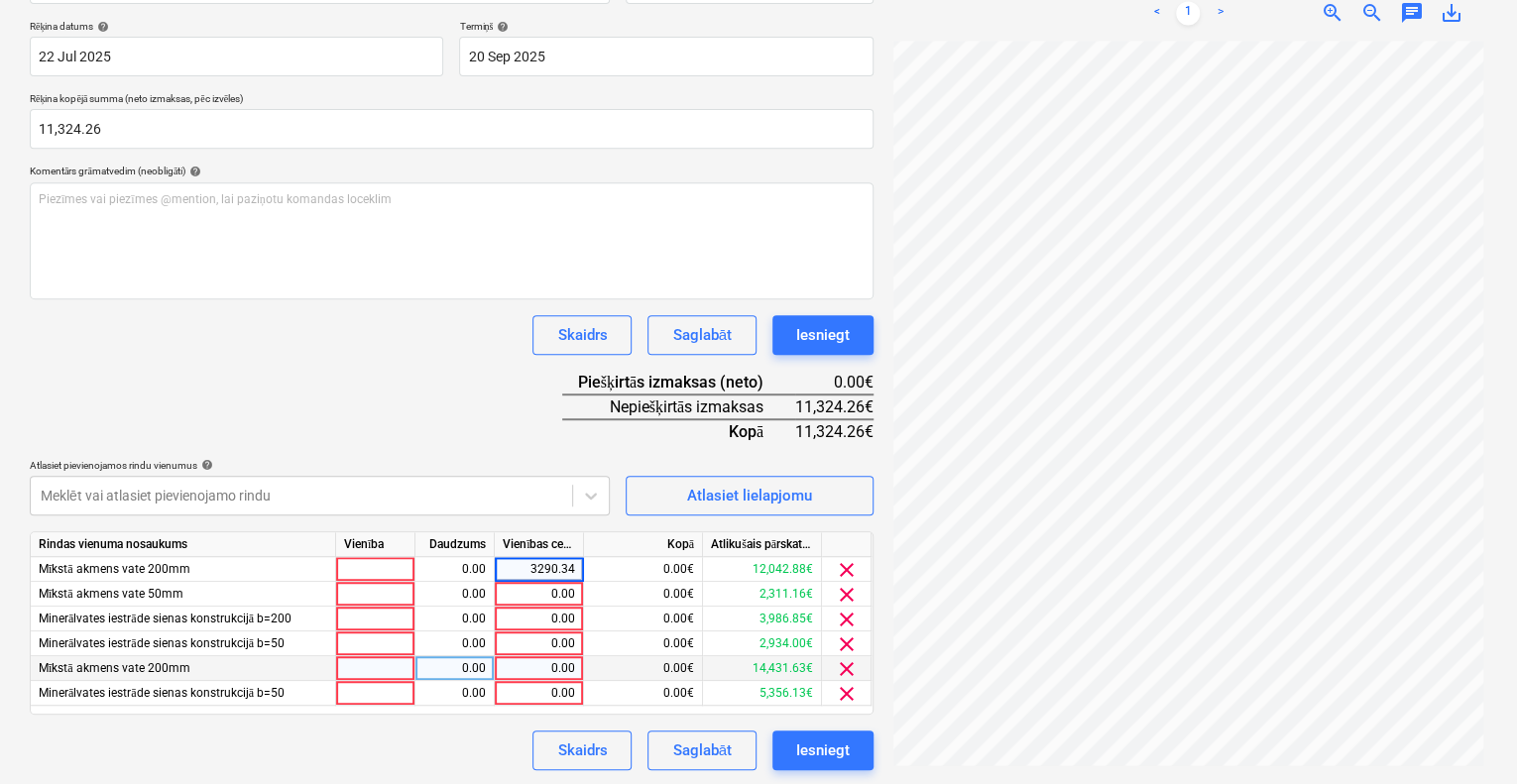 click on "0.00" at bounding box center (538, 668) 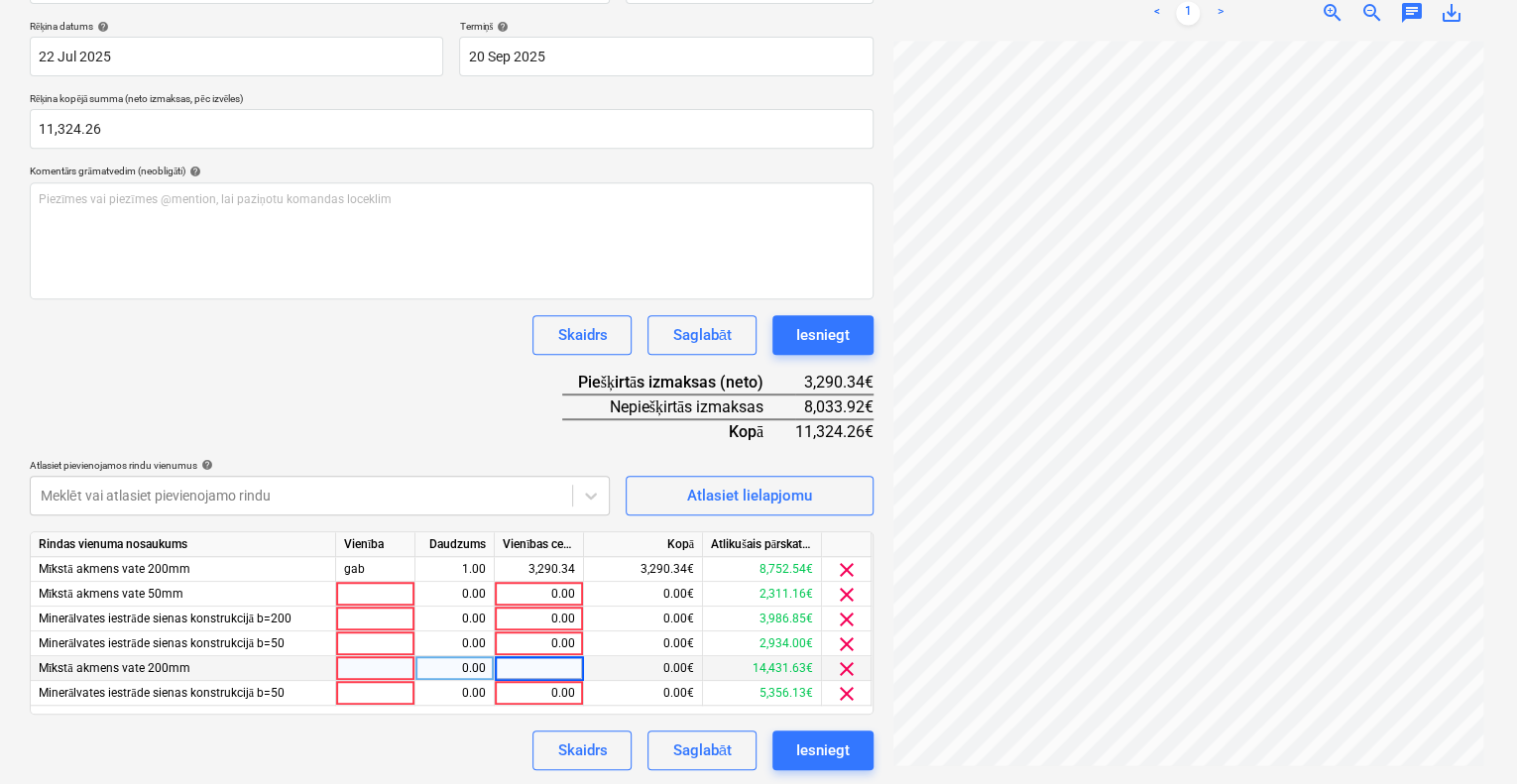 type on "3290.34" 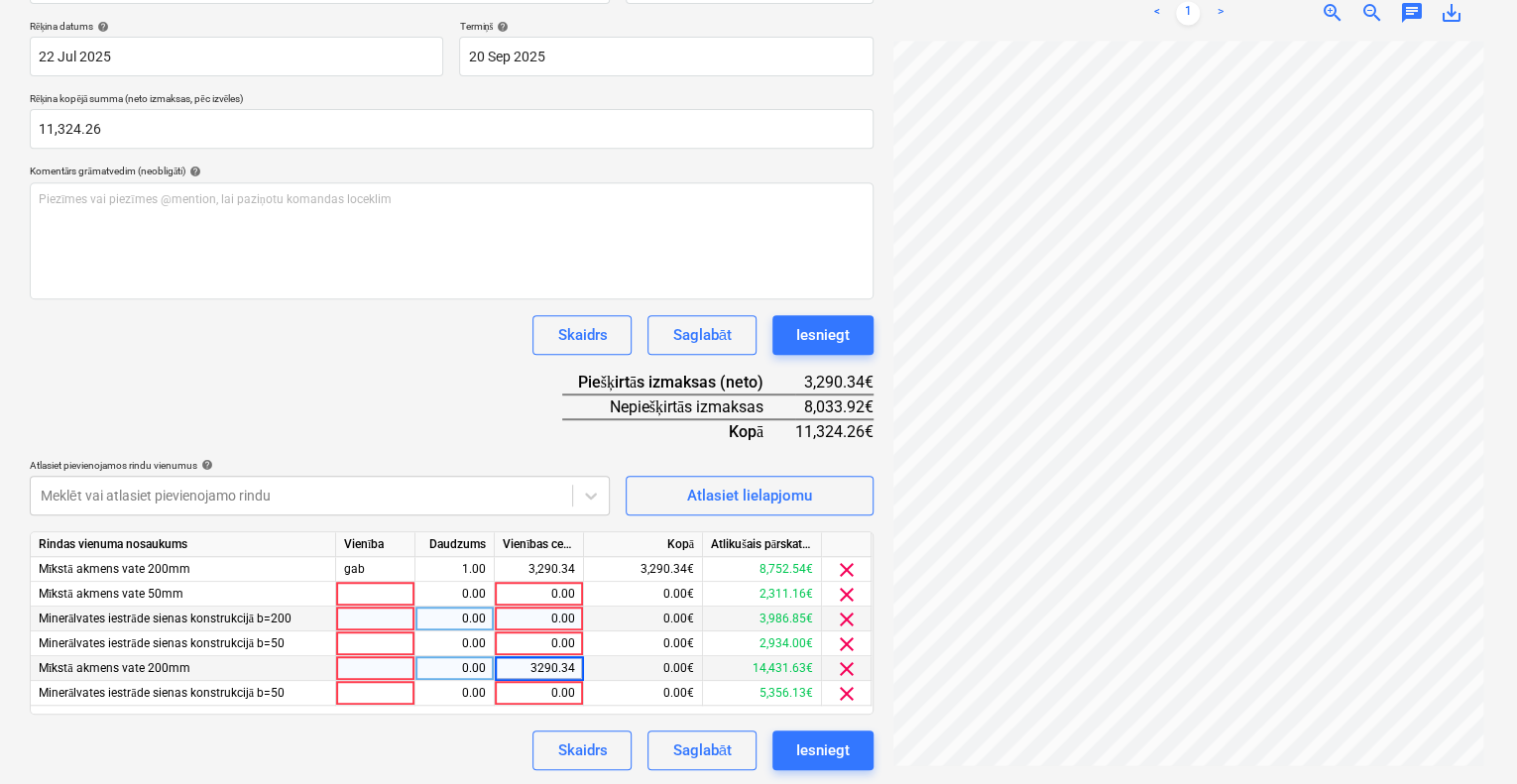 click on "0.00" at bounding box center (538, 618) 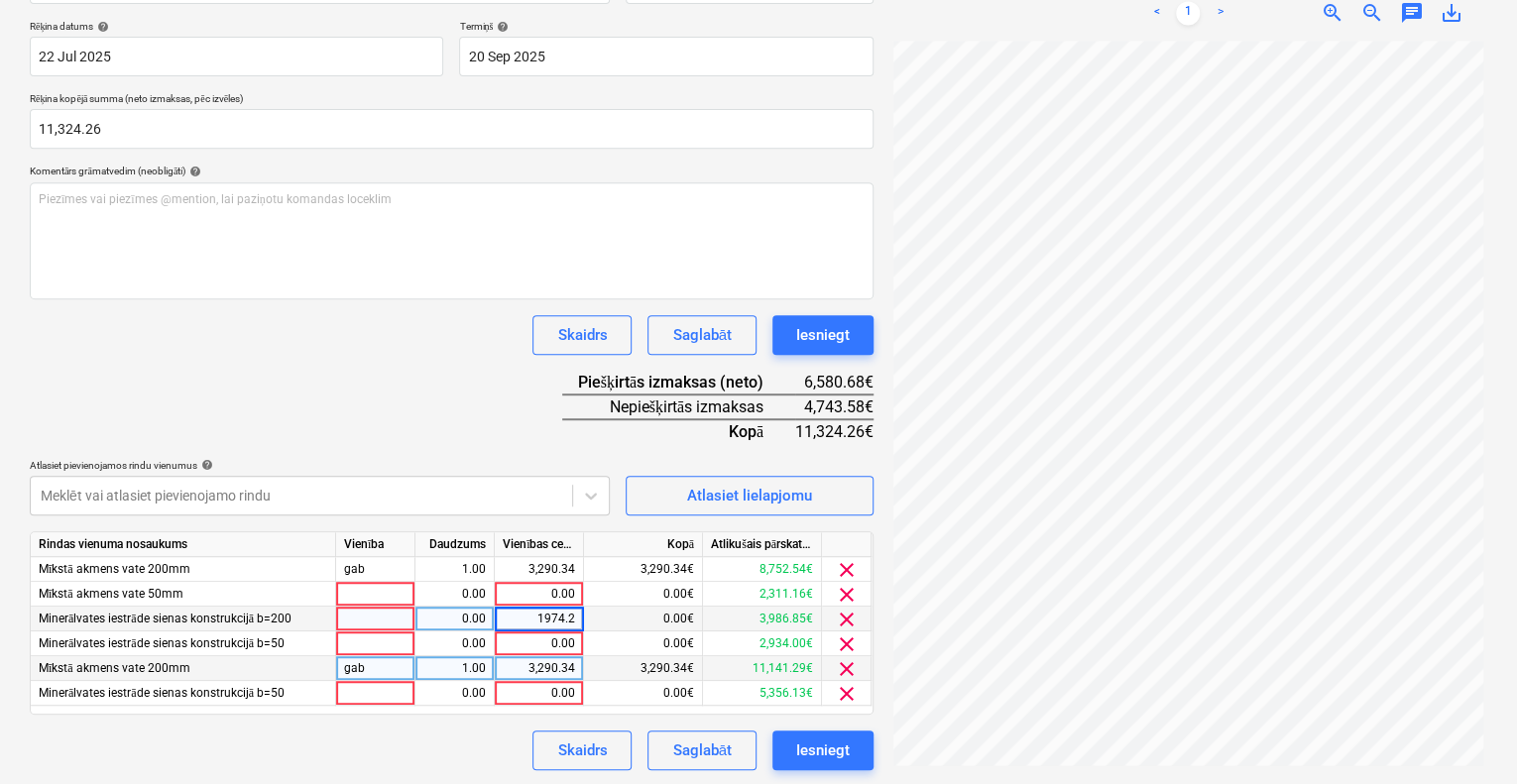 type on "1974.21" 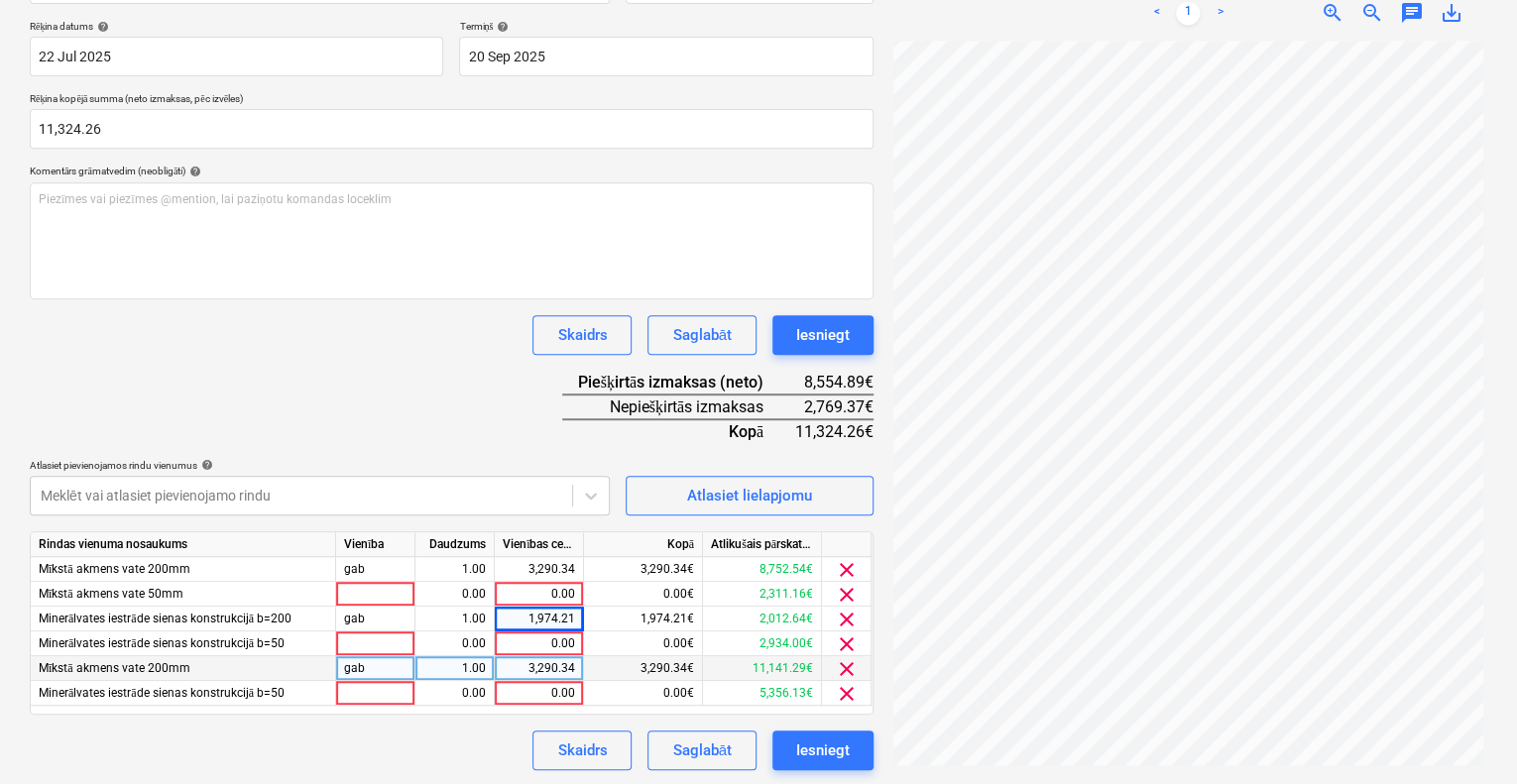 click on "Dokumenta nosaukums help Pavadzīme [NUMBER] Rēķina numurs  (neobligāti) help [NUMBER] Rēķina datums help 22 Jul 2025 22.07.2025 Press the down arrow key to interact with the calendar and
select a date. Press the question mark key to get the keyboard shortcuts for changing dates. Termiņš help 20 Sep 2025 20.09.2025 Press the down arrow key to interact with the calendar and
select a date. Press the question mark key to get the keyboard shortcuts for changing dates. Rēķina kopējā summa (neto izmaksas, pēc izvēles) [AMOUNT] Komentārs grāmatvedim (neobligāti) help Piezīmes vai piezīmes @mention, lai paziņotu komandas loceklim ﻿ Skaidrs Saglabāt Iesniegt Piešķirtās izmaksas (neto) [AMOUNT]€ Nepiešķirtās izmaksas [AMOUNT]€ Kopā [AMOUNT]€ Atlasiet pievienojamos rindu vienumus help Meklēt vai atlasiet pievienojamo rindu Atlasiet lielapjomu Rindas vienuma nosaukums Vienība Daudzums Vienības cena Kopā Atlikušais pārskatītais budžets  Mīkstā akmens vate 200mm gab 1.00" at bounding box center (451, 359) 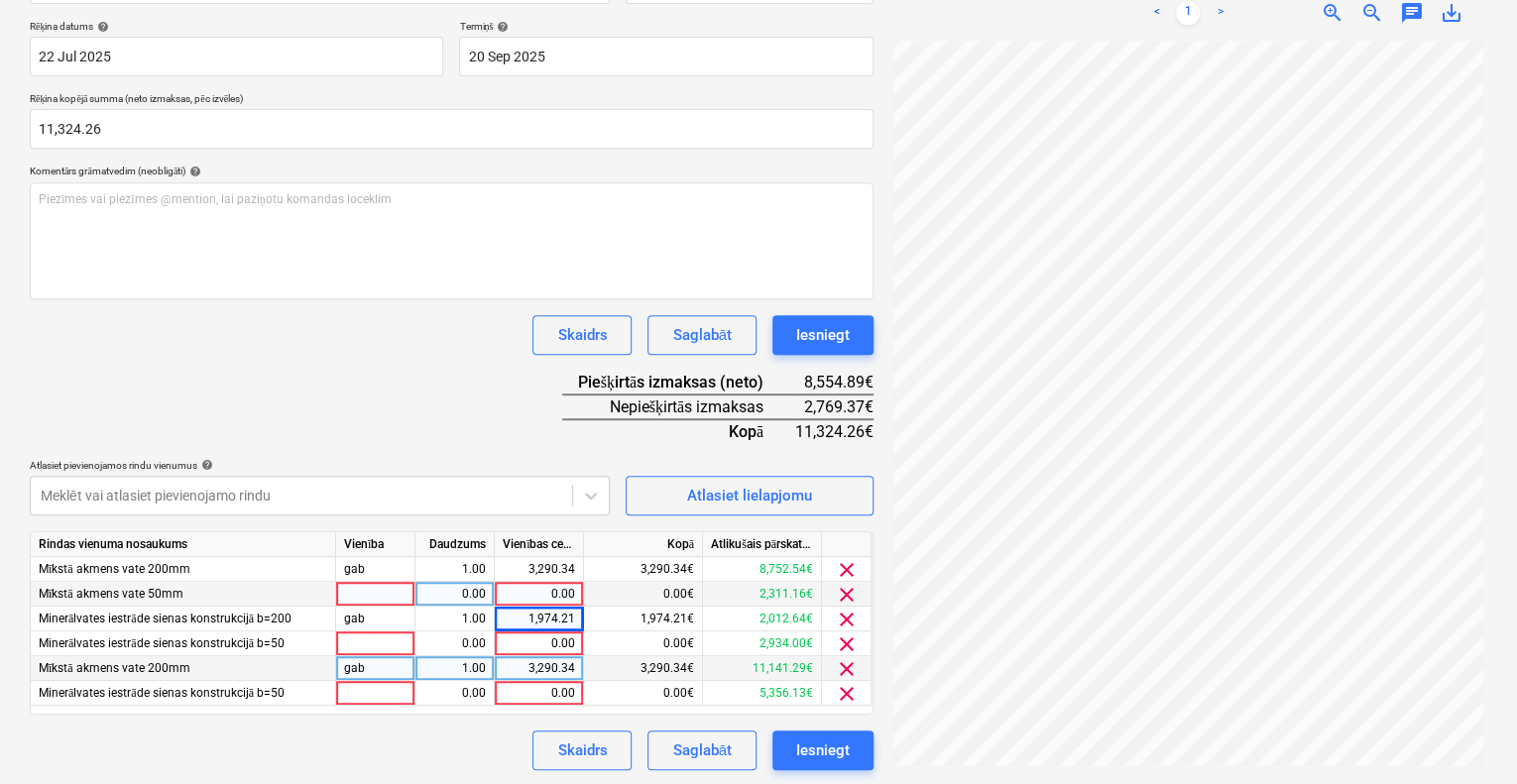 click on "0.00" at bounding box center (538, 594) 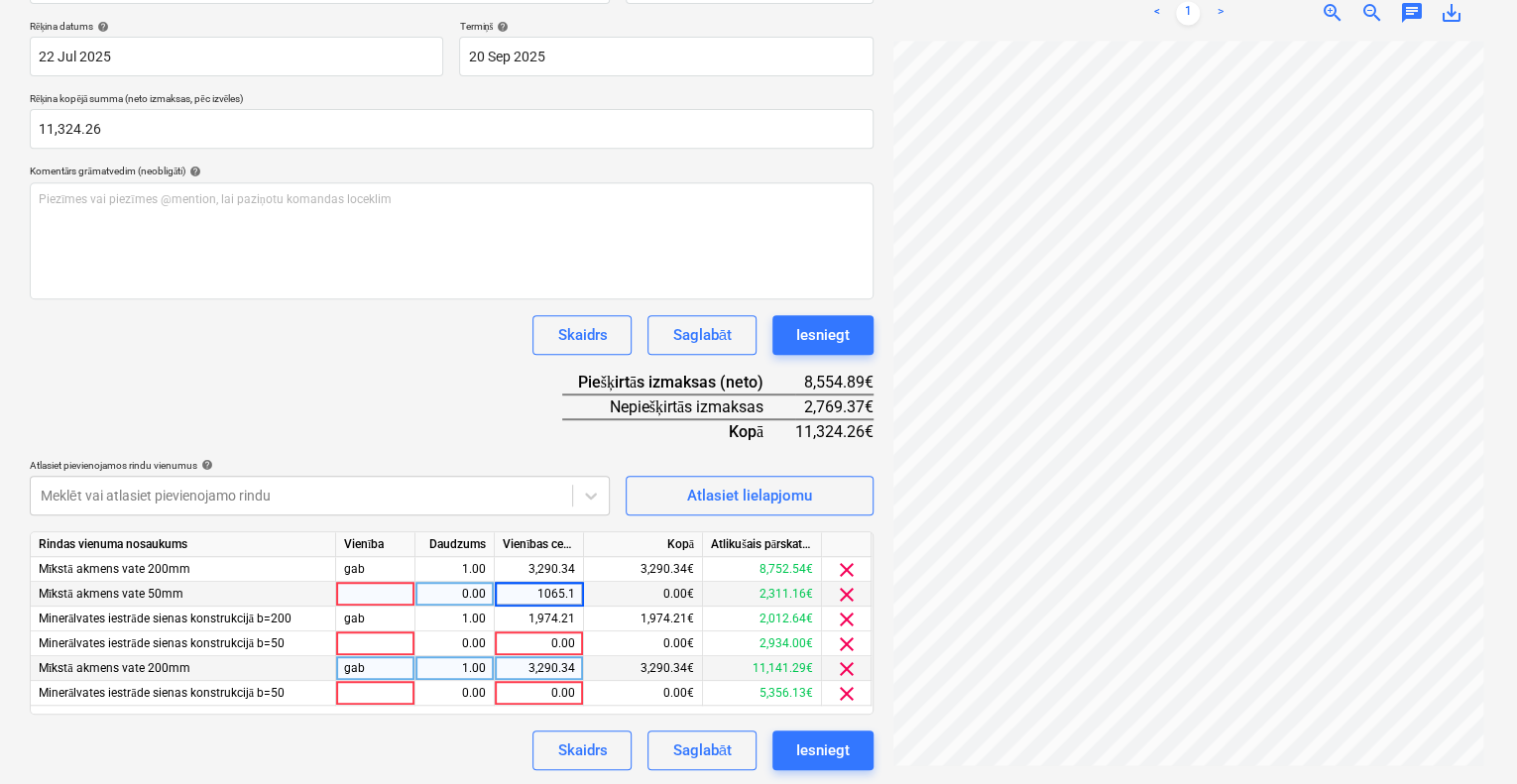 type on "1065.14" 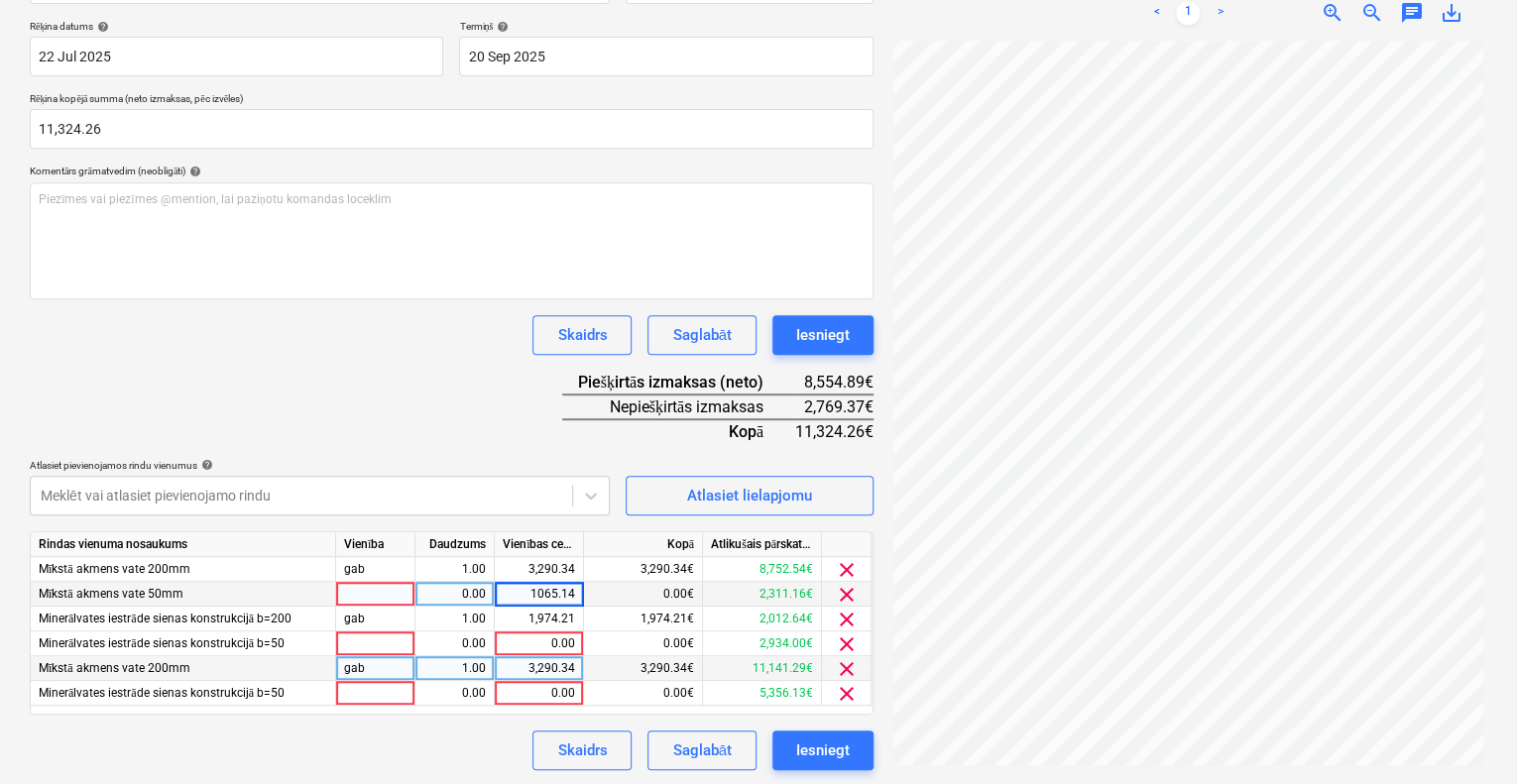 drag, startPoint x: 529, startPoint y: 594, endPoint x: 576, endPoint y: 595, distance: 47.010637 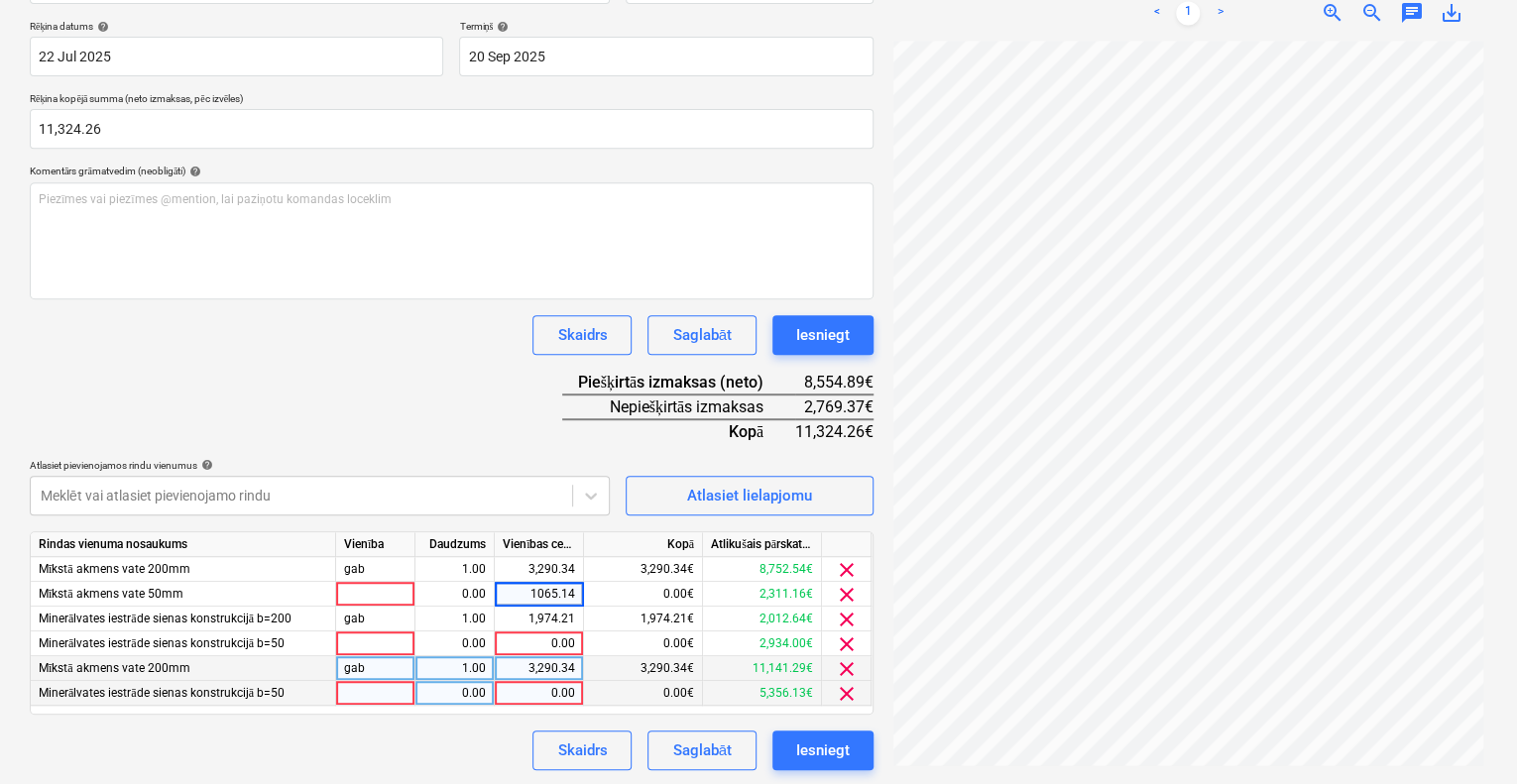 click on "0.00" at bounding box center [538, 693] 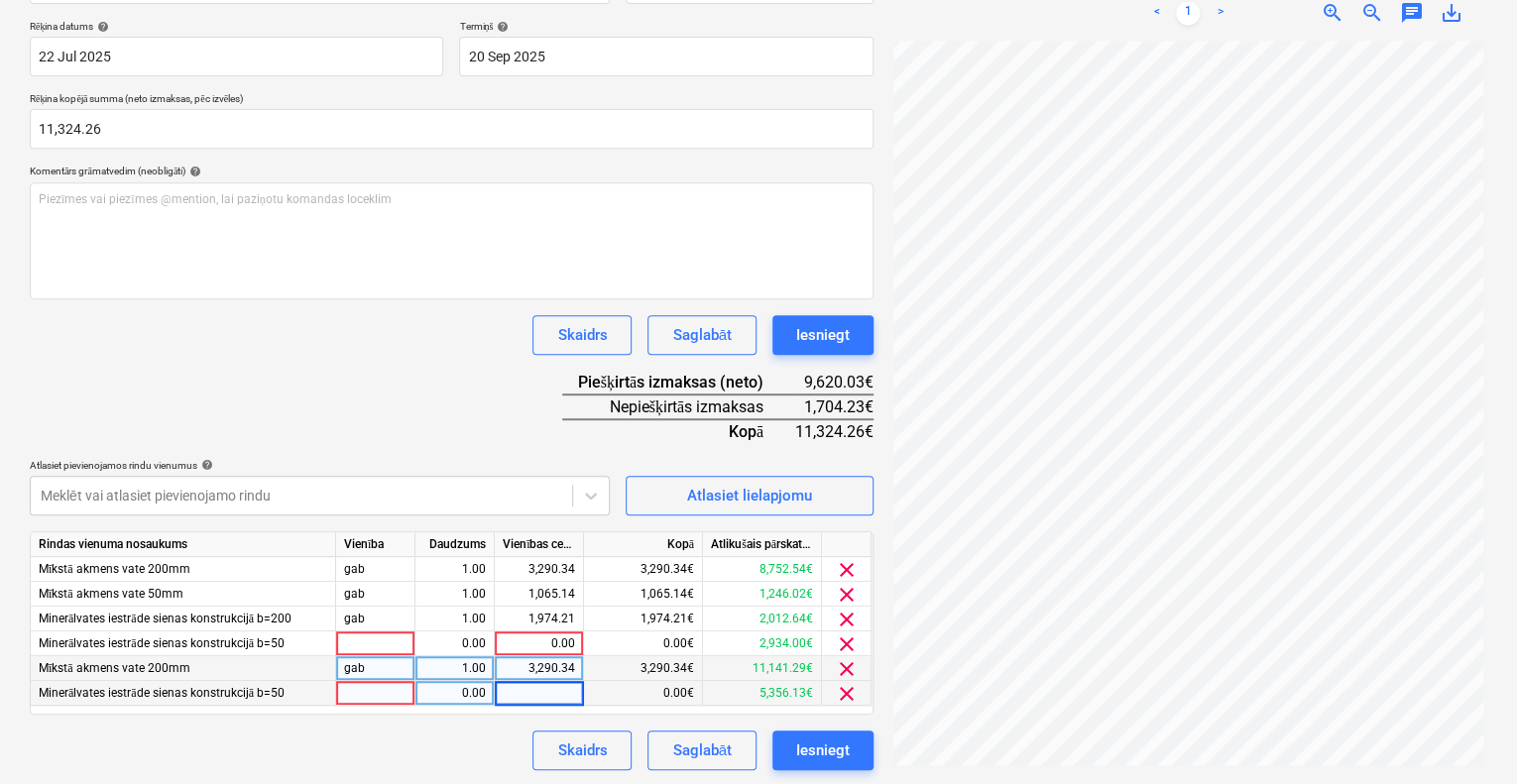 type on "1065.14" 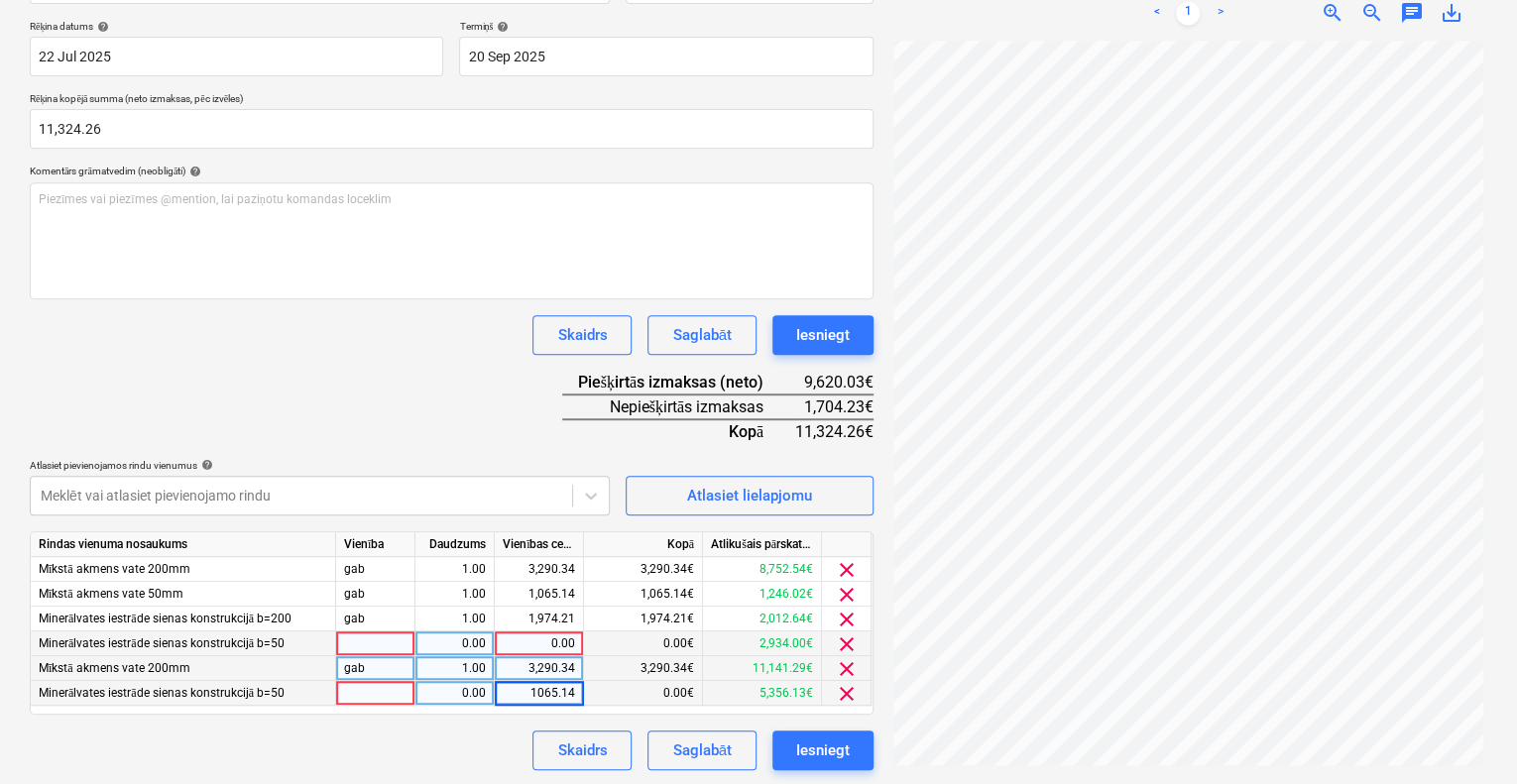 click on "0.00" at bounding box center (538, 643) 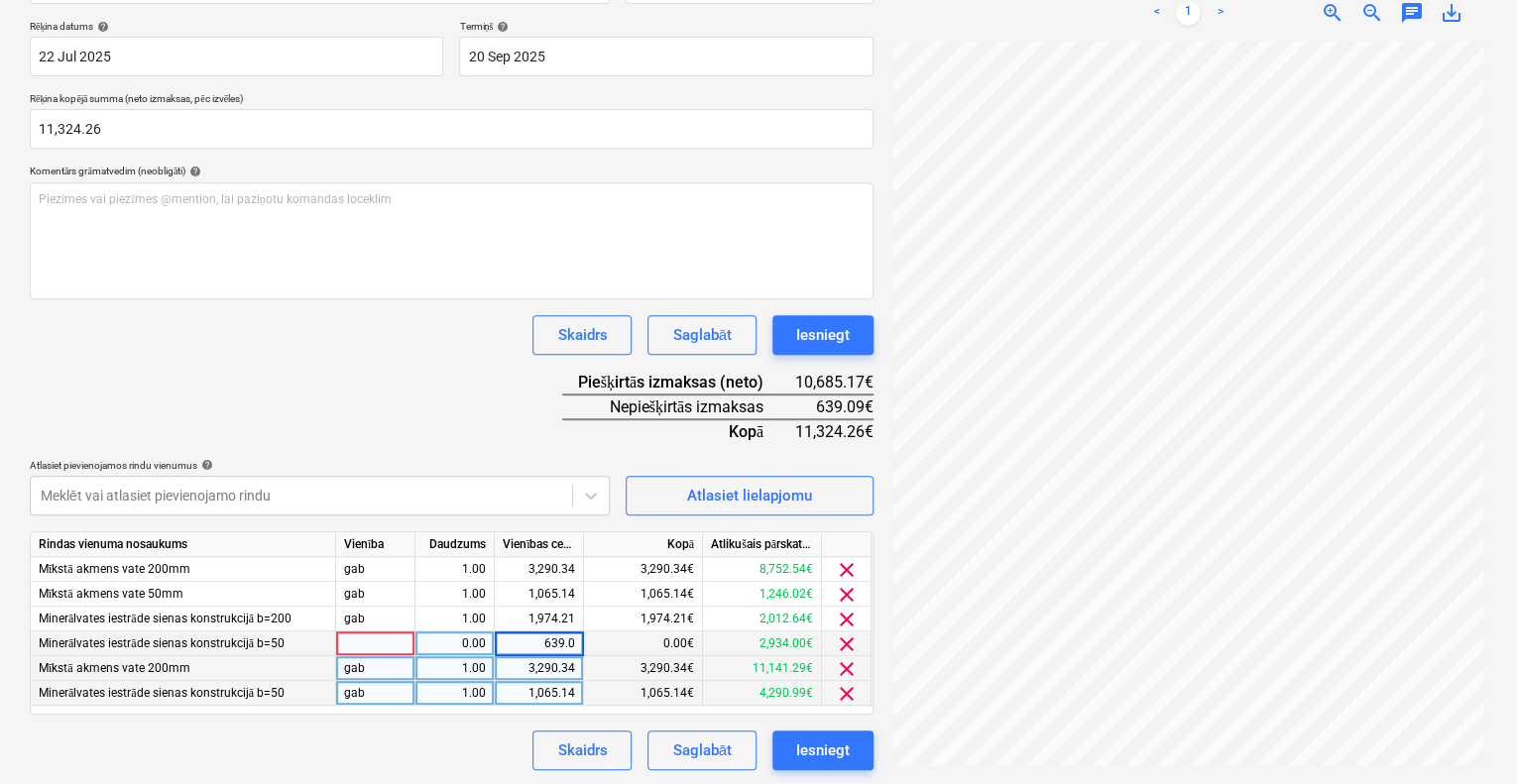 type on "639.09" 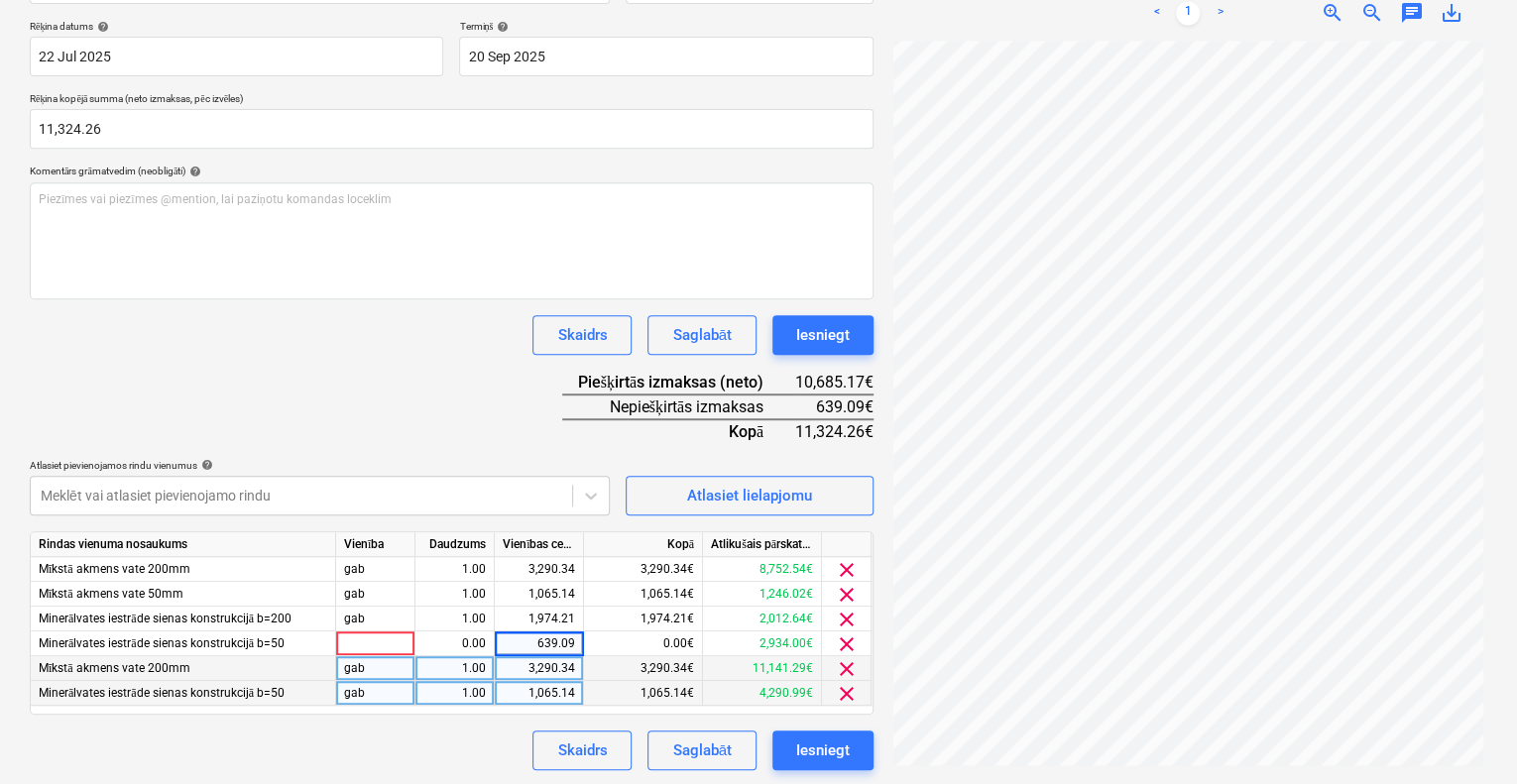 click on "Skaidrs Saglabāt Iesniegt" at bounding box center [451, 750] 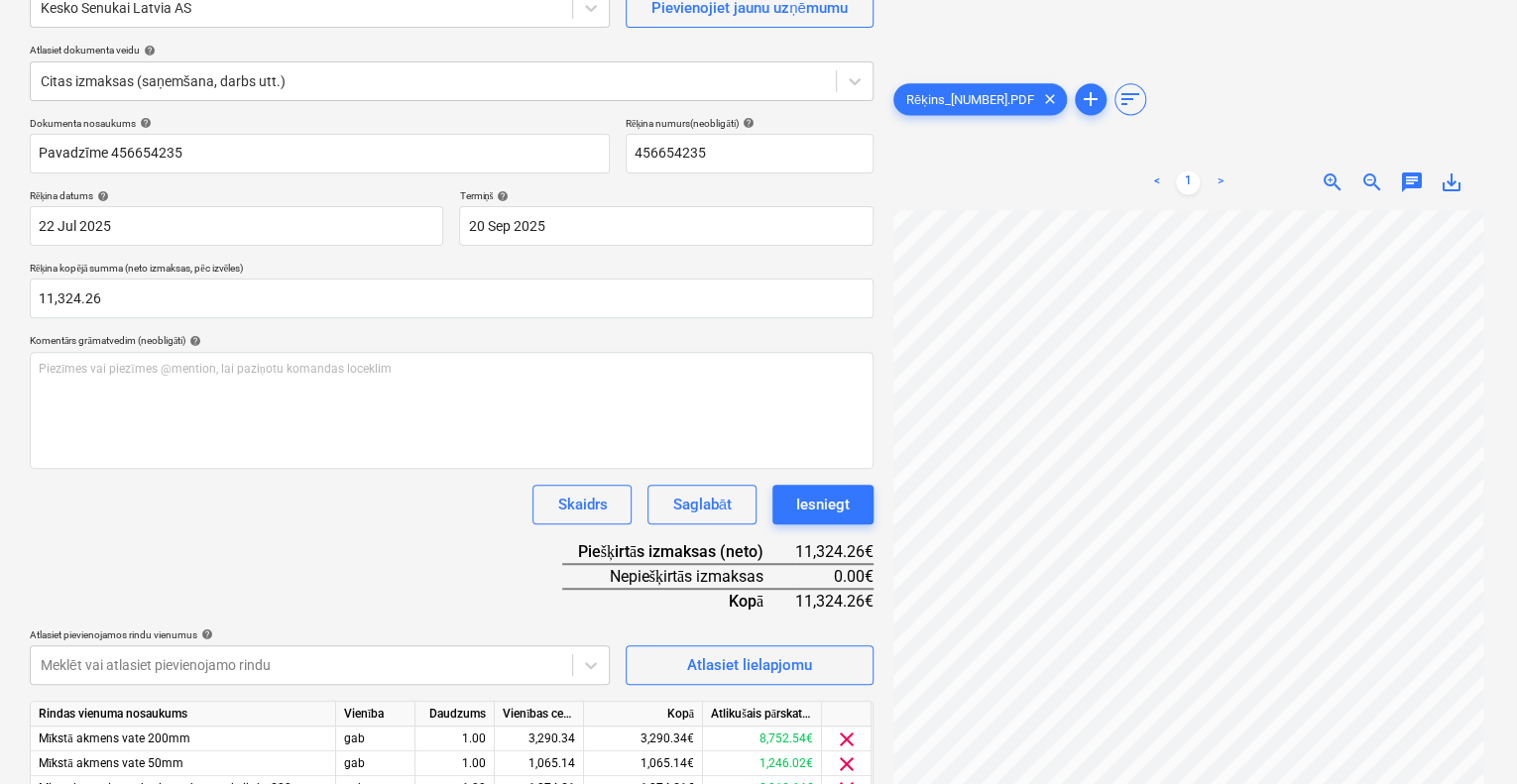 scroll, scrollTop: 361, scrollLeft: 0, axis: vertical 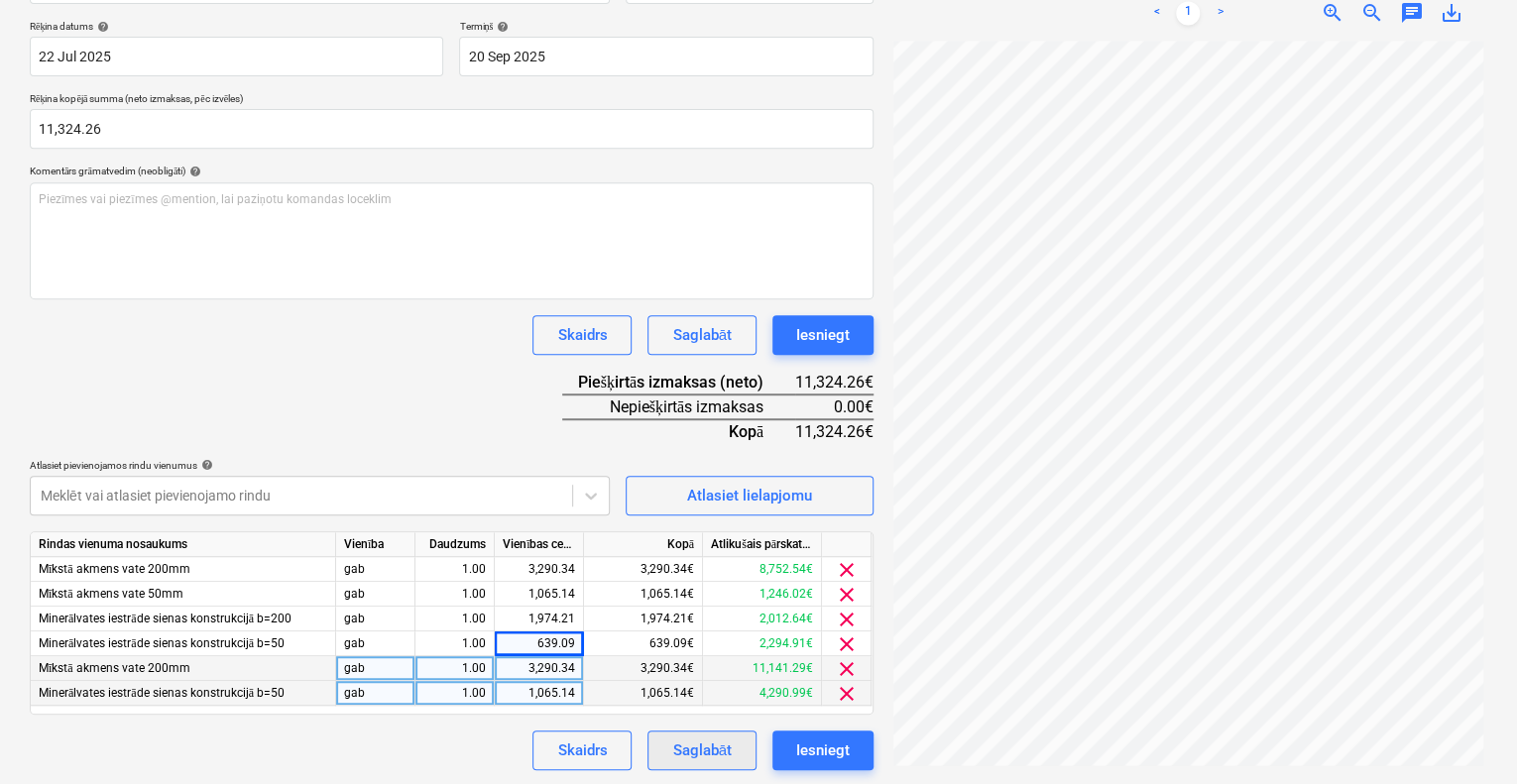 click on "Saglabāt" at bounding box center [701, 750] 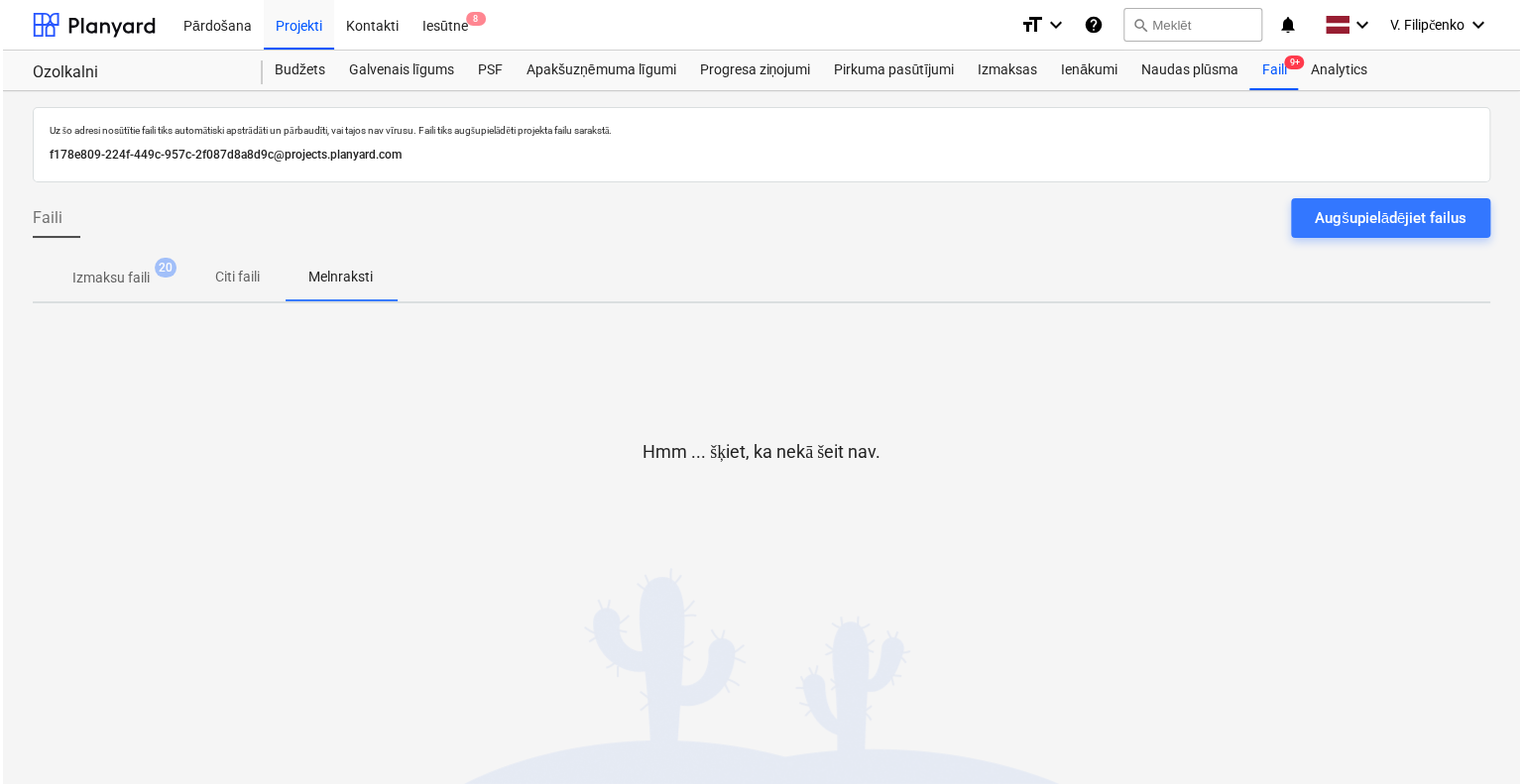 scroll, scrollTop: 0, scrollLeft: 0, axis: both 